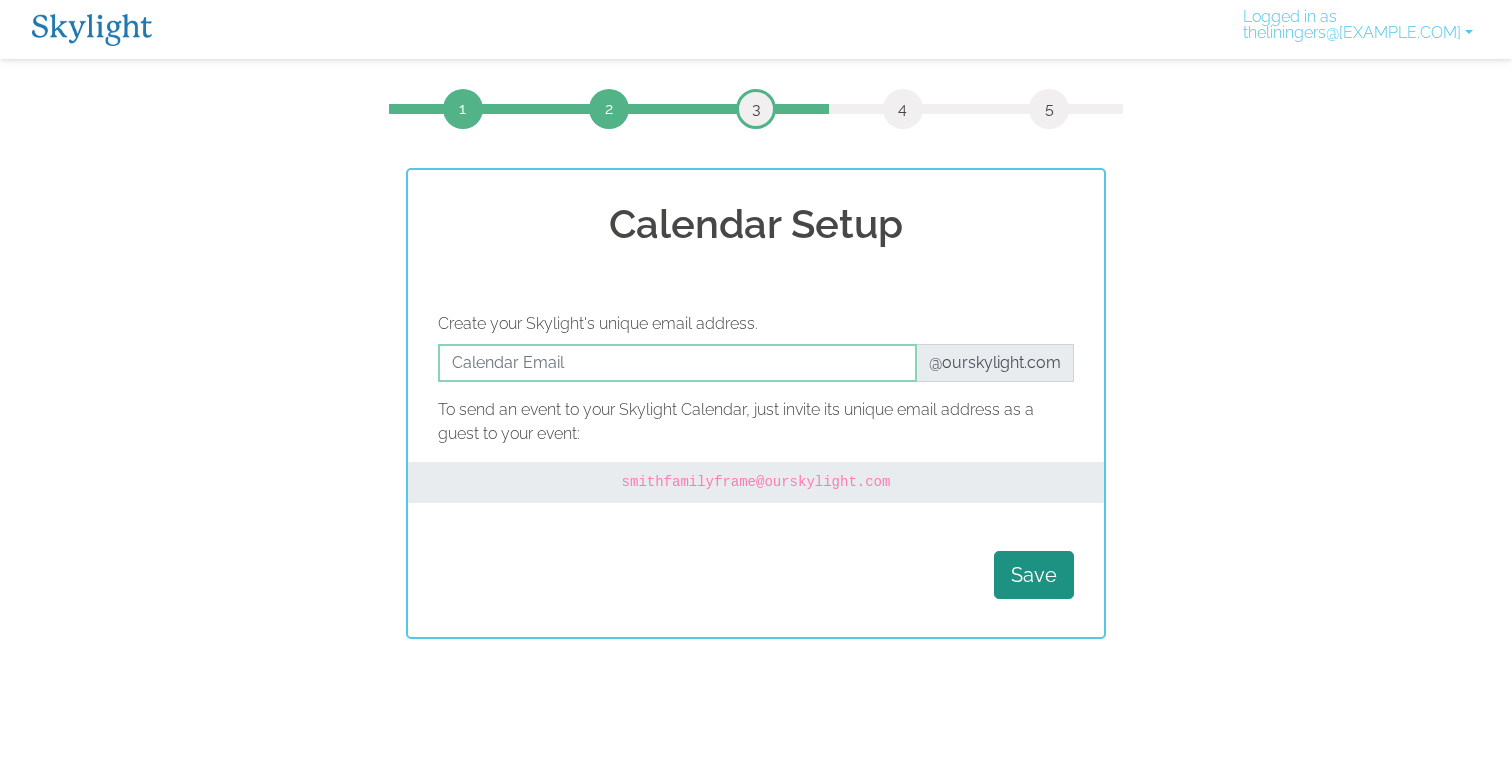 scroll, scrollTop: 0, scrollLeft: 0, axis: both 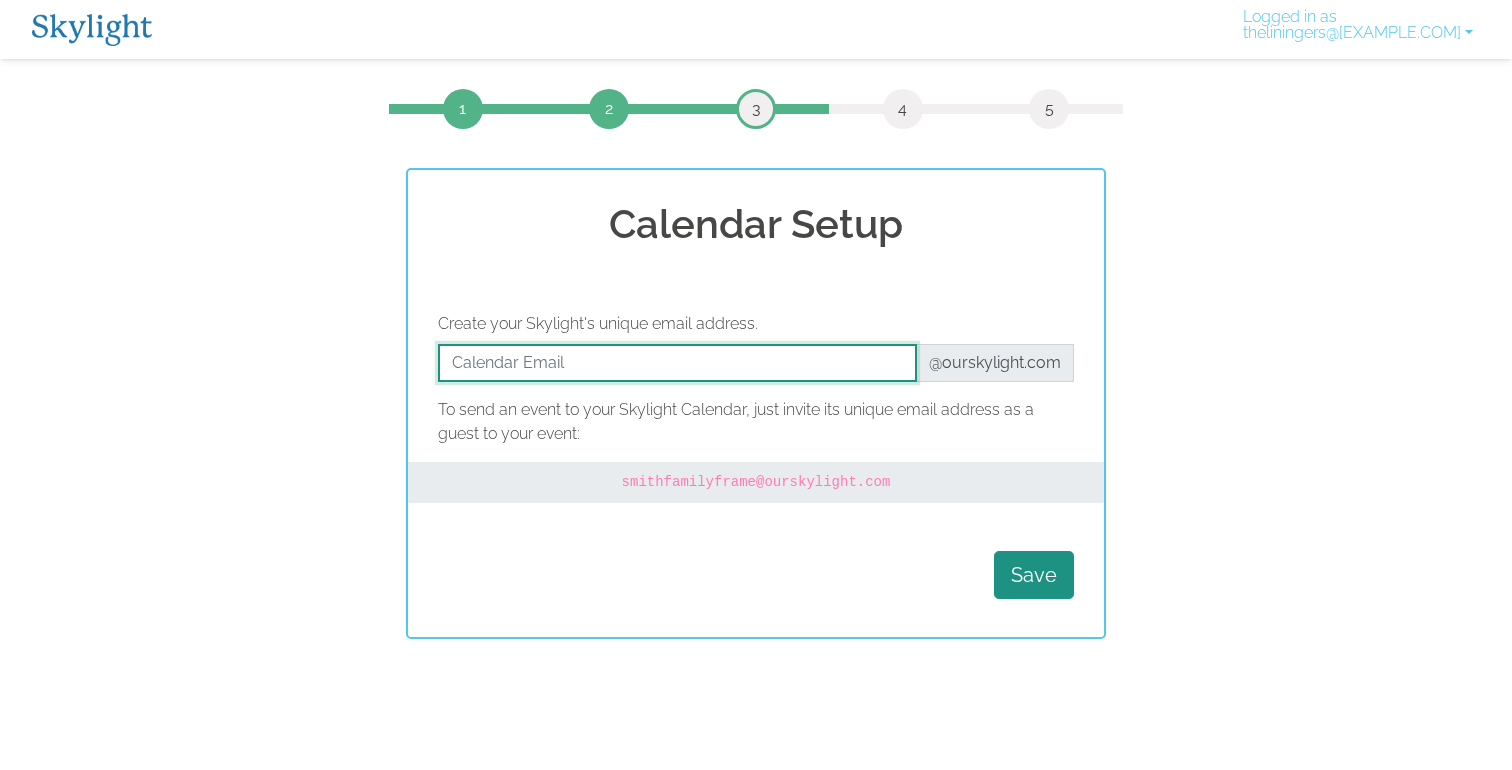click at bounding box center (677, 363) 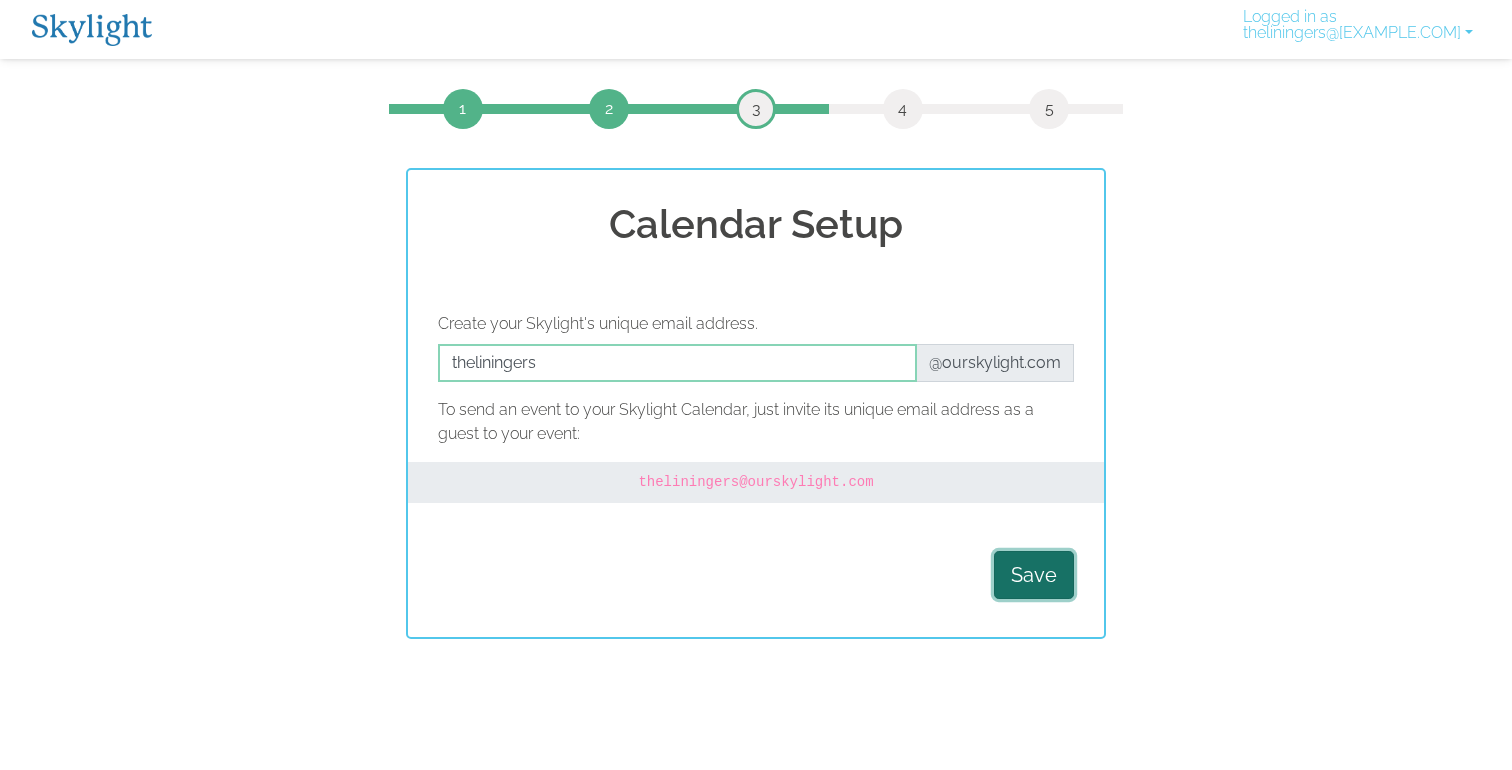 click on "Save" at bounding box center [1034, 575] 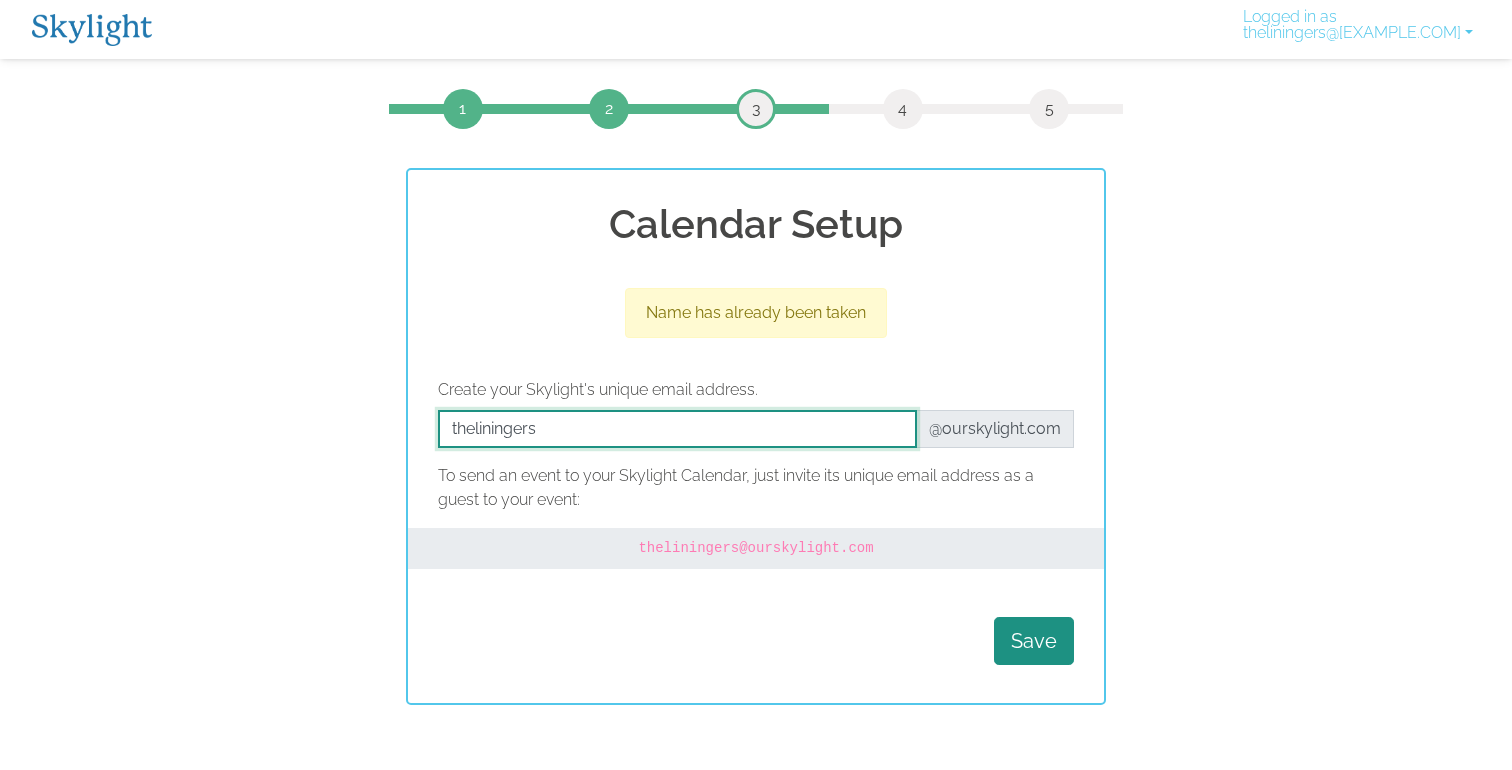 click at bounding box center [677, 429] 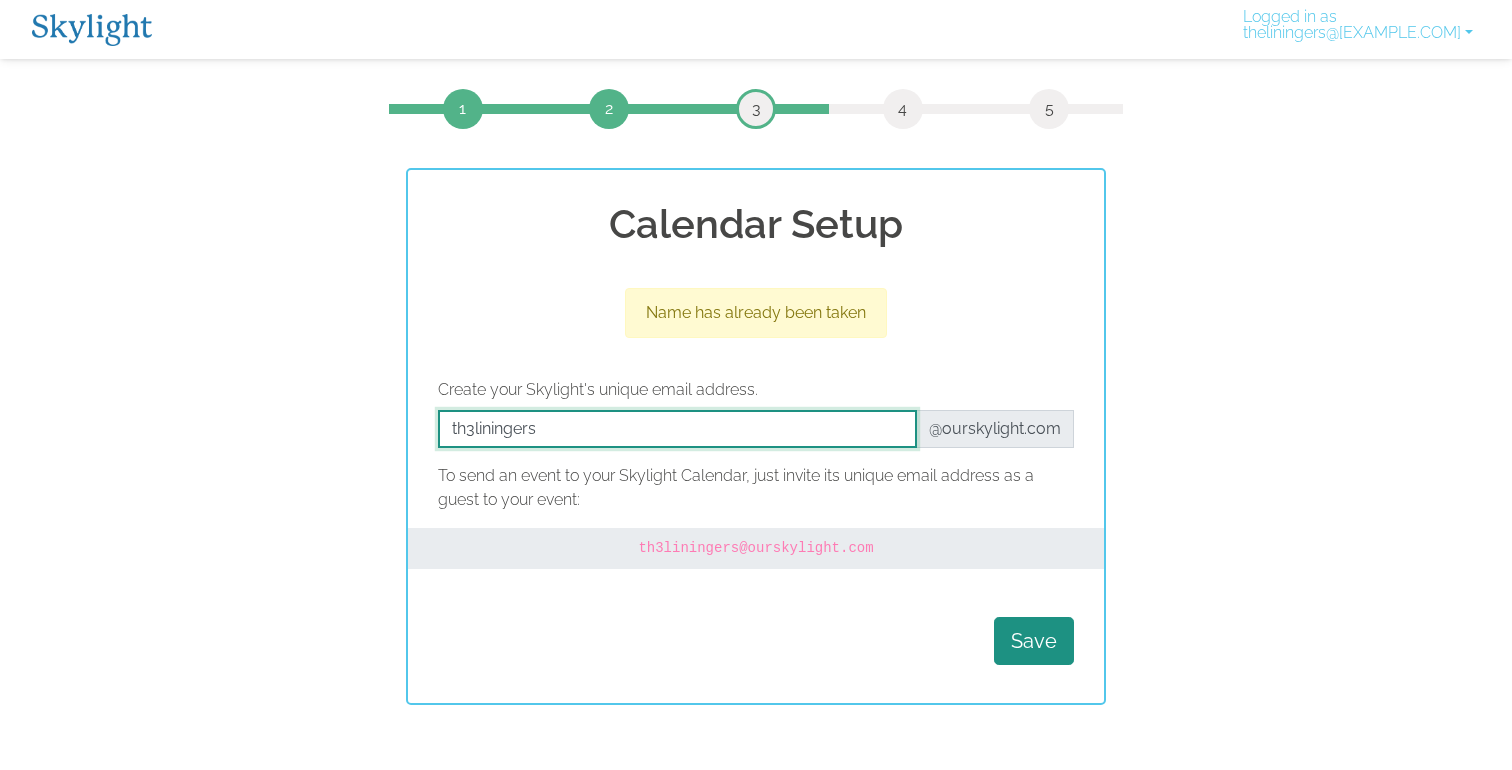 type on "th3liningers" 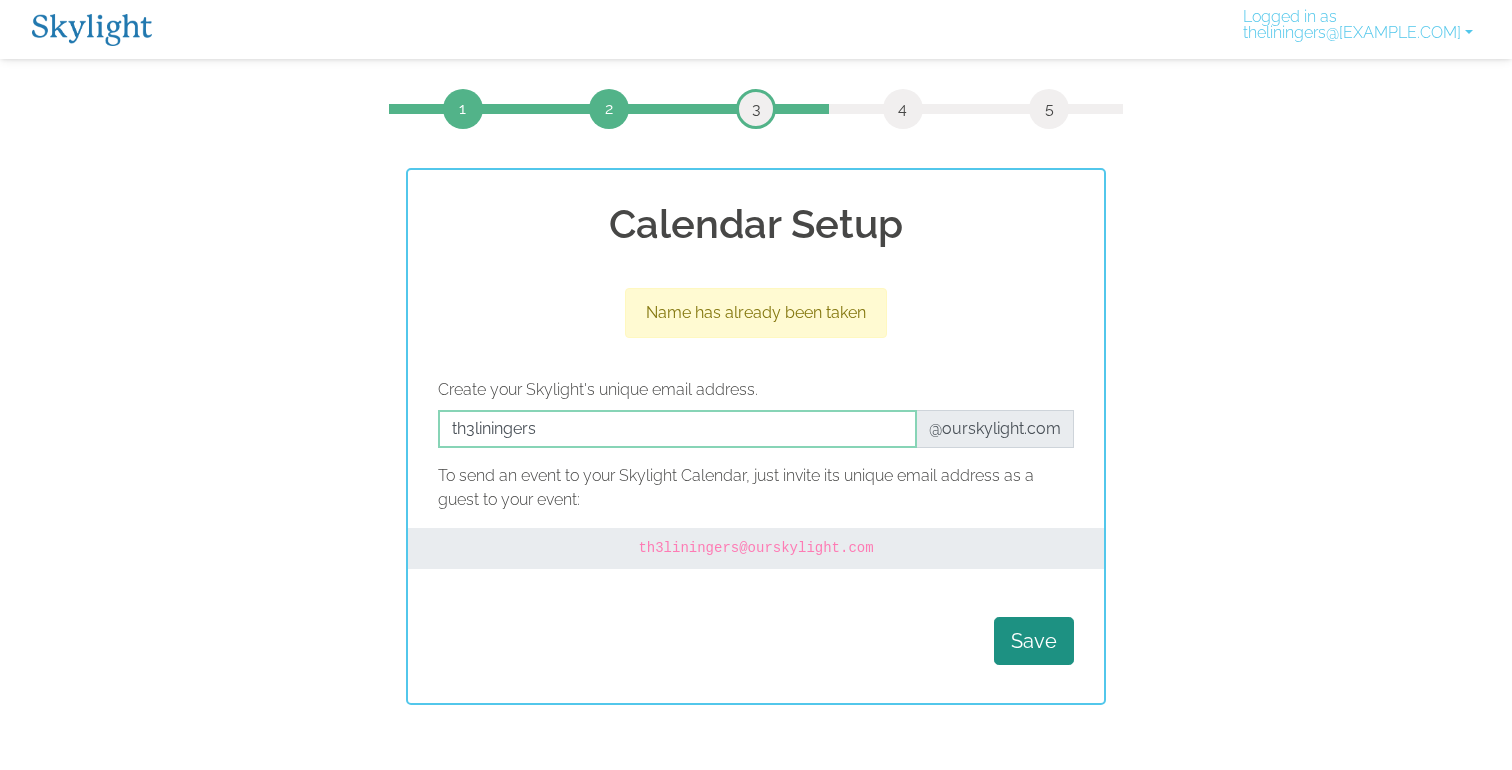 click on "1 2 3 4 5 Calendar Setup Name has already been taken Create your Skylight's unique email address.   @ourskylight.com To send an event to your Skylight Calendar, just invite its unique email address as a guest to your event: th3liningers @ourskylight.com Save" at bounding box center (756, 397) 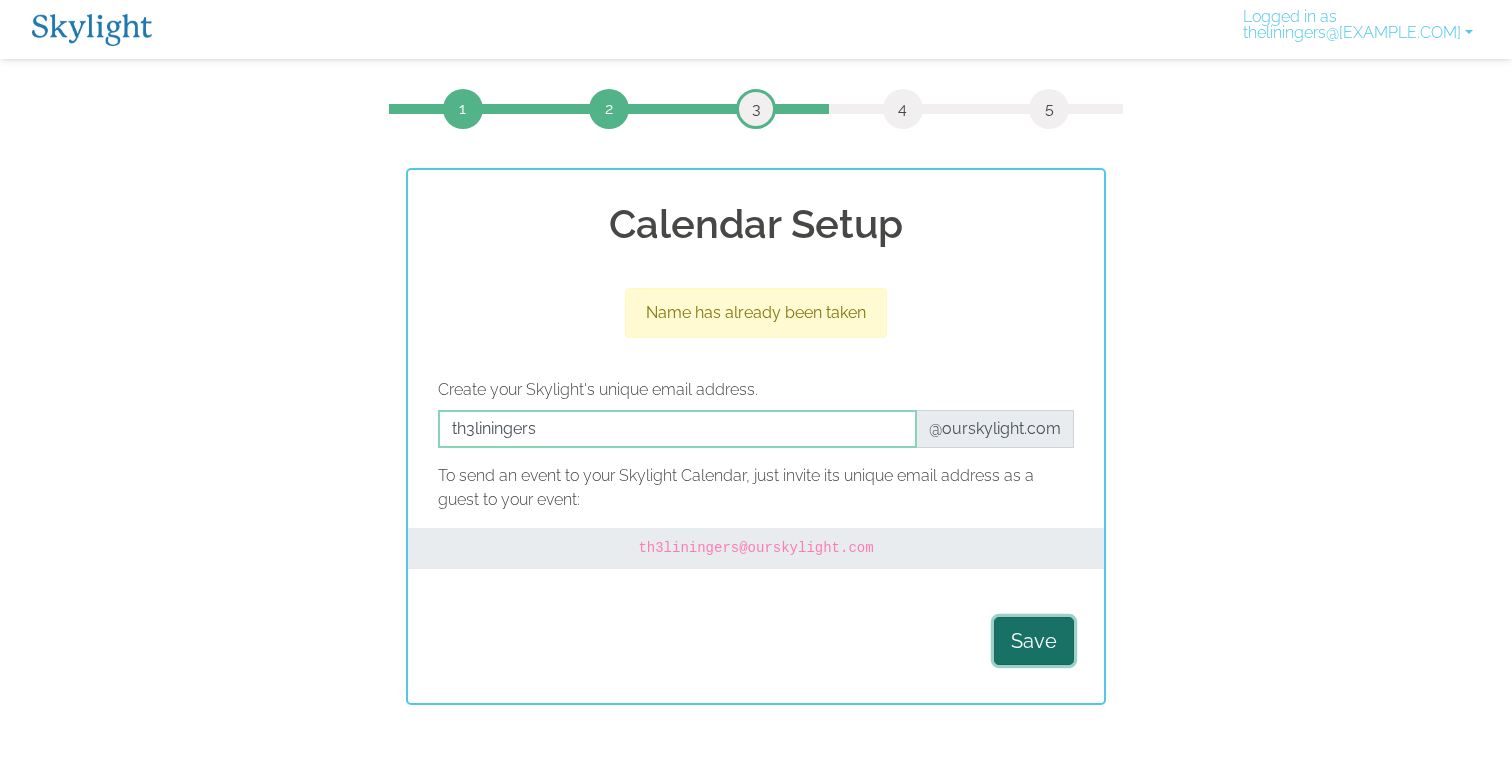 click on "Save" at bounding box center (1034, 641) 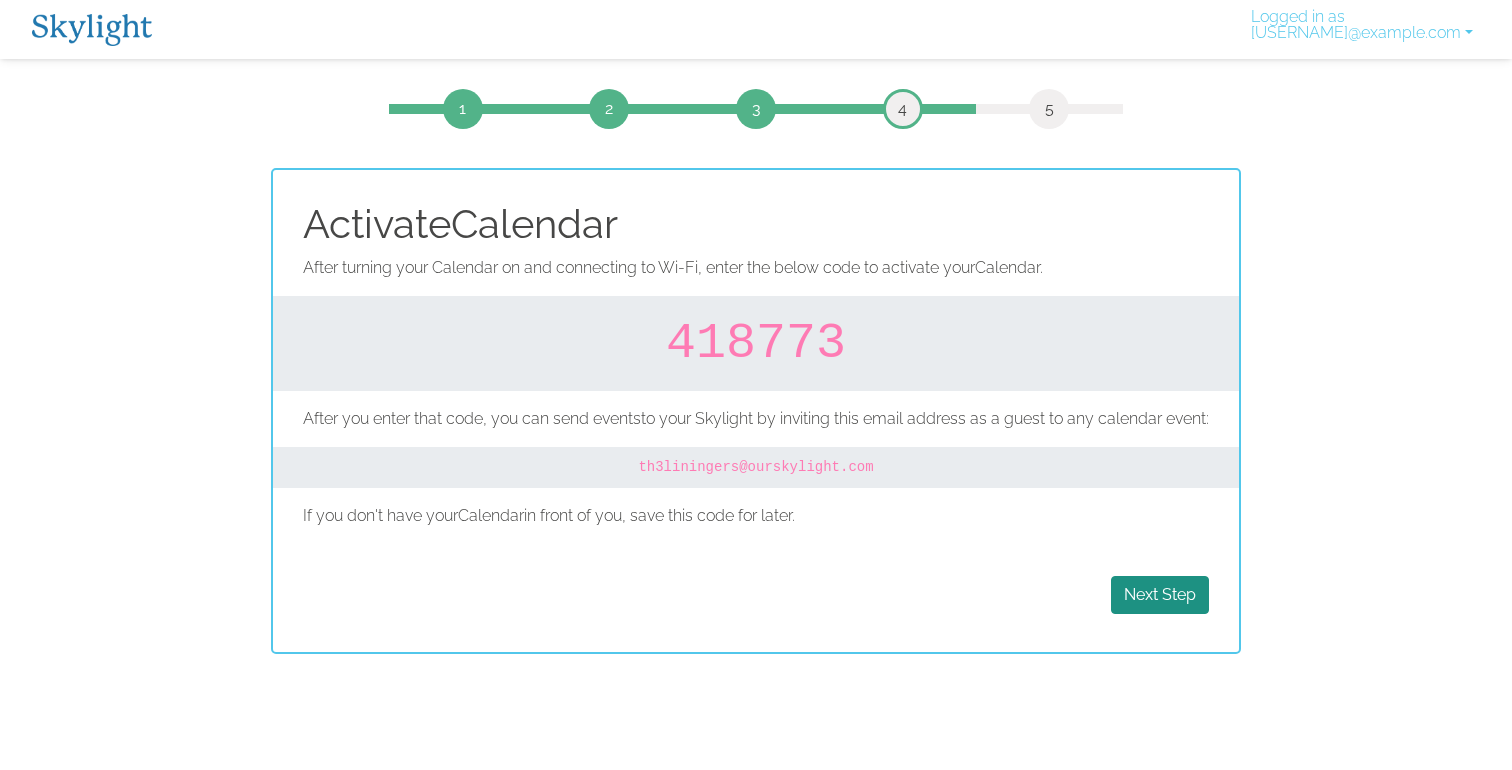 scroll, scrollTop: 0, scrollLeft: 0, axis: both 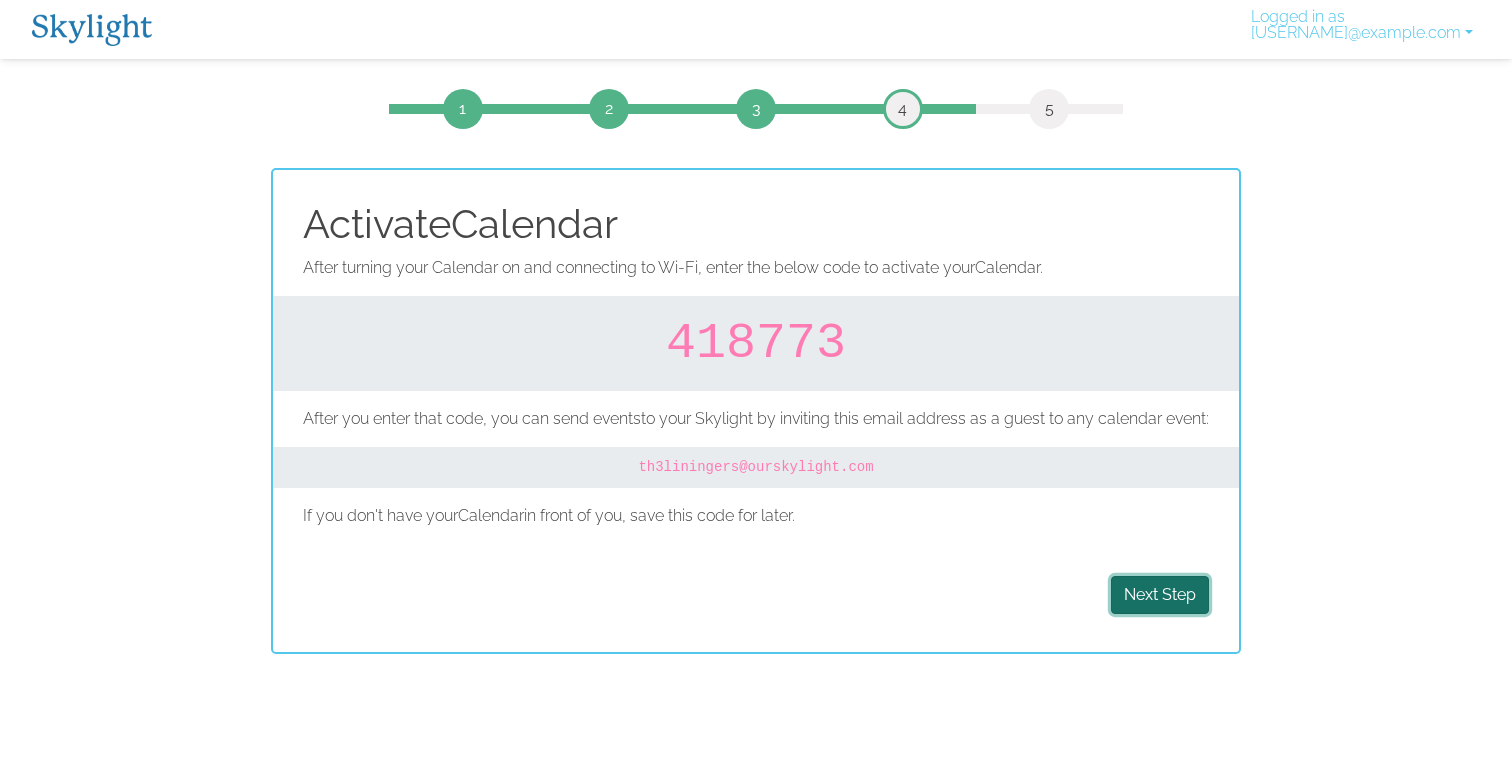 click on "Next Step" at bounding box center (1160, 595) 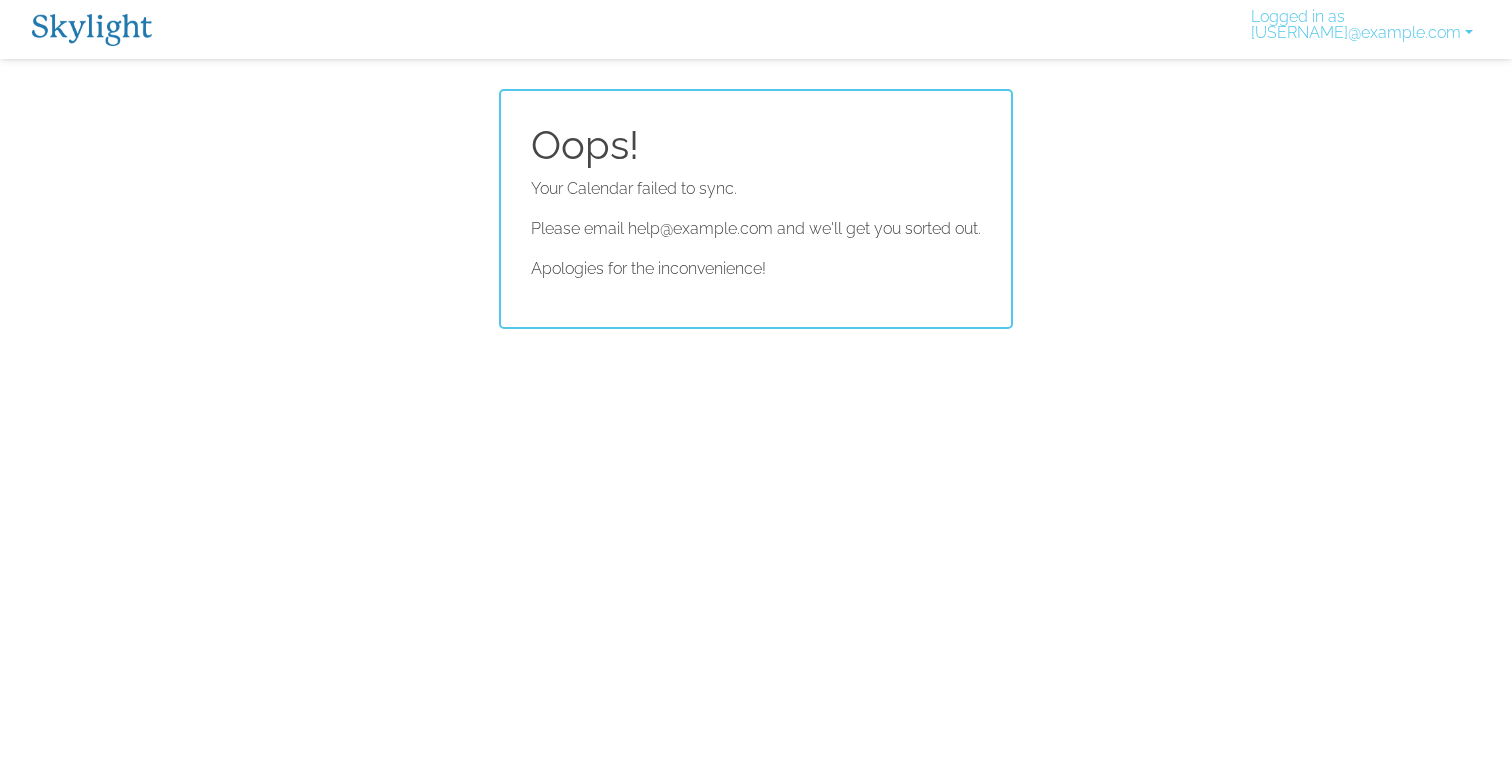 scroll, scrollTop: 0, scrollLeft: 0, axis: both 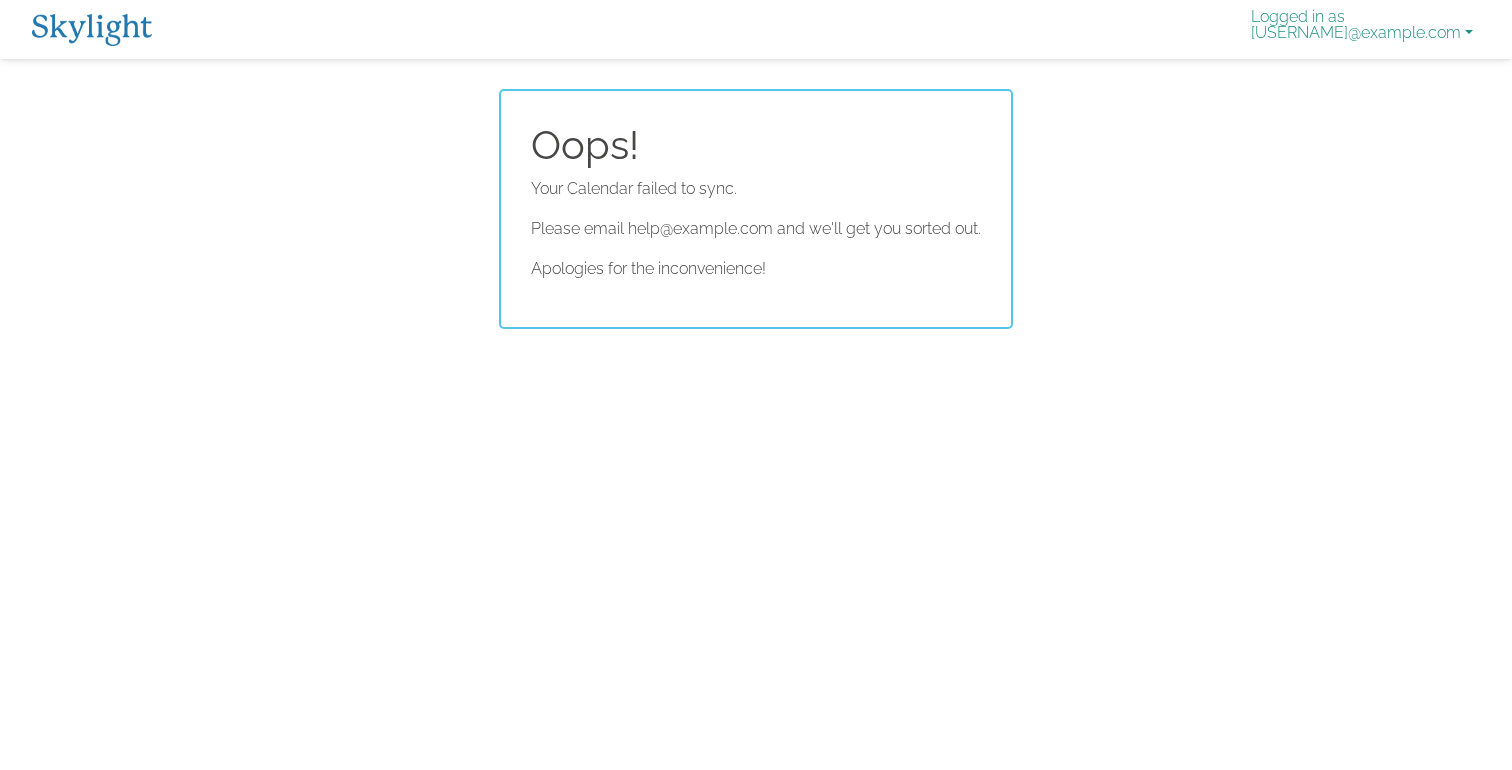 click on "Logged in as theliningers@gmail.com" at bounding box center (1362, 29) 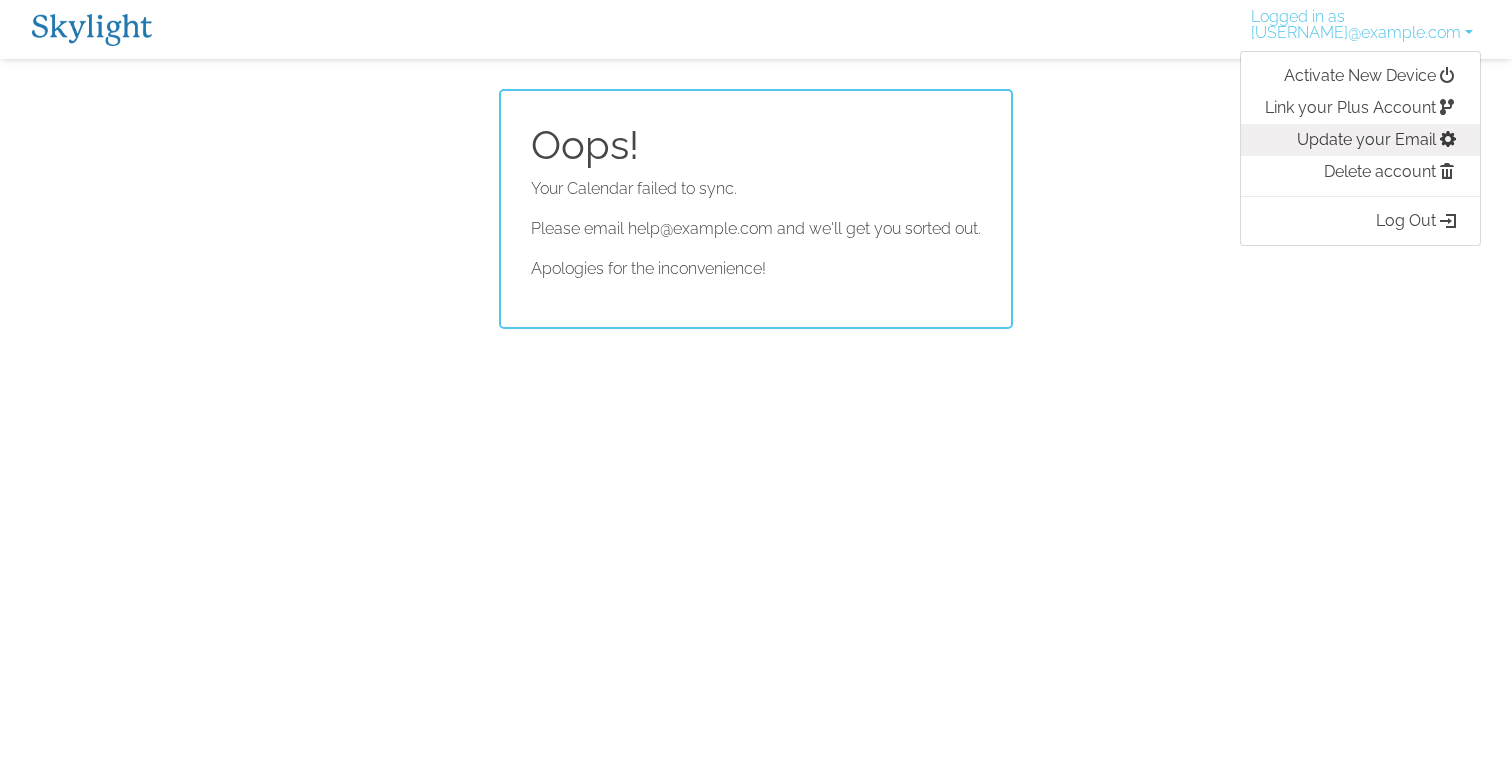 click on "Update your Email" at bounding box center [1360, 140] 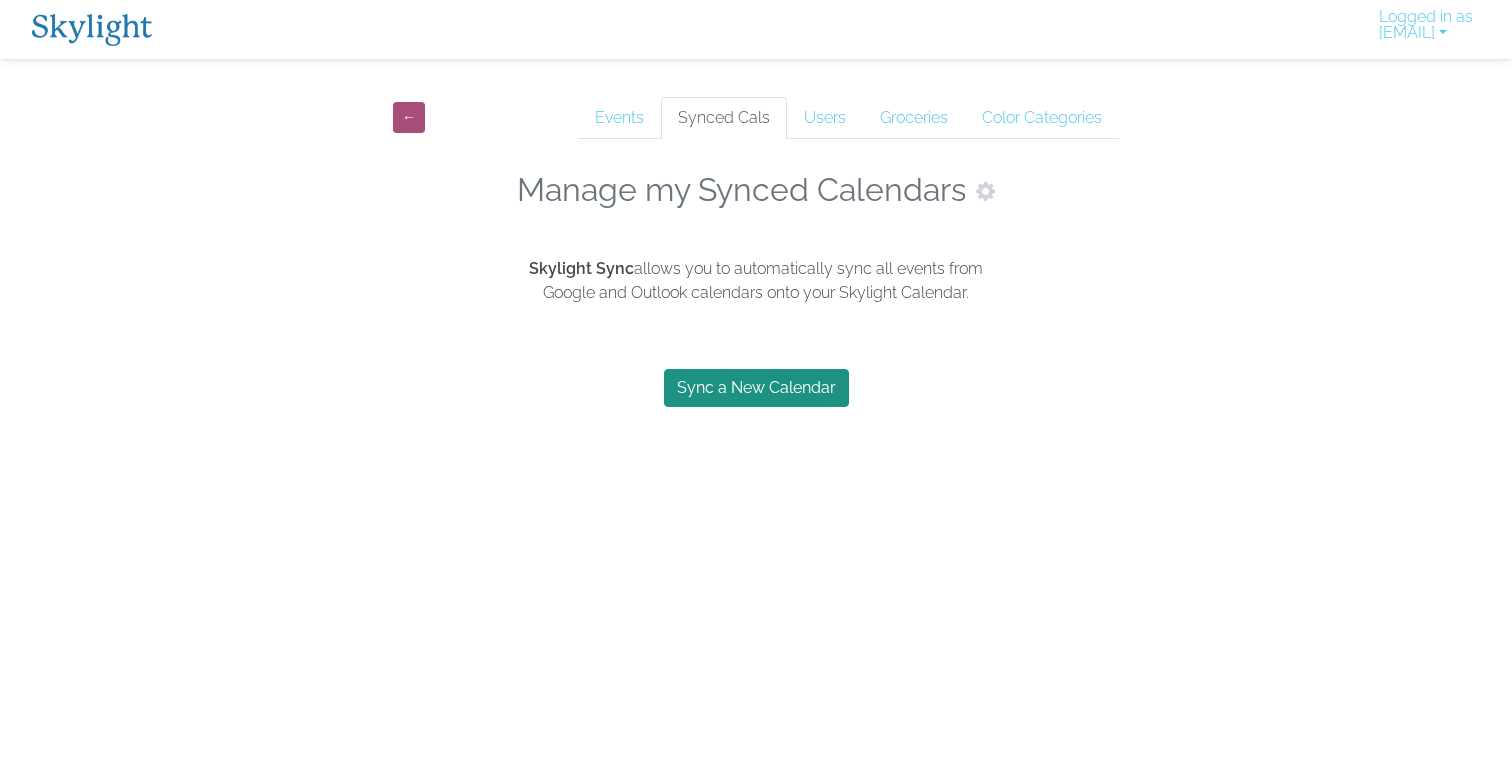 scroll, scrollTop: 0, scrollLeft: 0, axis: both 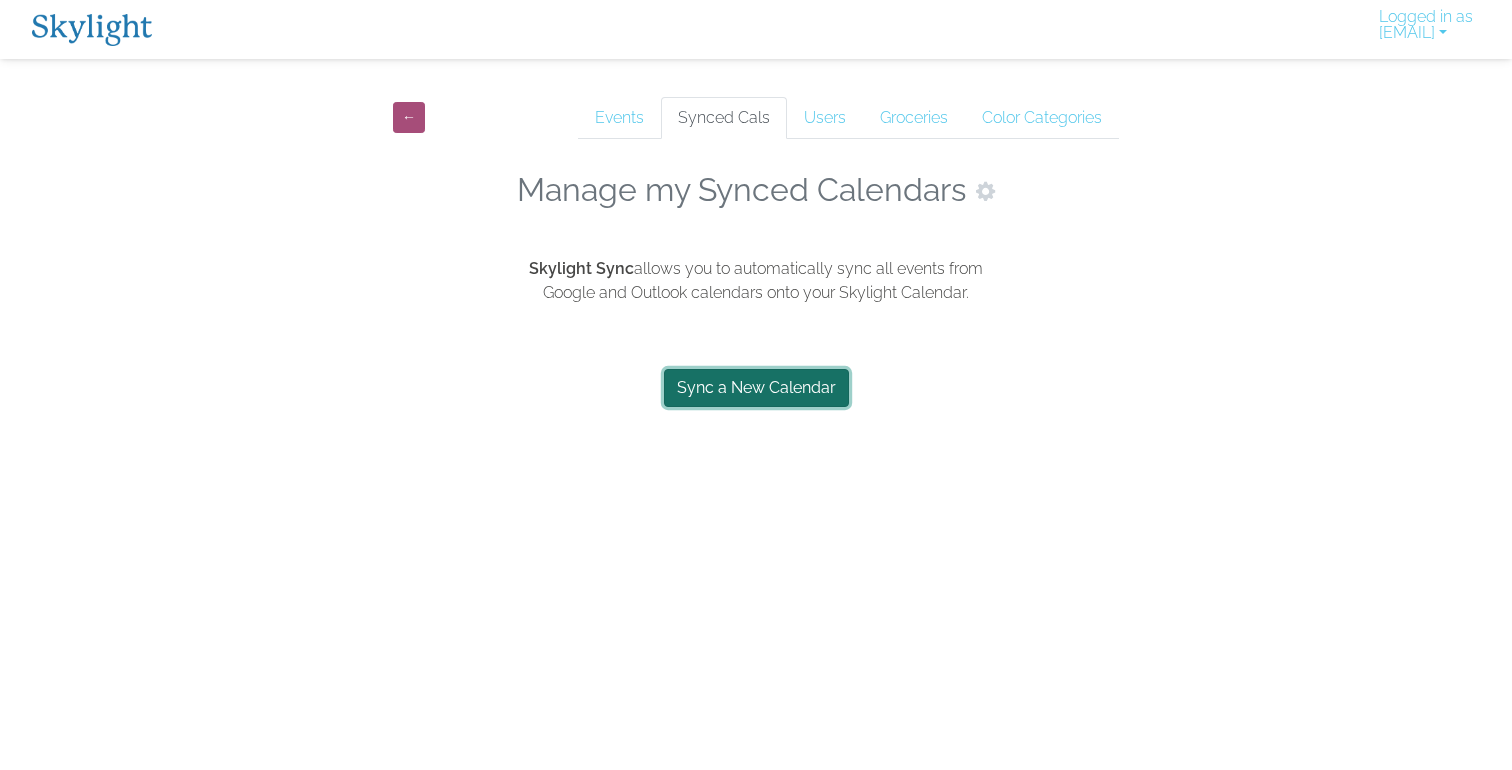 click on "Sync a New Calendar" at bounding box center [756, 388] 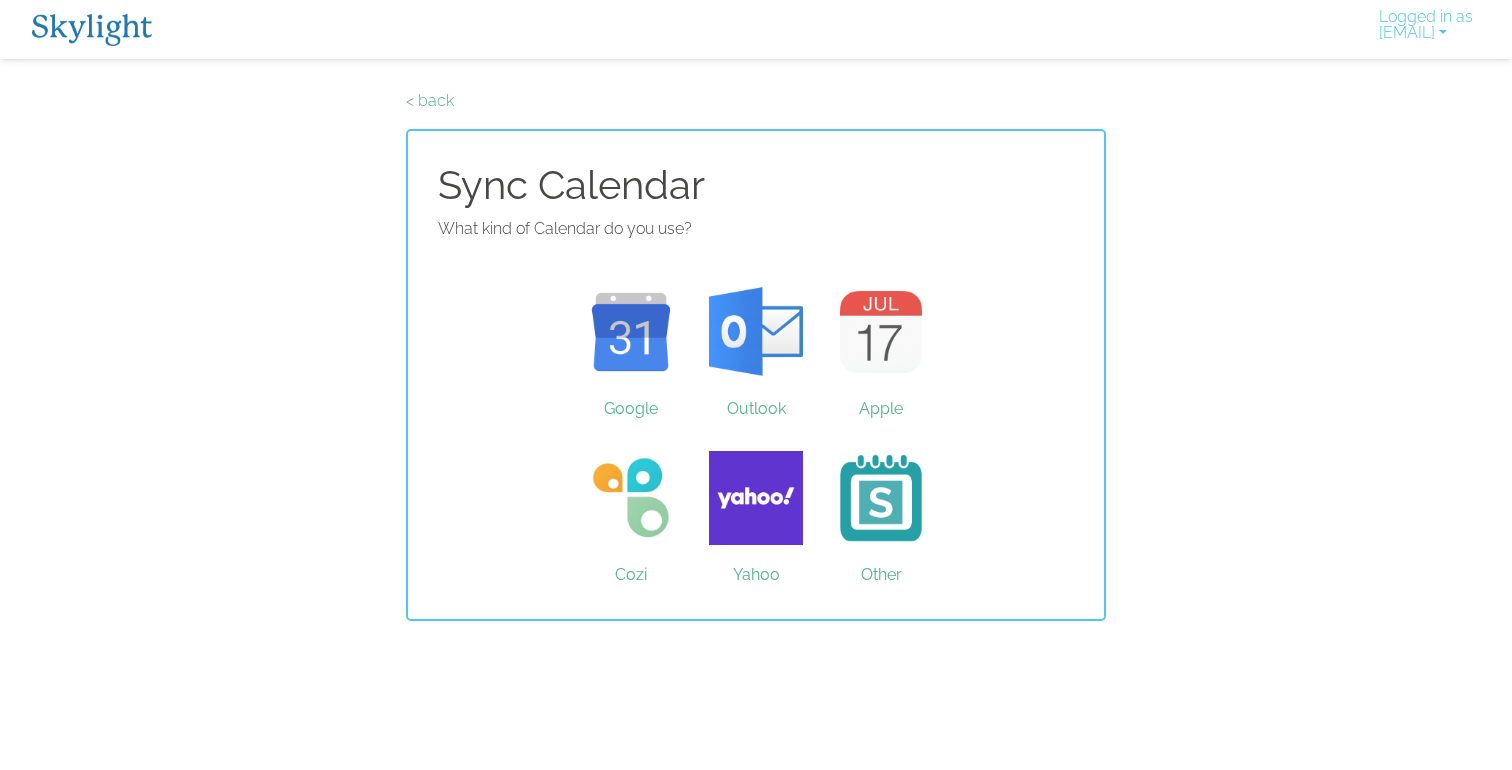 scroll, scrollTop: 0, scrollLeft: 0, axis: both 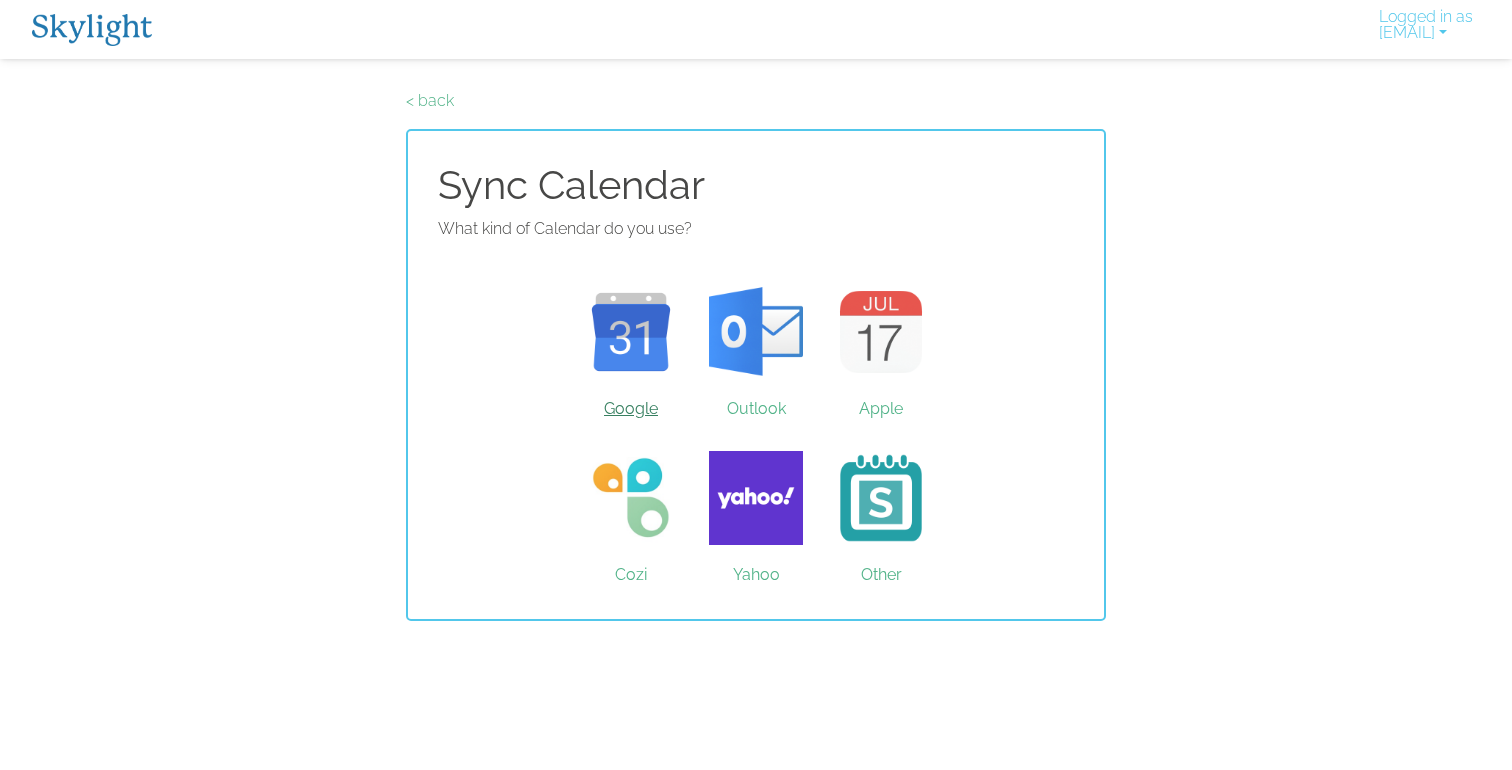 click on "Google" at bounding box center (631, 332) 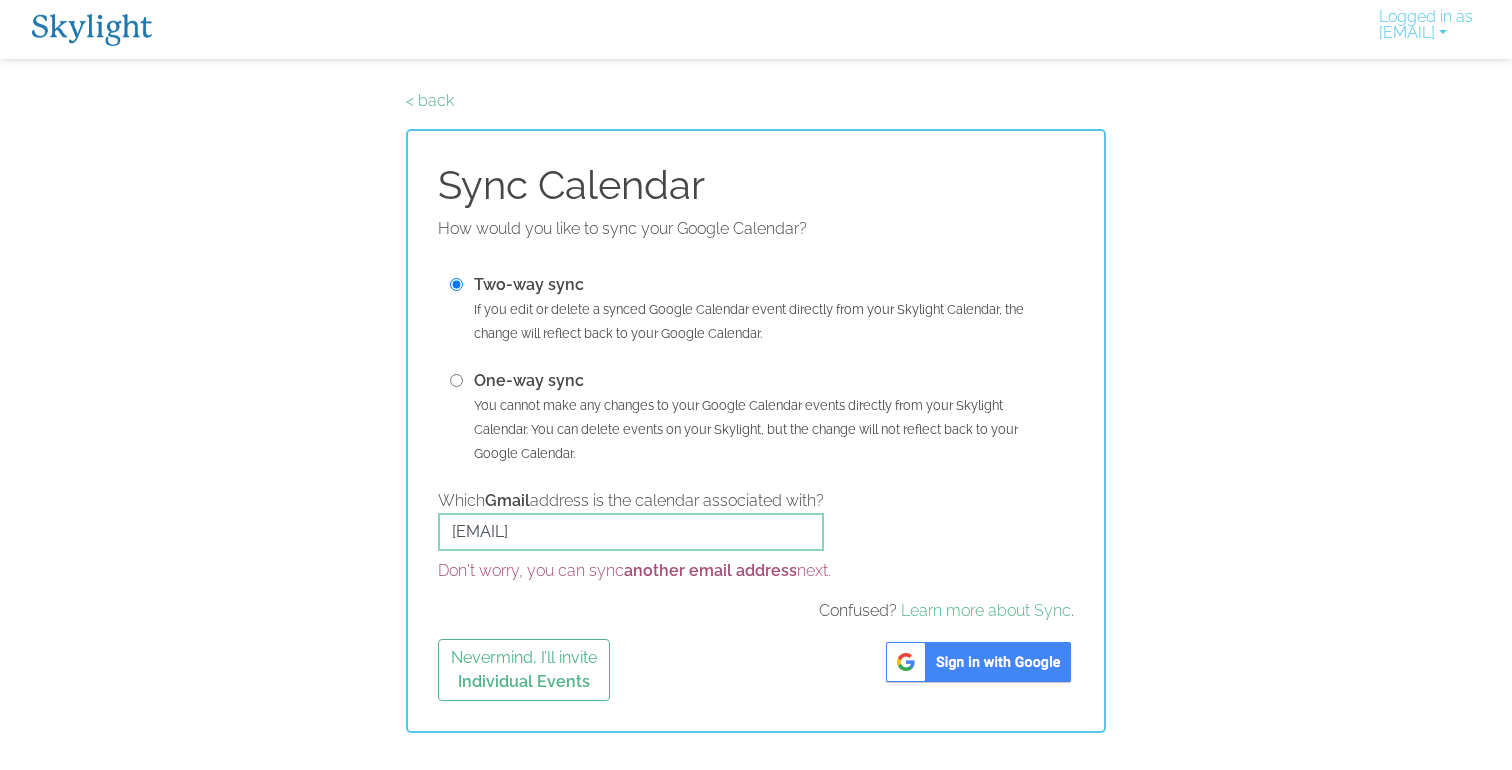 click at bounding box center (978, 662) 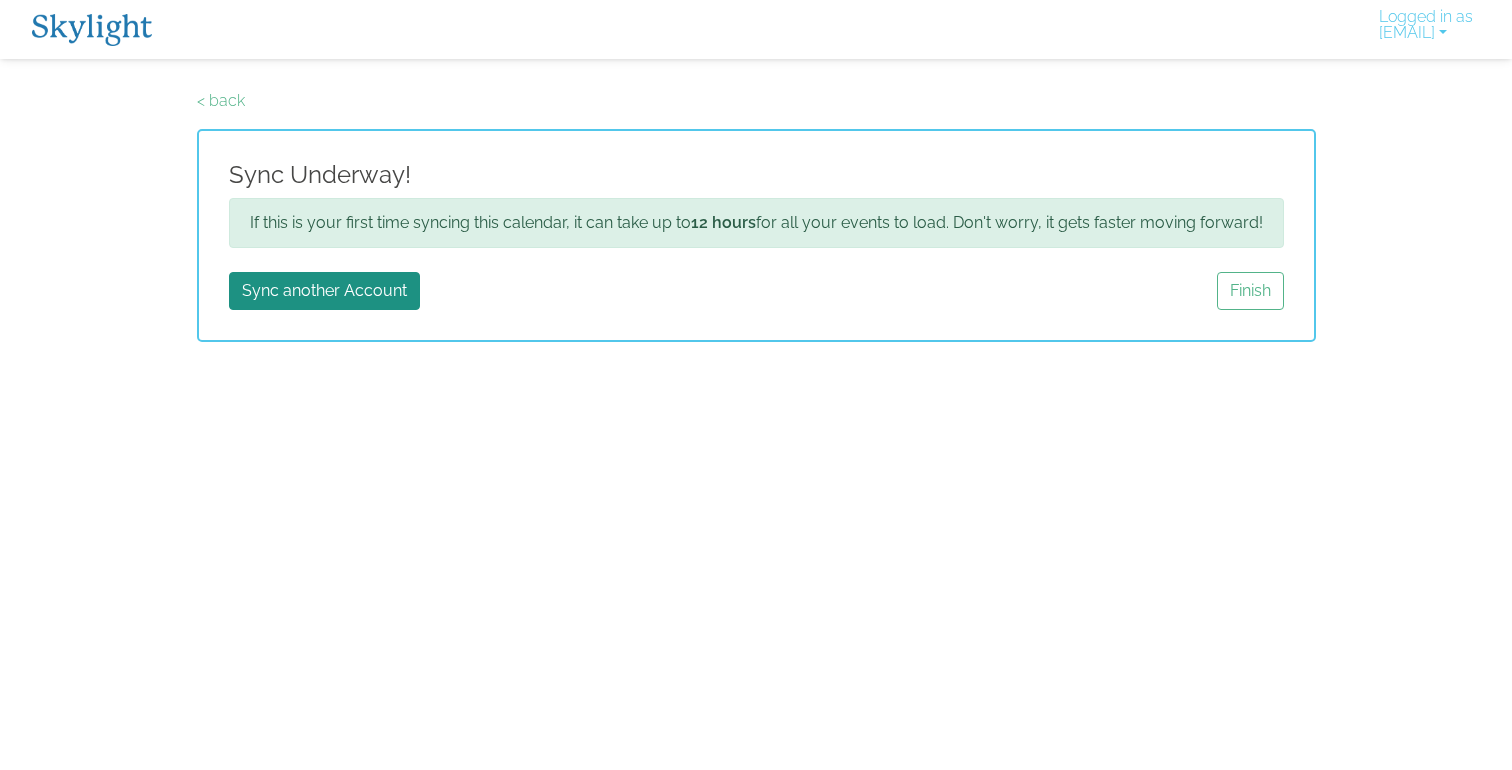 scroll, scrollTop: 0, scrollLeft: 0, axis: both 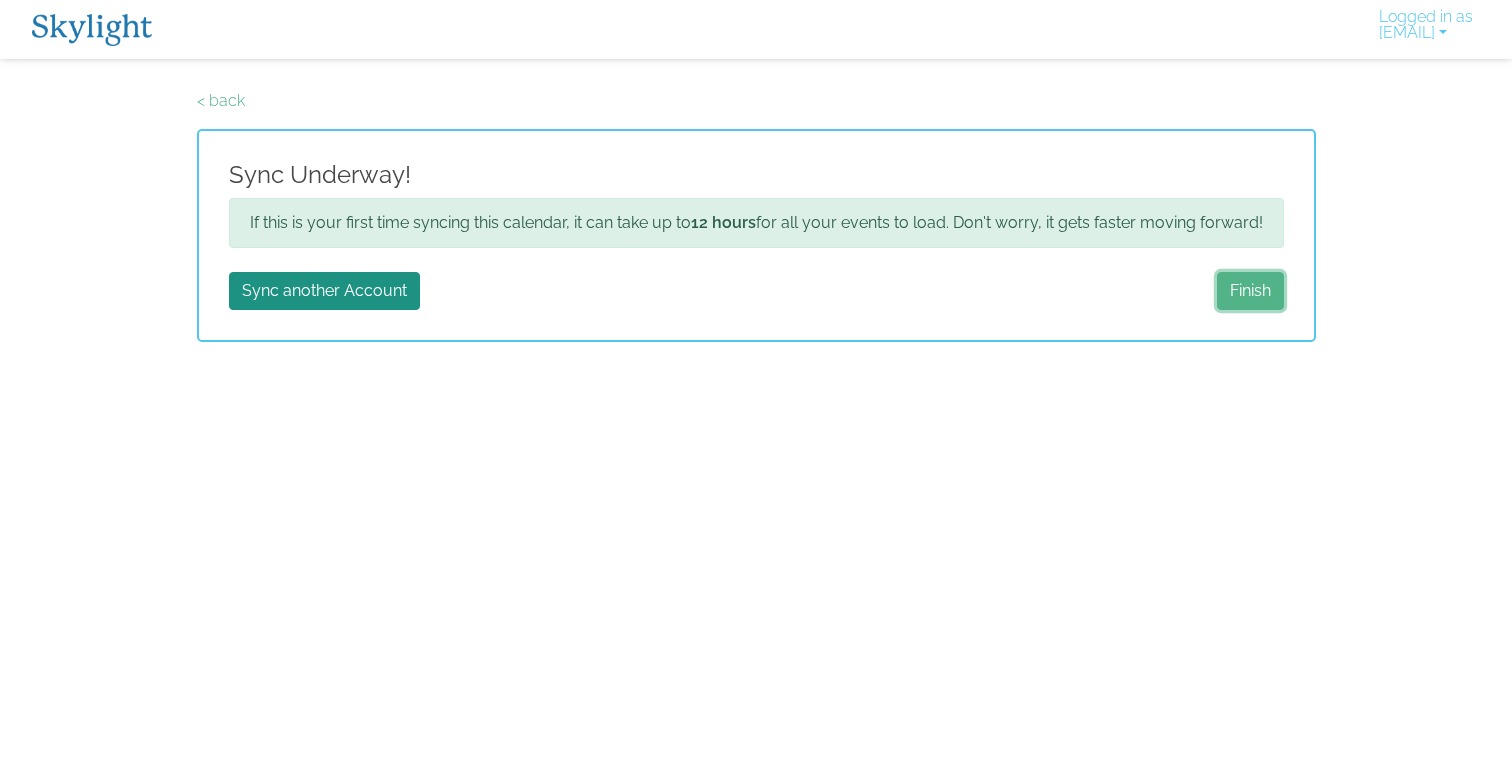 click on "Finish" at bounding box center [1250, 291] 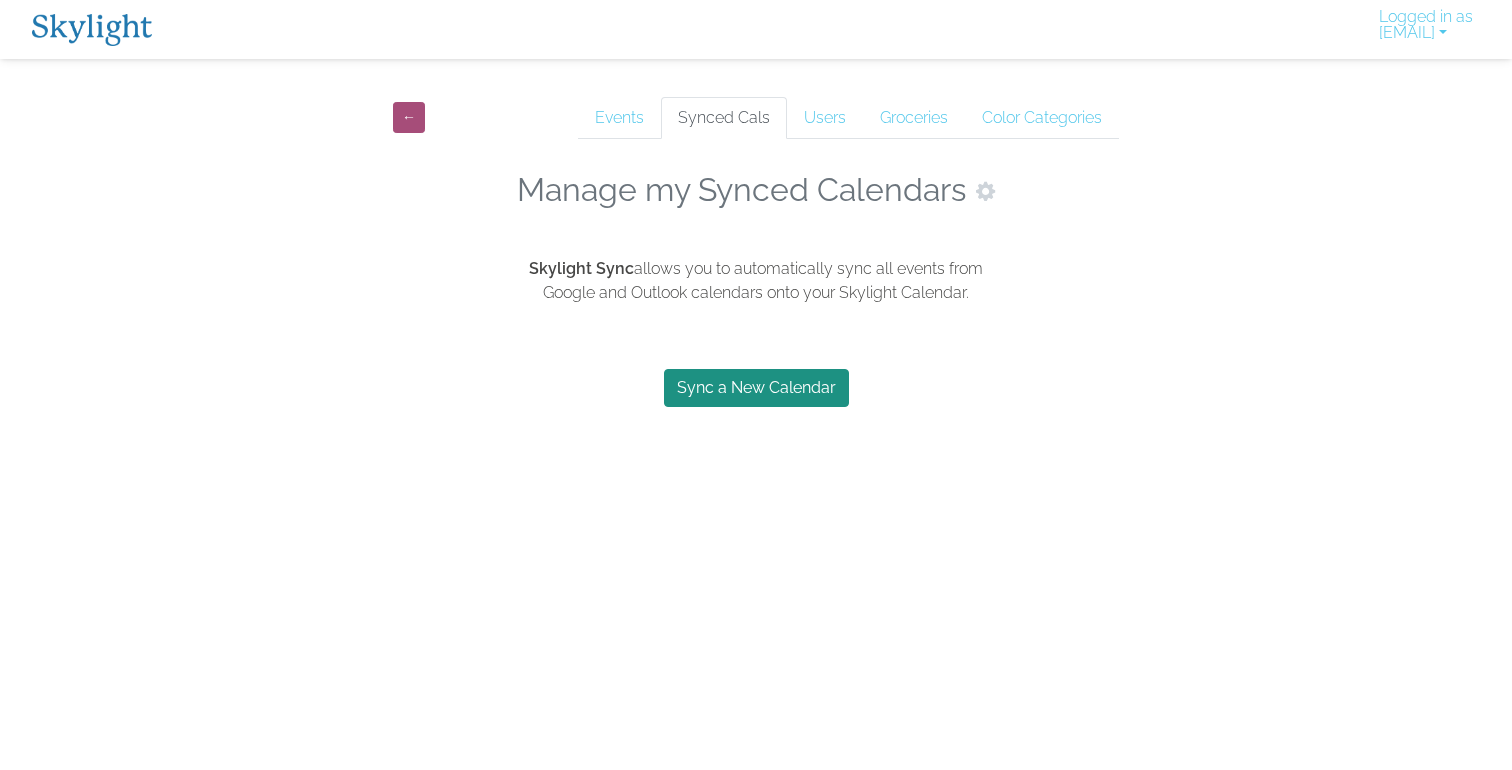 scroll, scrollTop: 0, scrollLeft: 0, axis: both 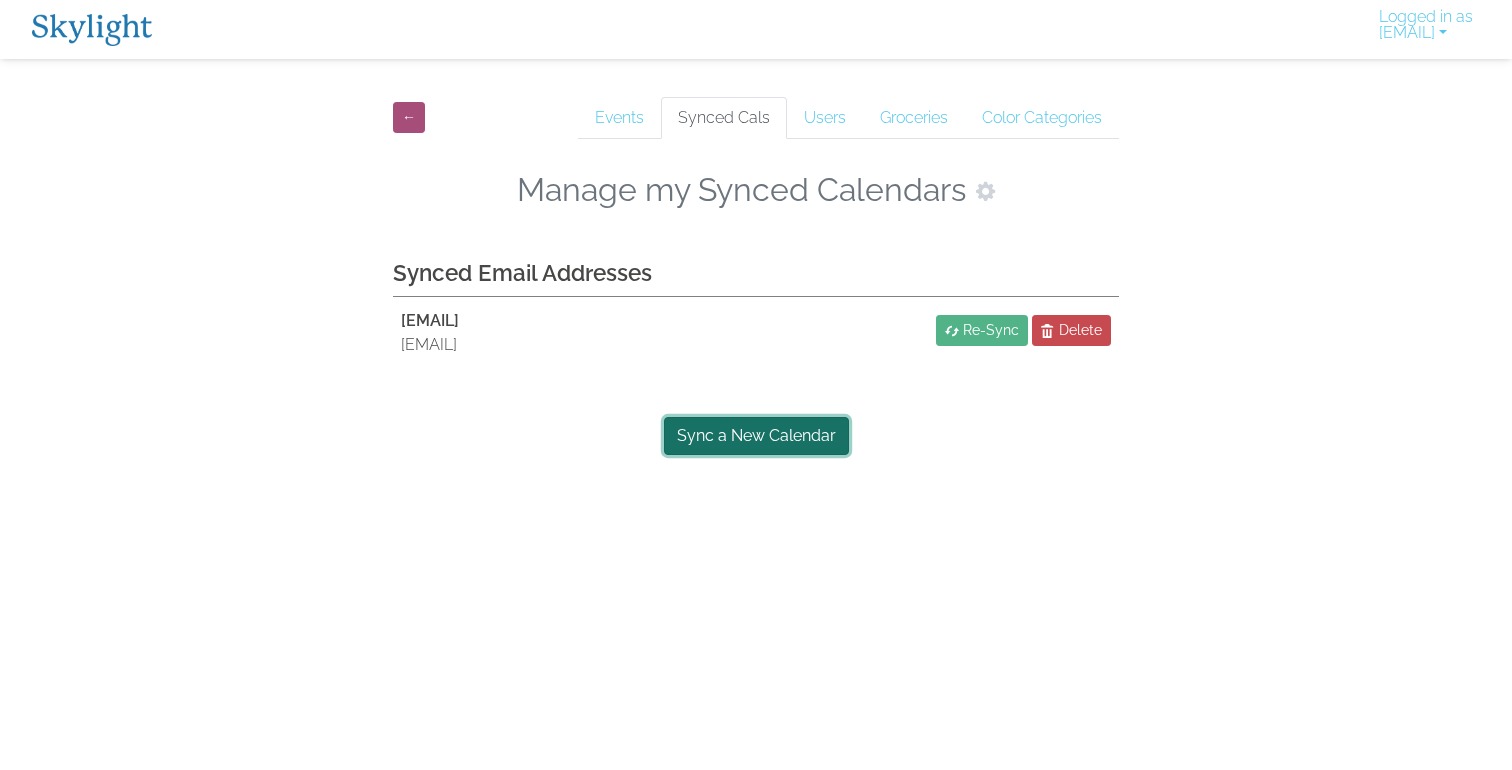 click on "Sync a New Calendar" at bounding box center (756, 436) 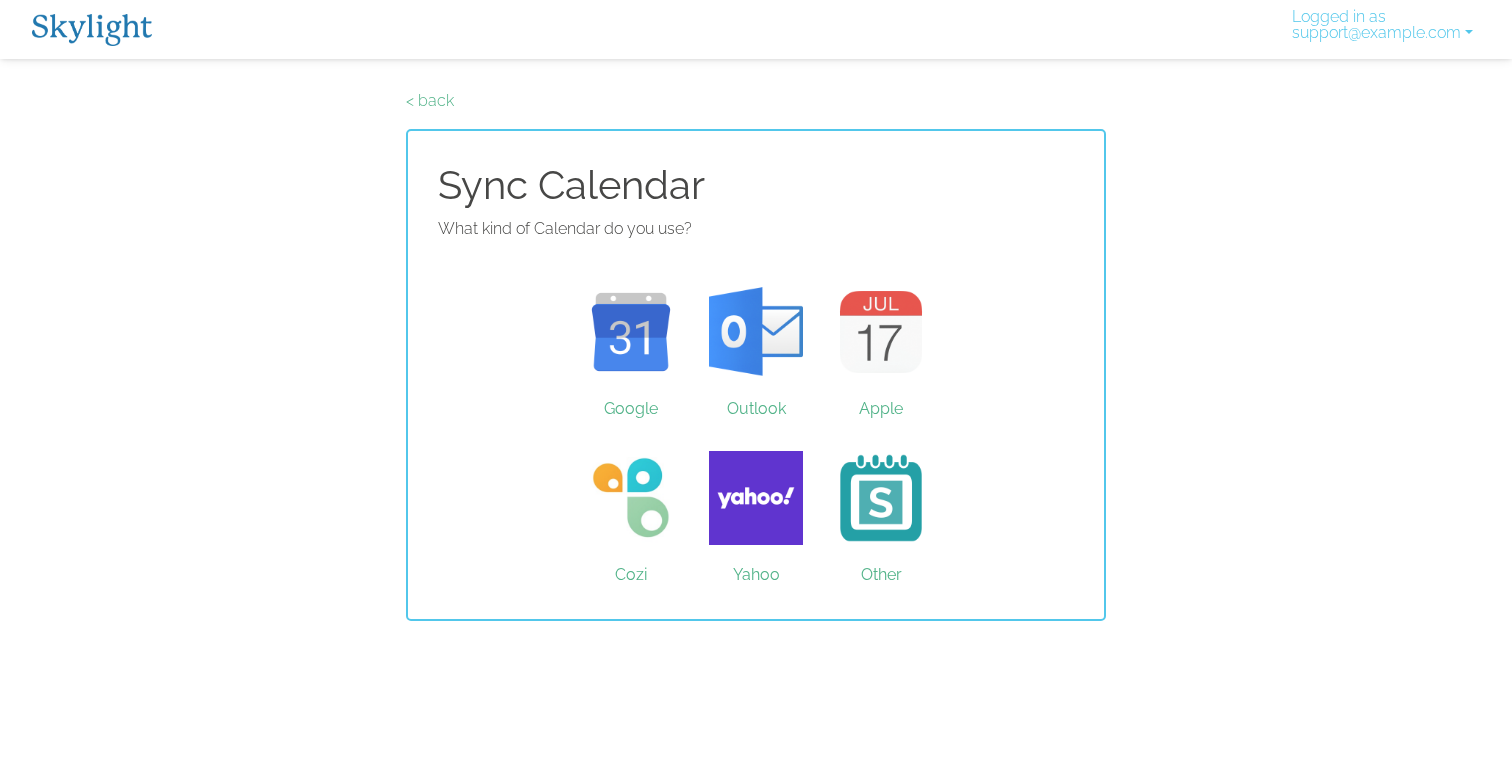 scroll, scrollTop: 0, scrollLeft: 0, axis: both 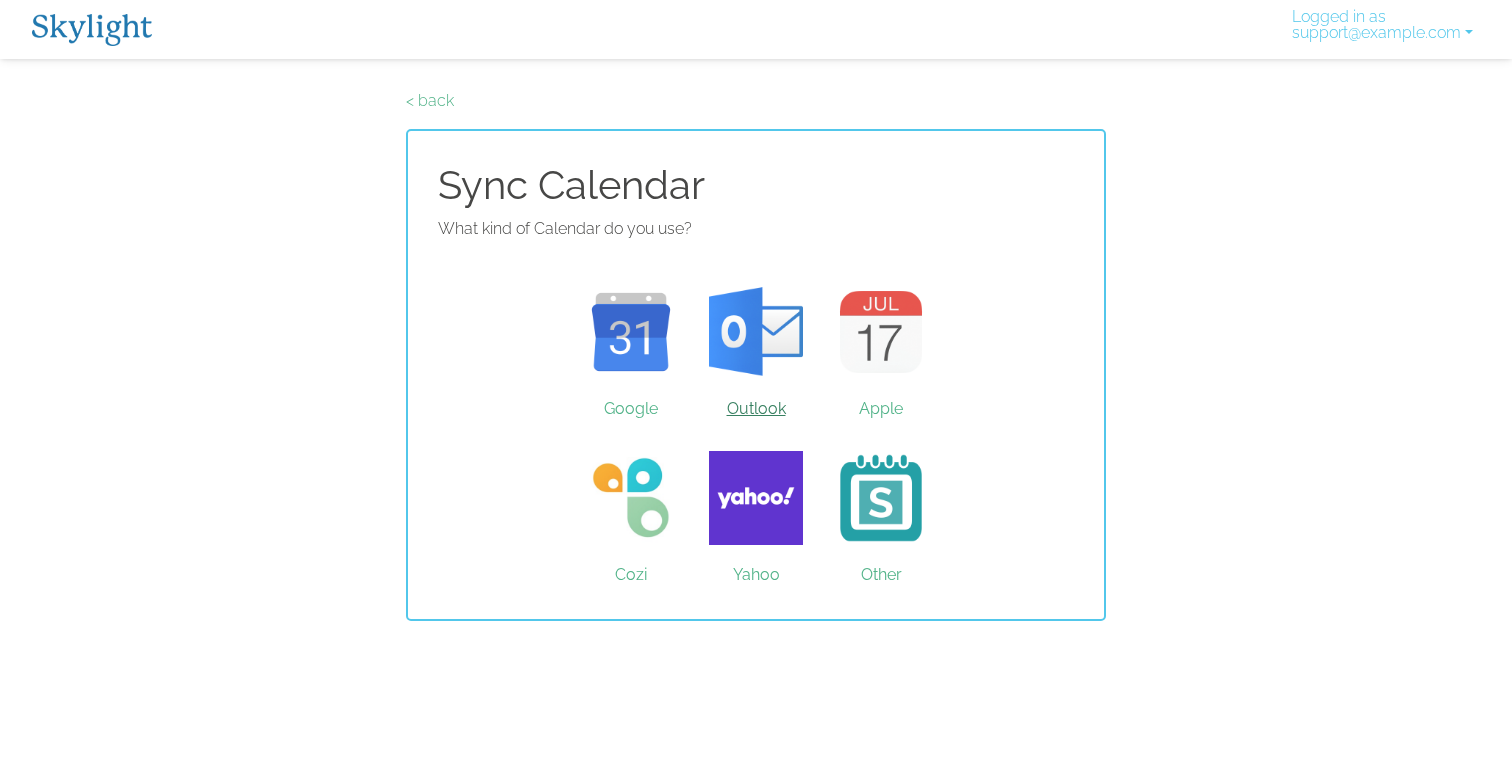 click on "Outlook" at bounding box center (756, 332) 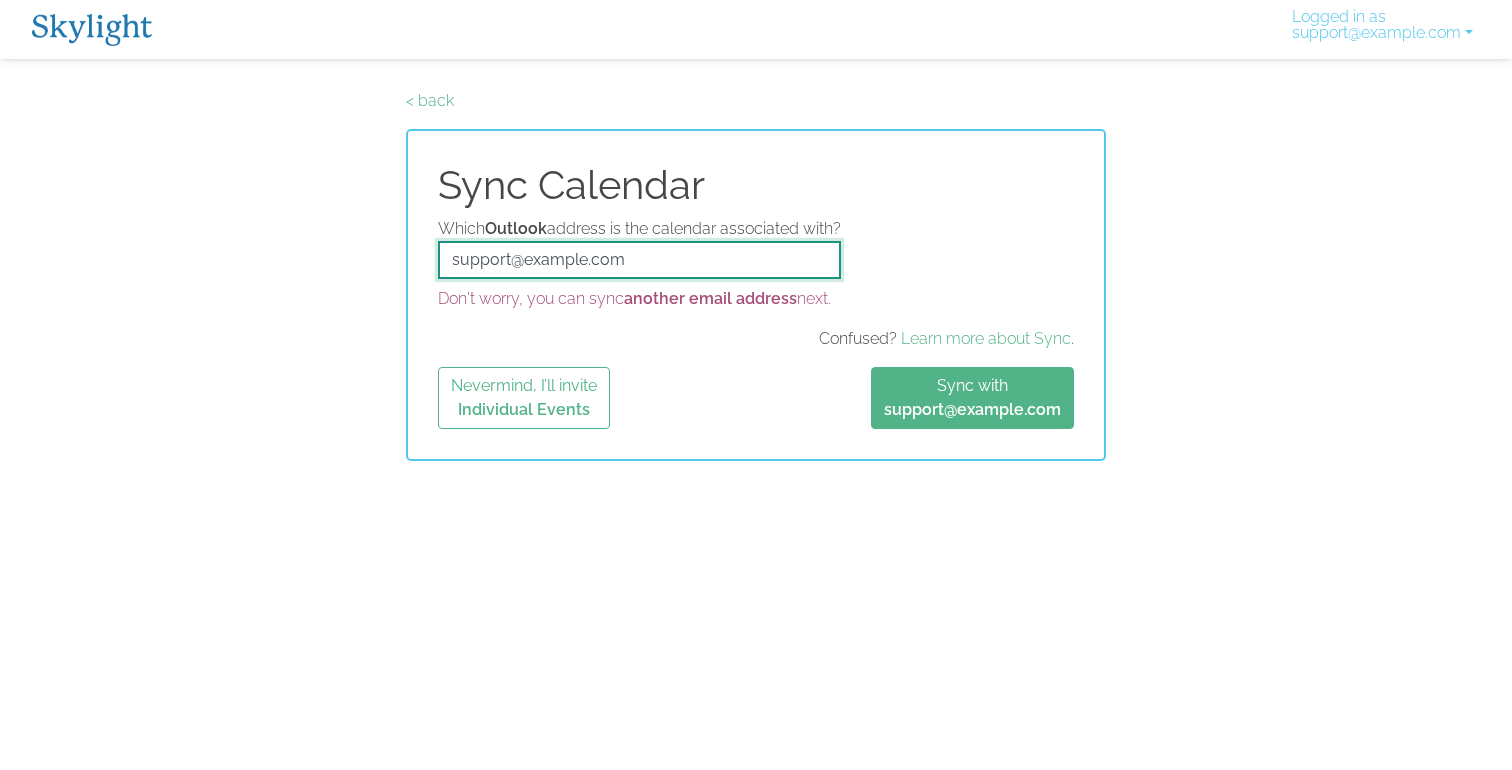 click on "support@example.com" at bounding box center [639, 260] 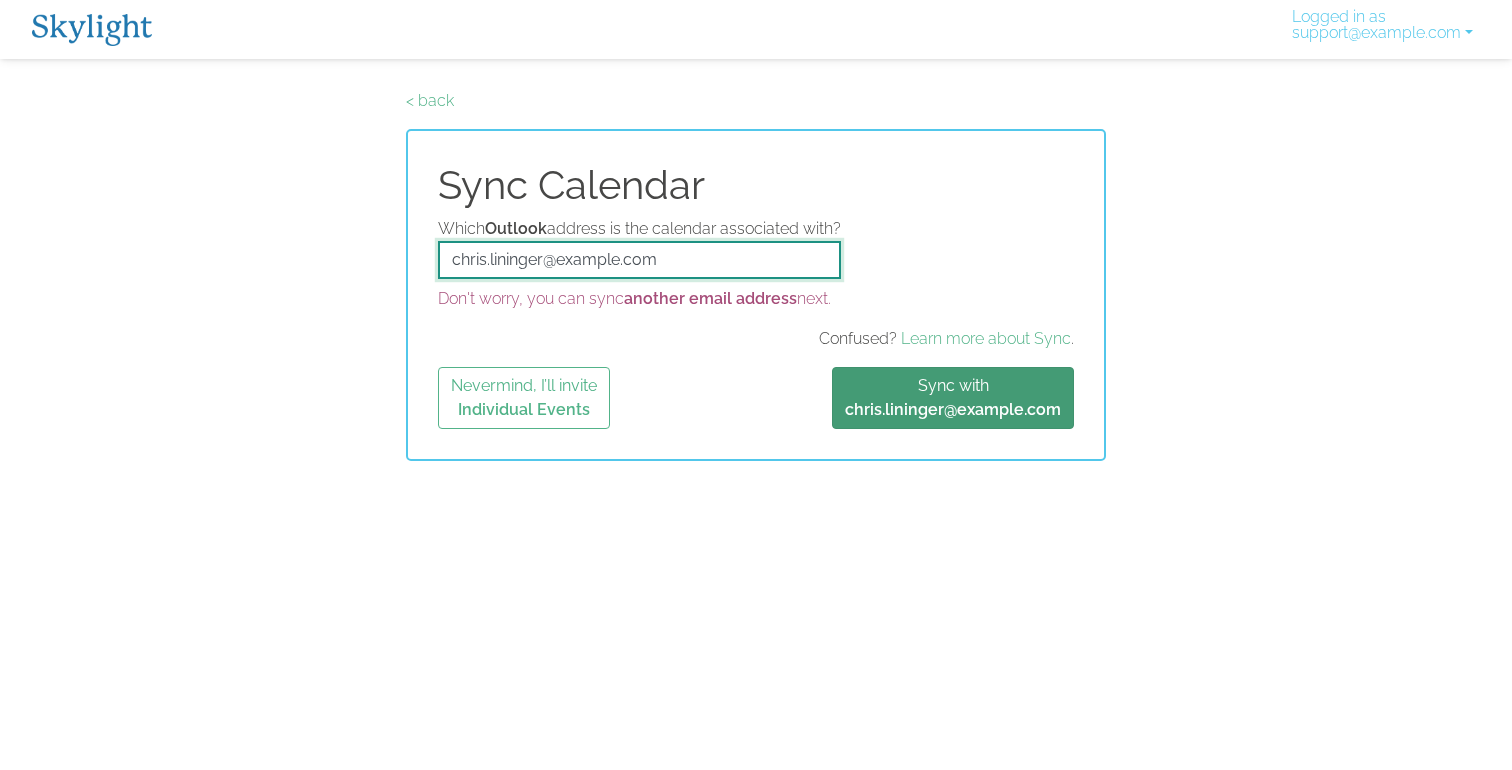 type on "chris.lininger@example.com" 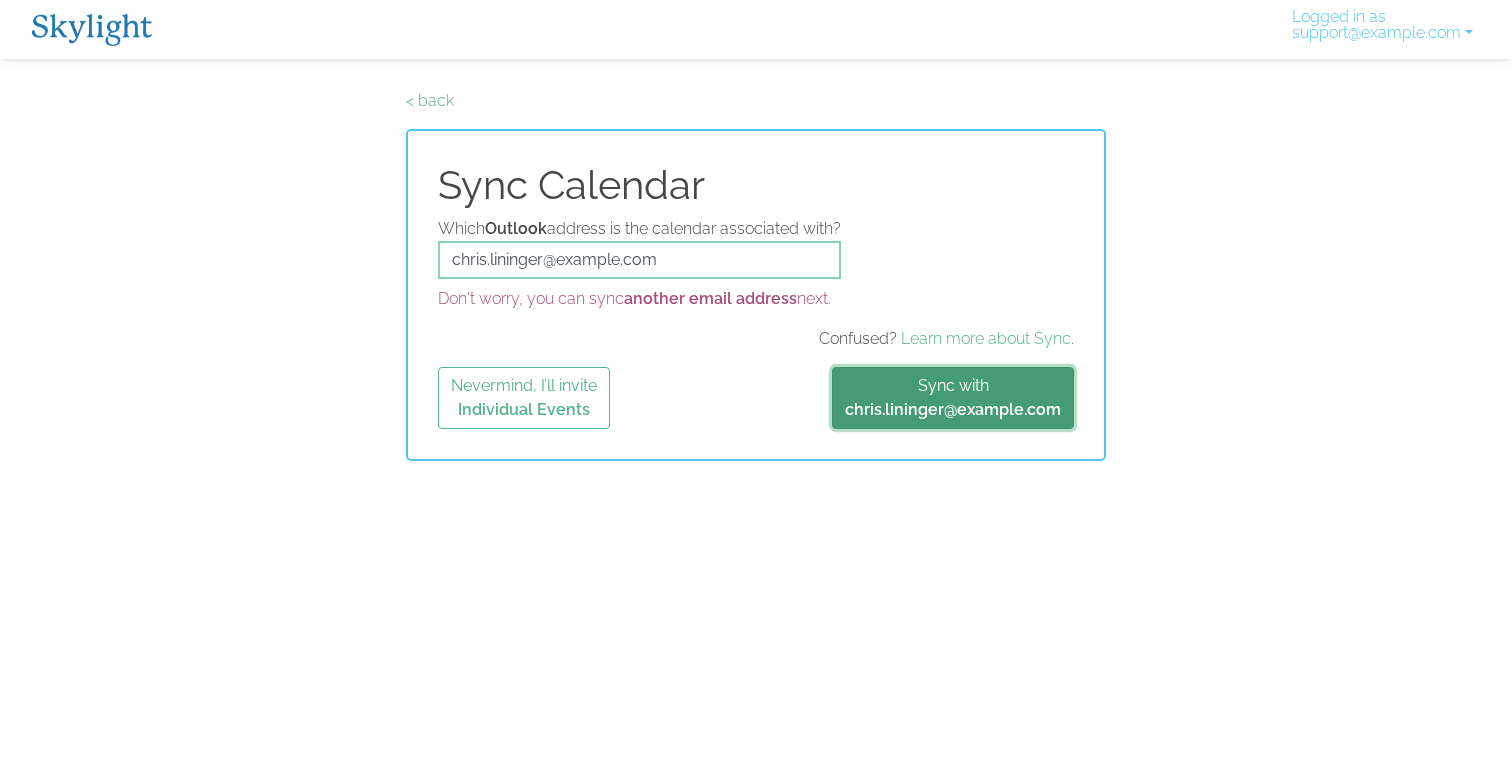 click on "Sync with  chris.lininger@example.com" at bounding box center (953, 398) 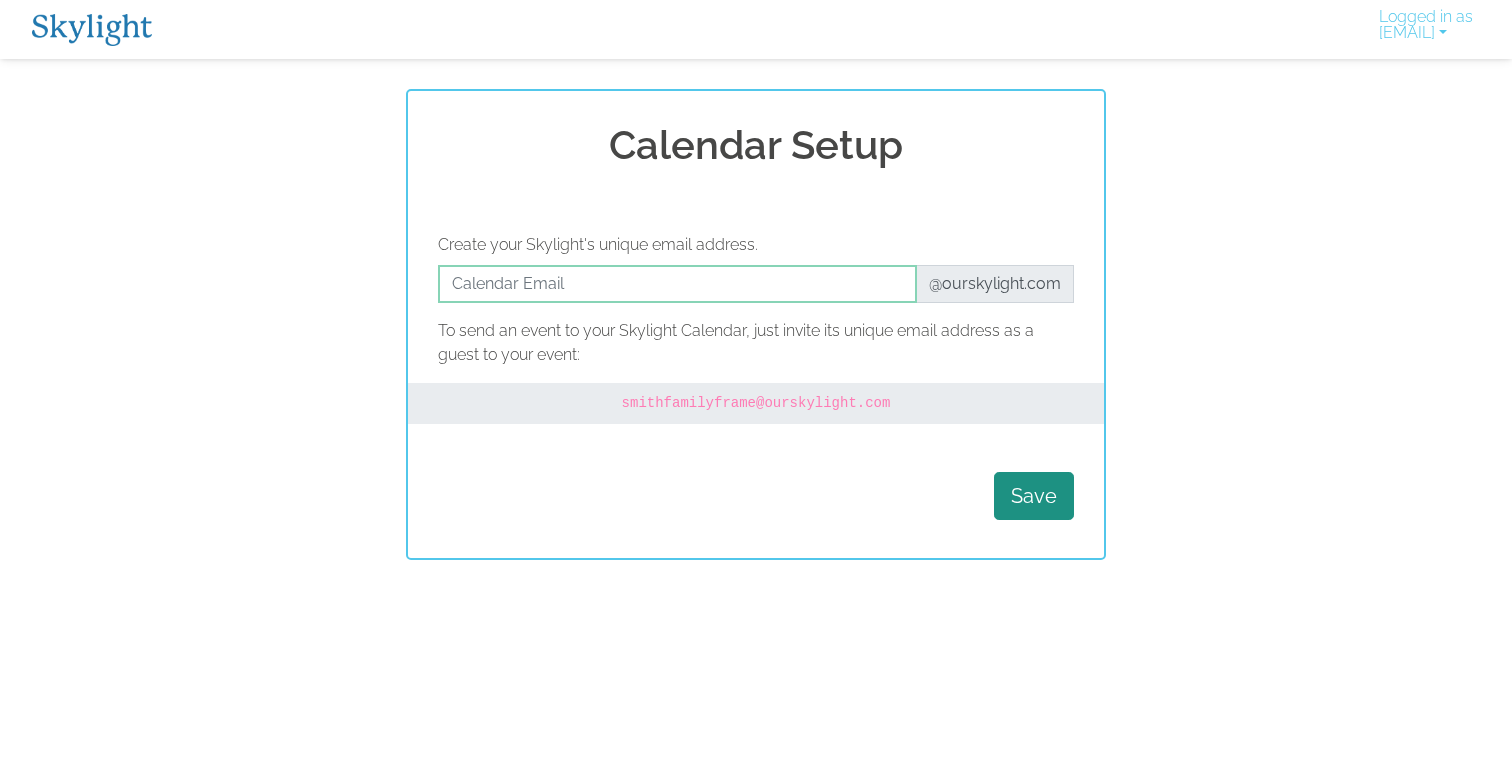 scroll, scrollTop: 0, scrollLeft: 0, axis: both 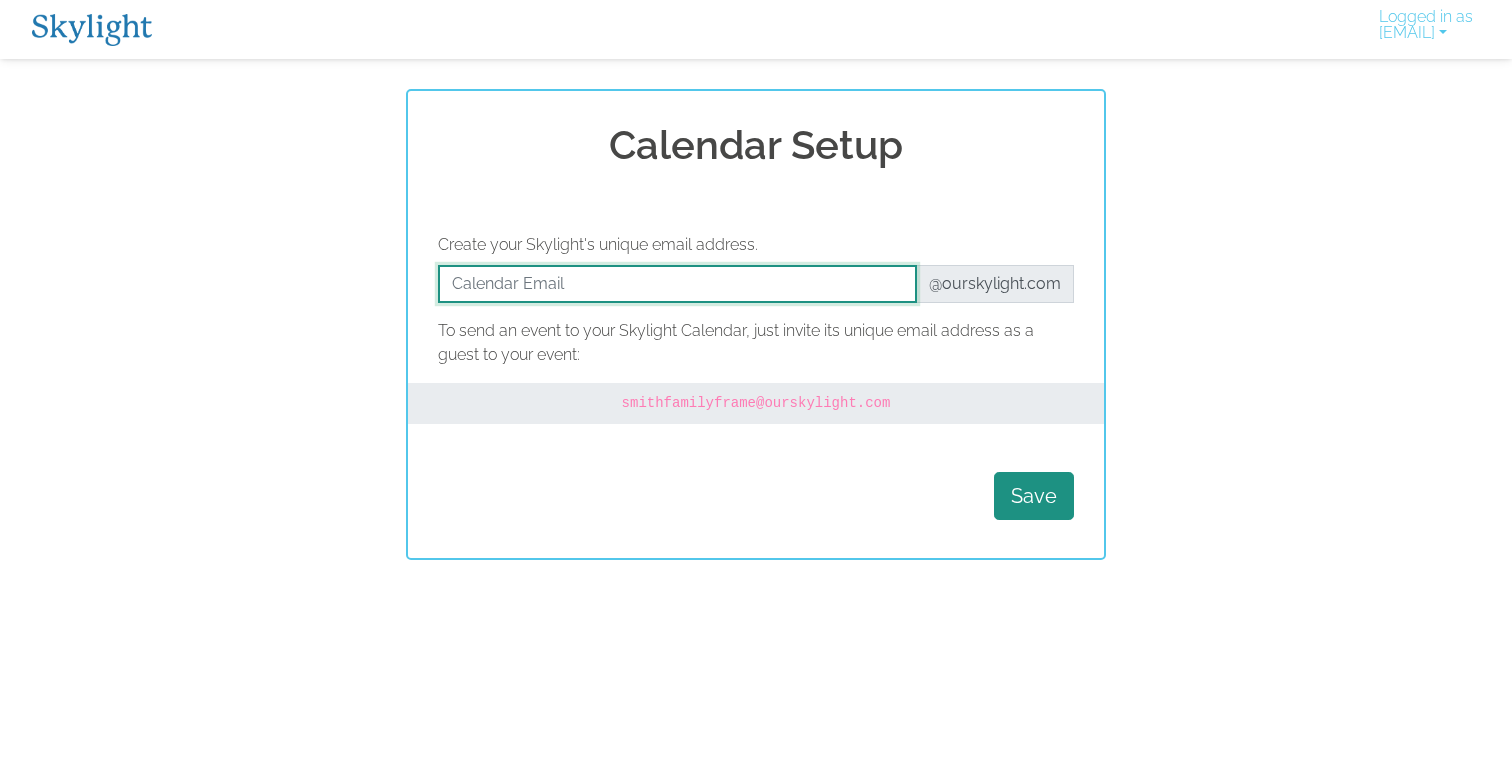 click at bounding box center (677, 284) 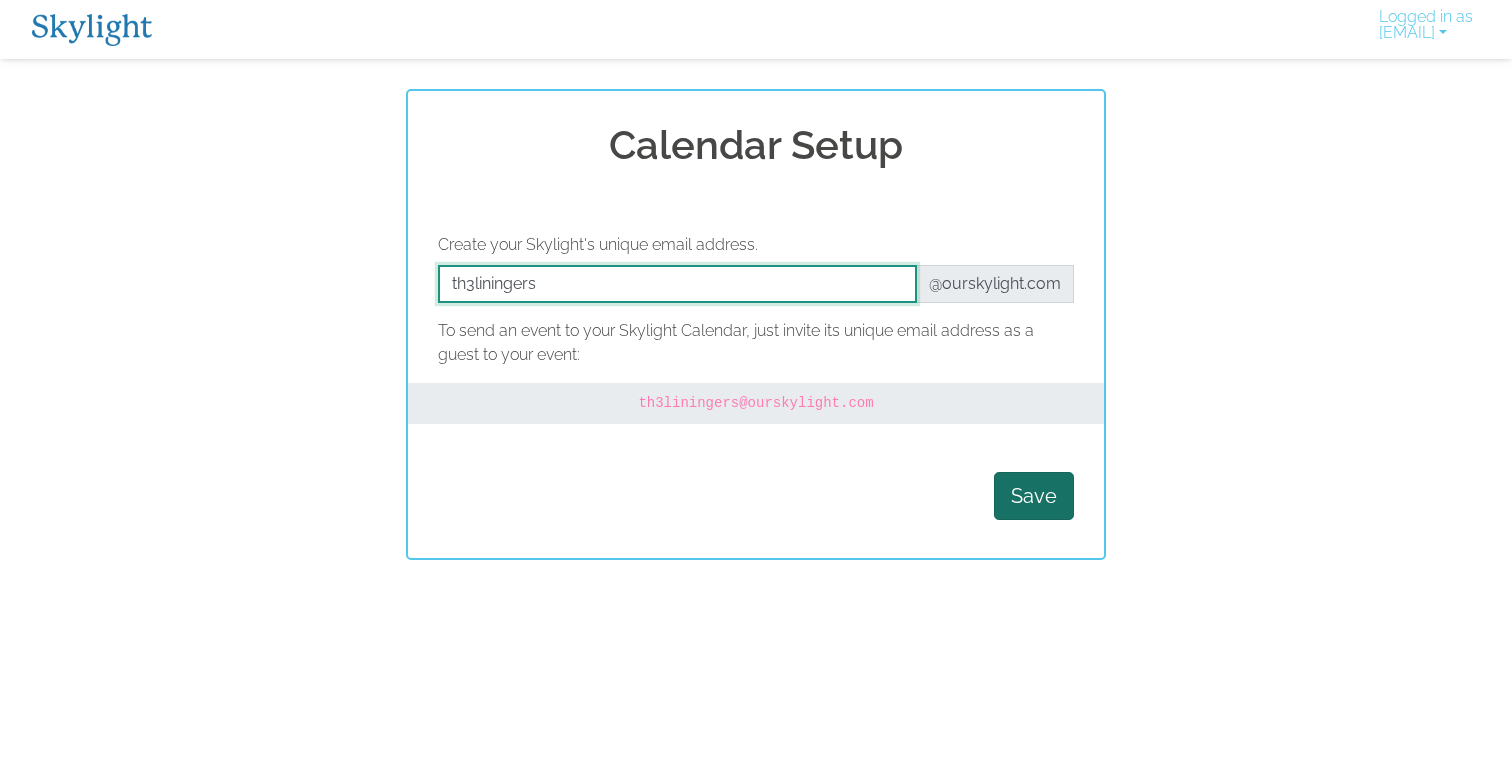 type on "th3liningers" 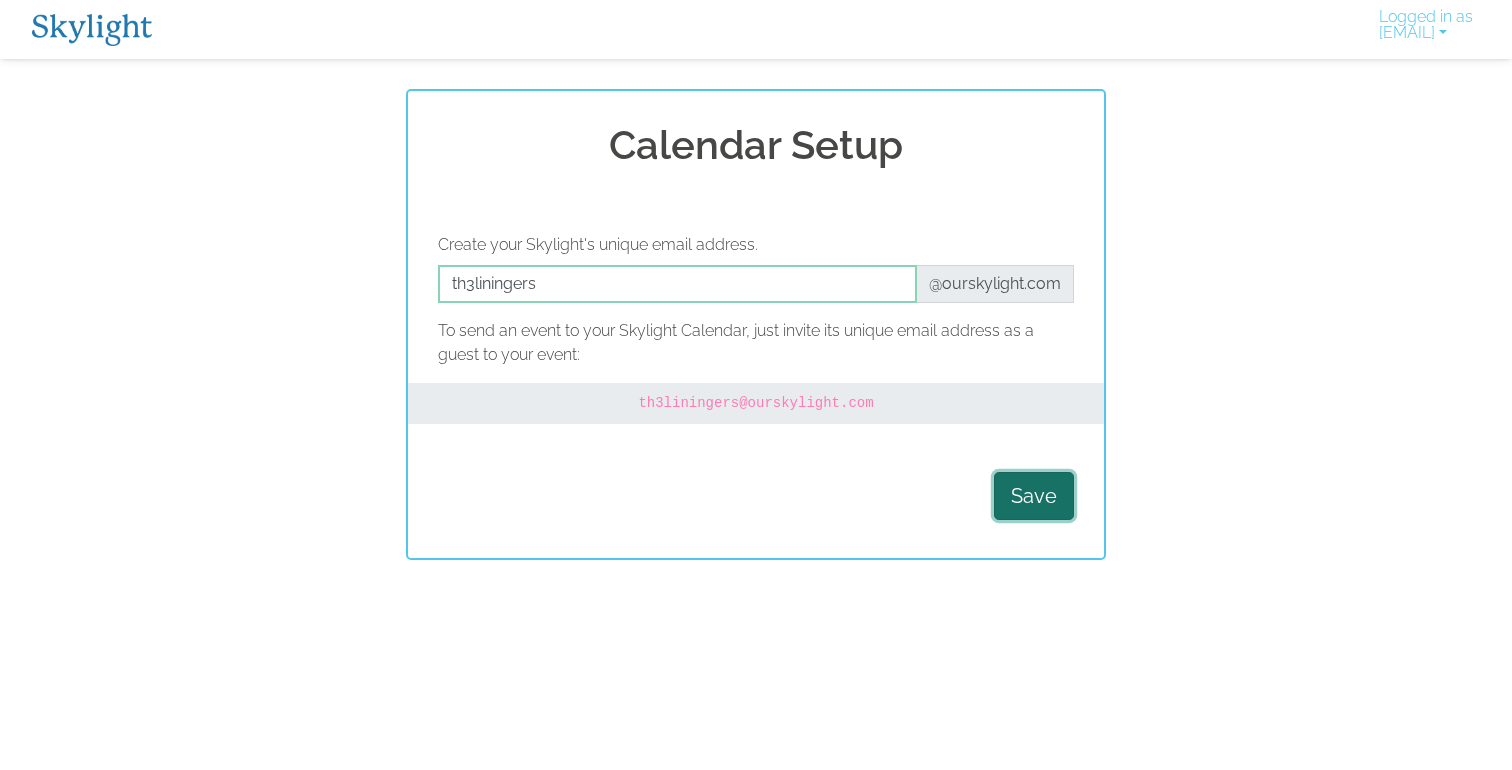 click on "Save" at bounding box center (1034, 496) 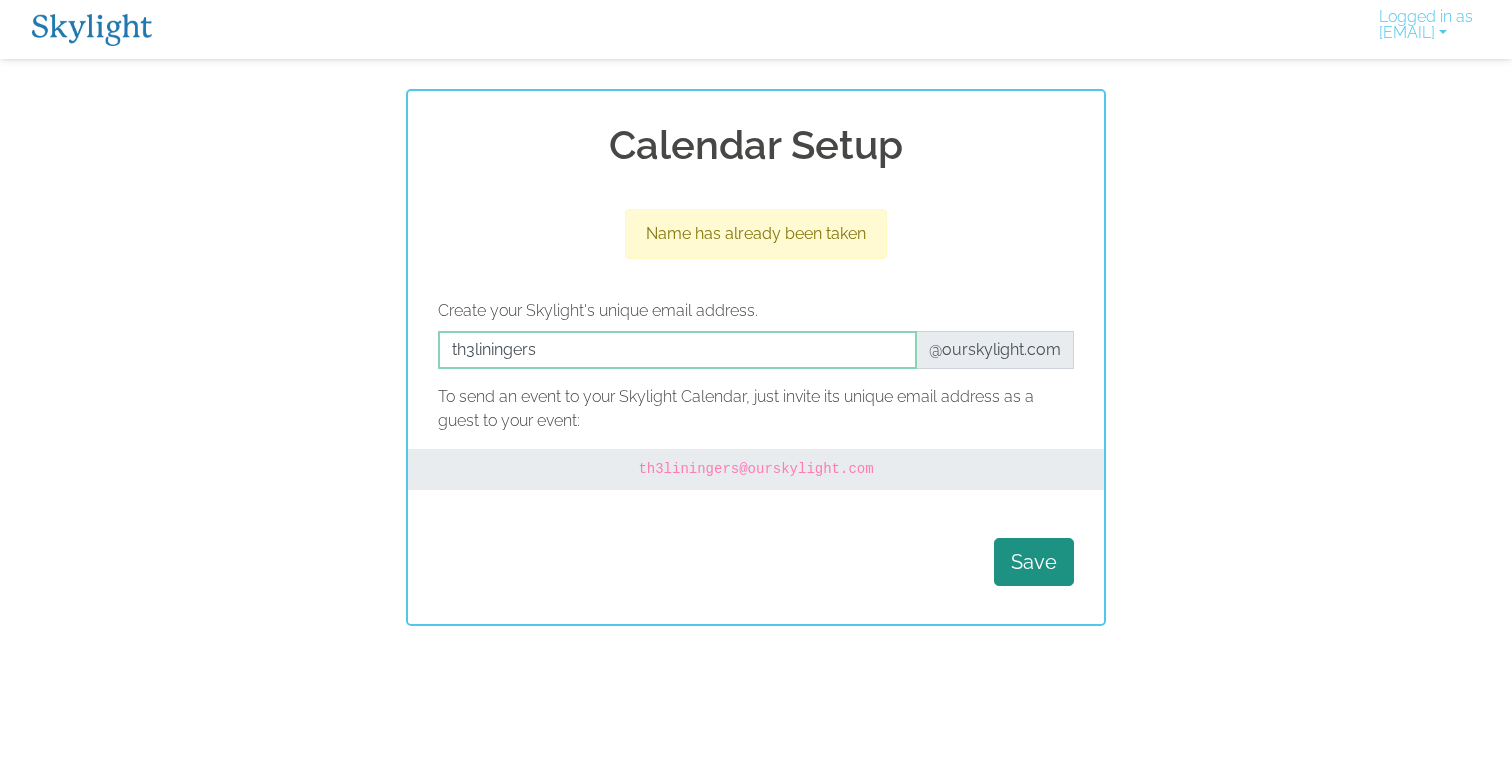 click on "To send an event to your Skylight Calendar, just invite its unique email address as a guest to your event:" at bounding box center (756, 409) 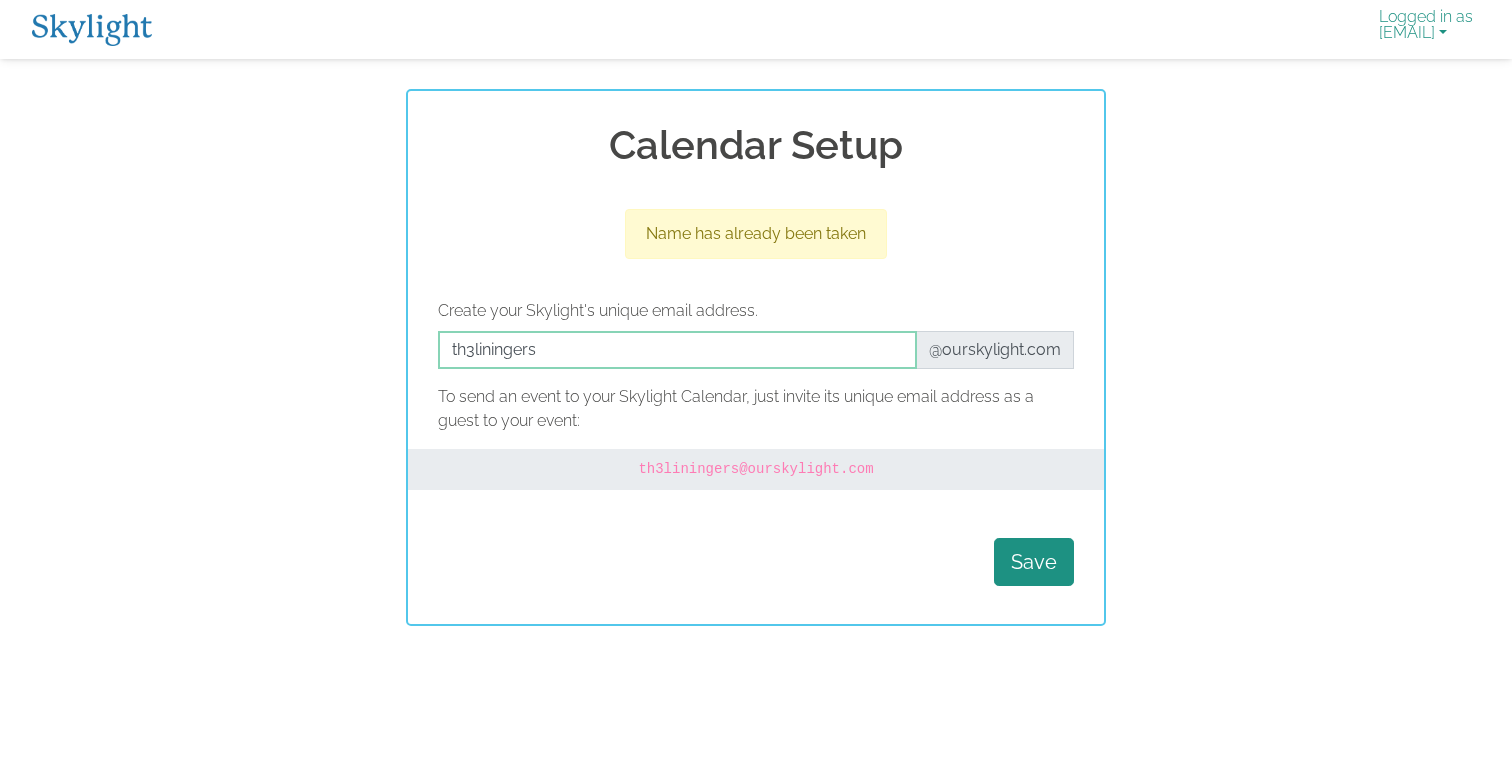 click on "Logged in as theliningers@gmail.com" at bounding box center (1426, 29) 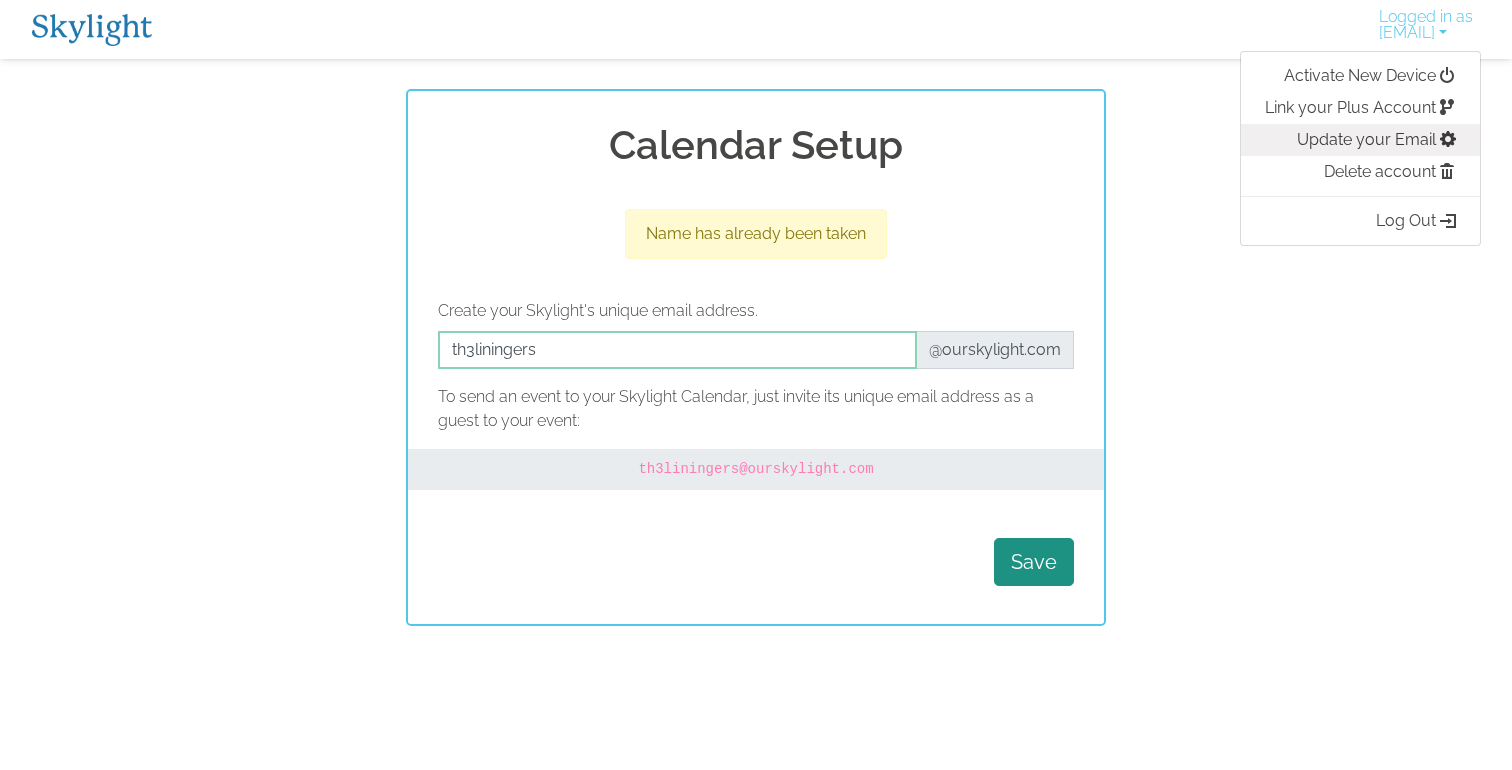 click on "Update your Email" at bounding box center [1360, 140] 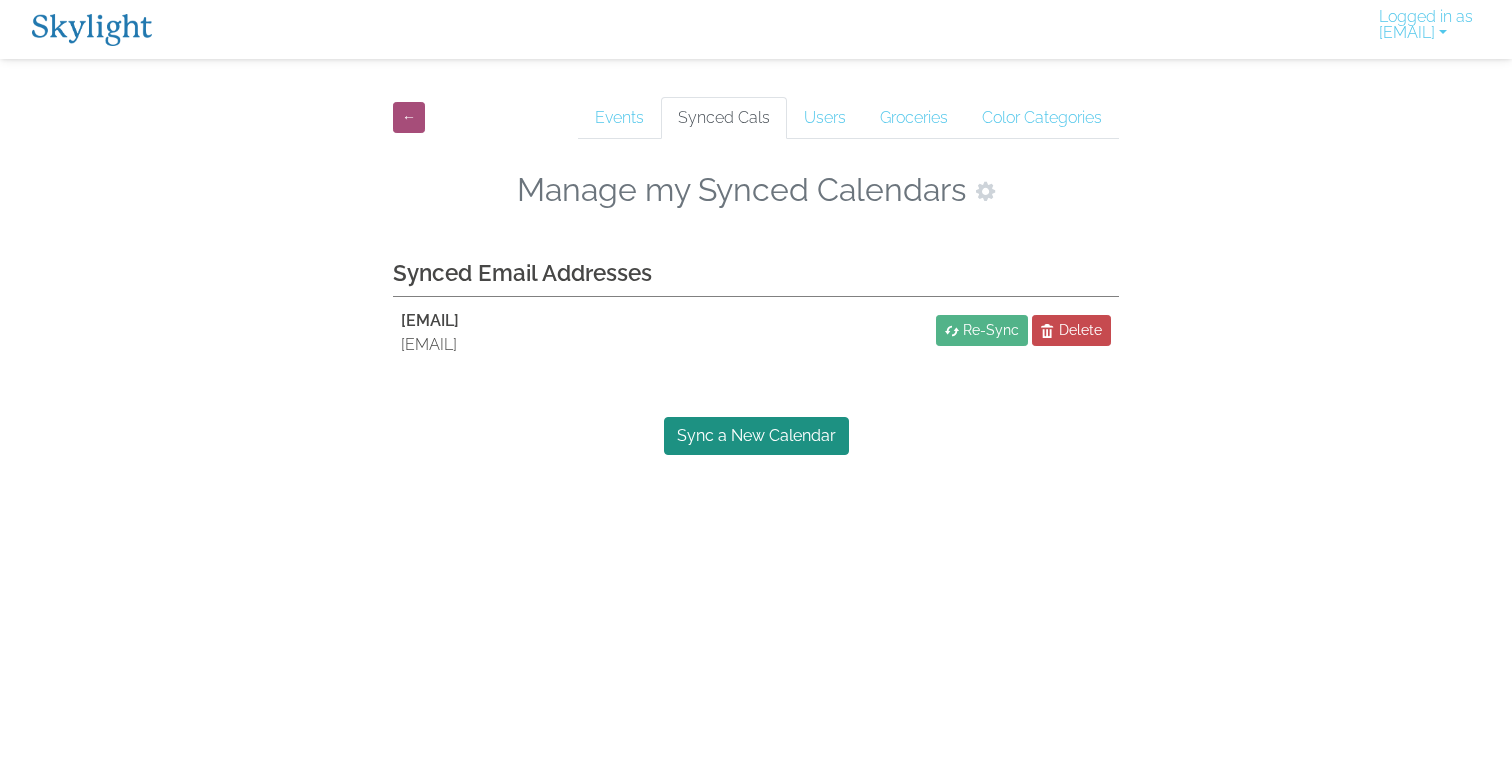 scroll, scrollTop: 0, scrollLeft: 0, axis: both 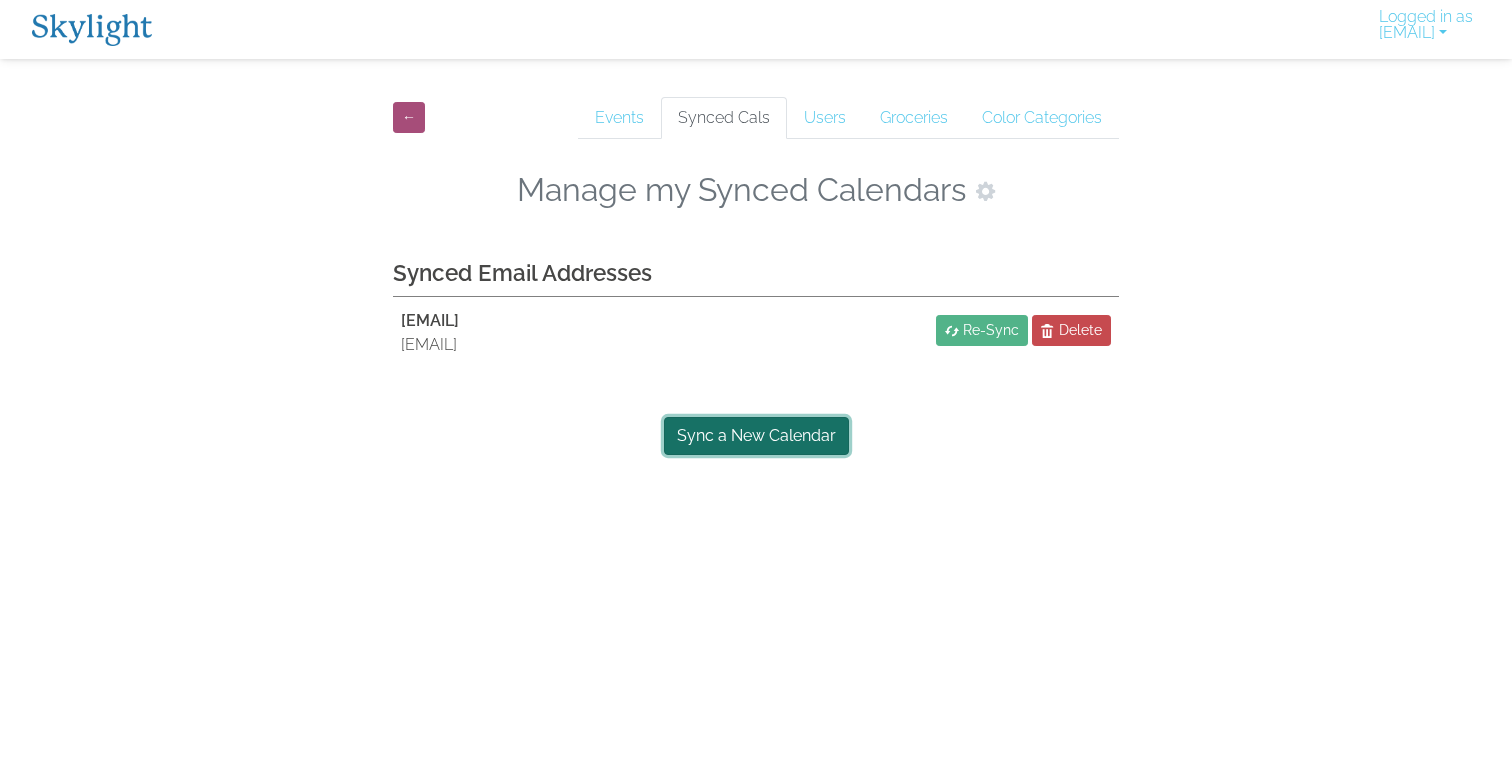 click on "Sync a New Calendar" at bounding box center (756, 436) 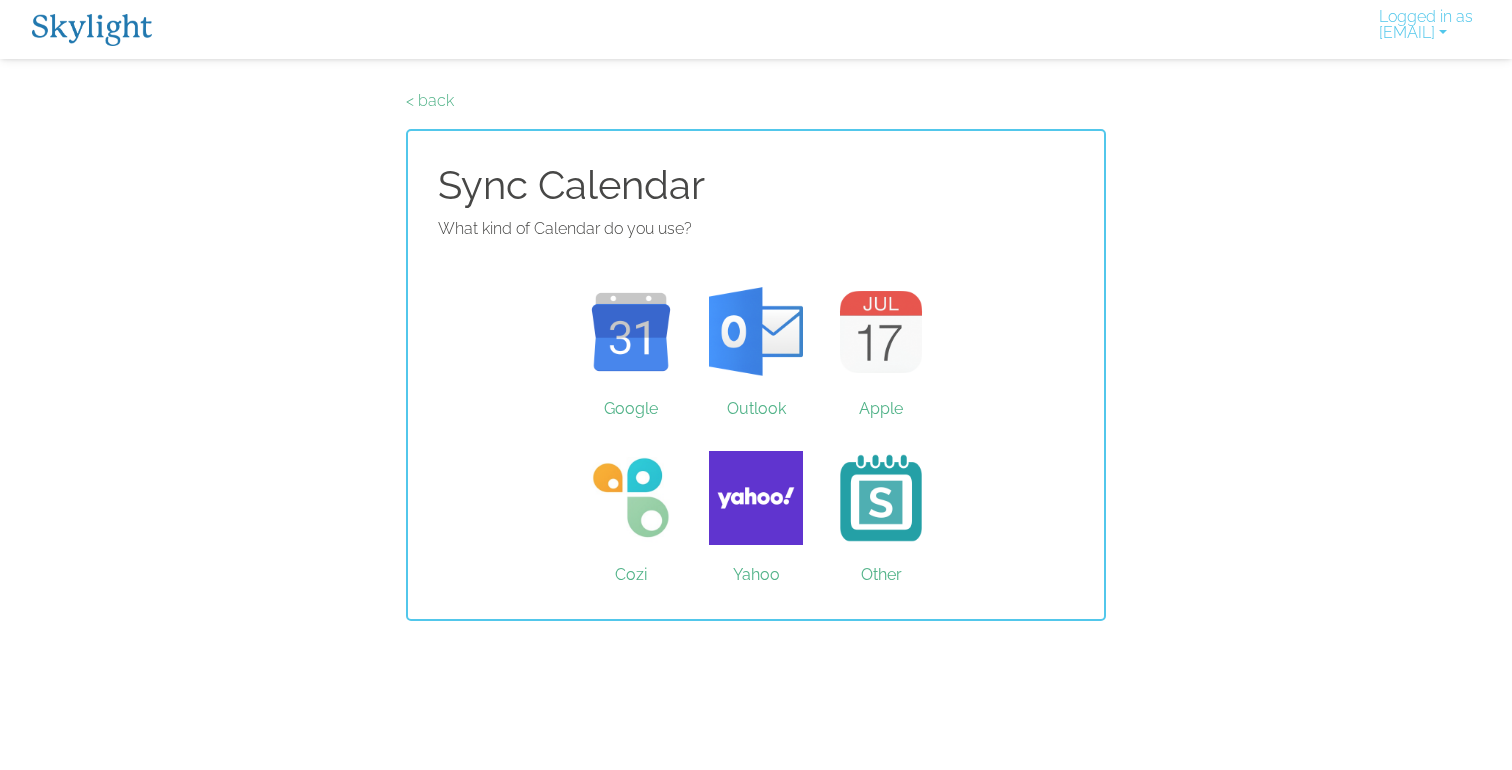 scroll, scrollTop: 0, scrollLeft: 0, axis: both 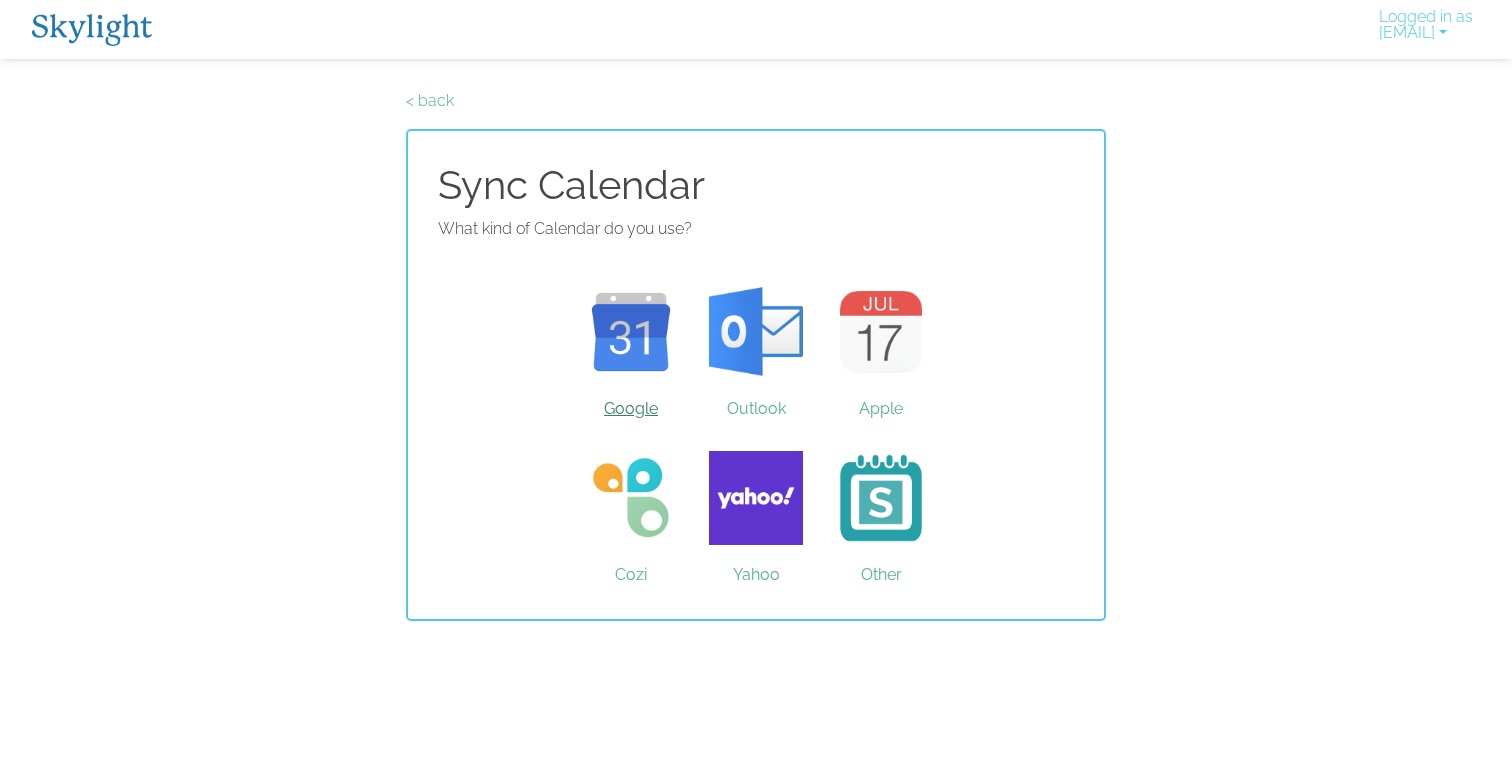 click on "Google" at bounding box center [631, 332] 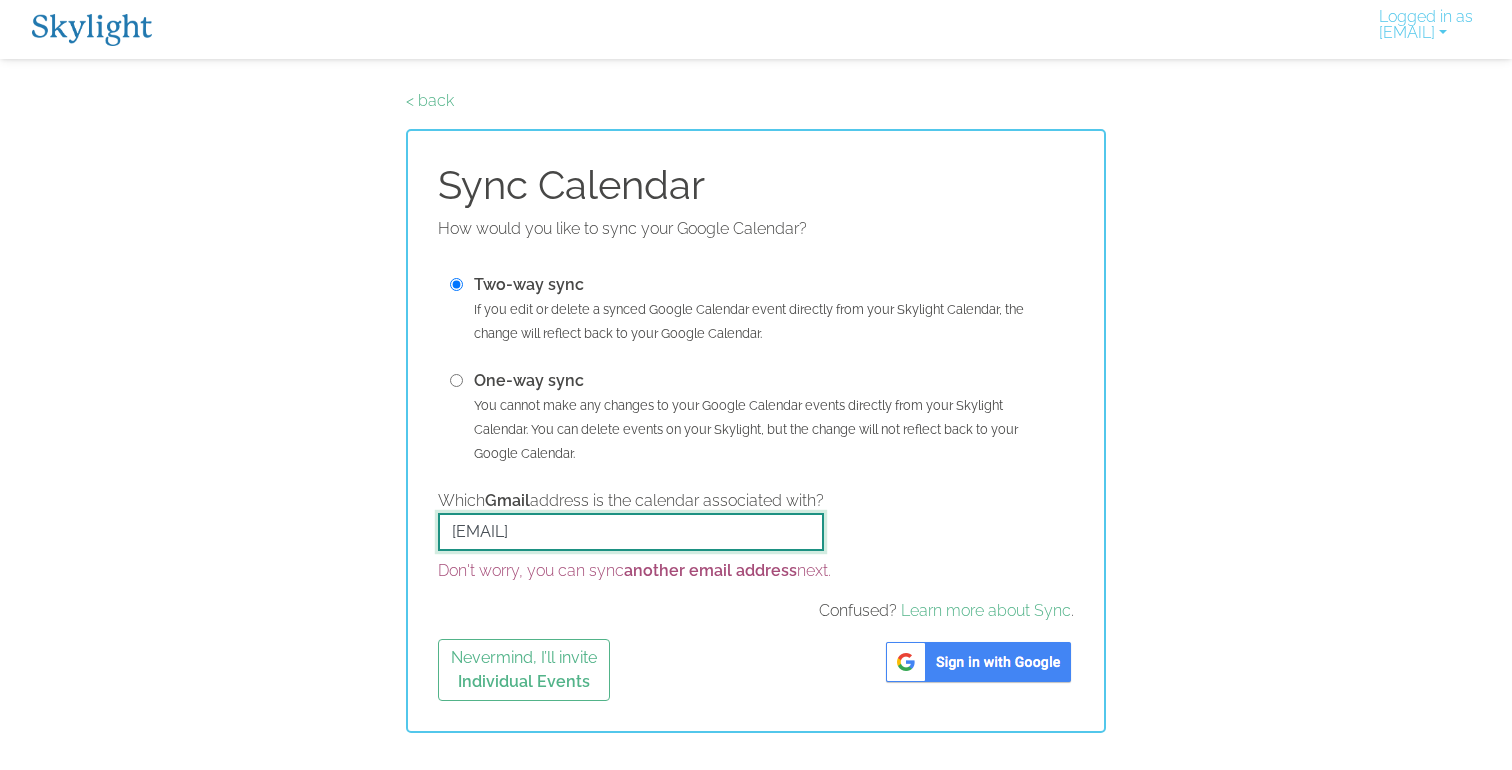 click on "support@example.com" at bounding box center (631, 532) 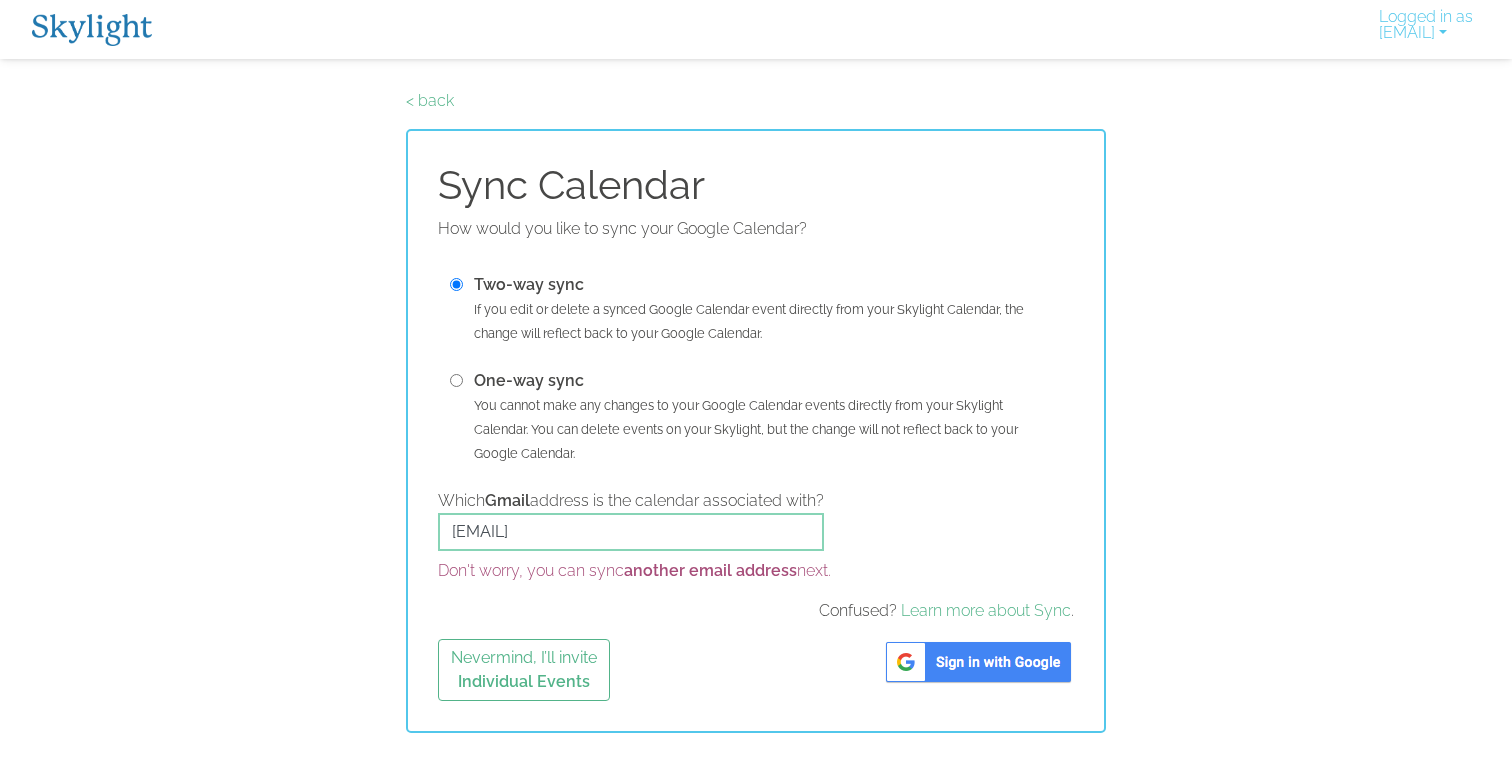 click at bounding box center [978, 662] 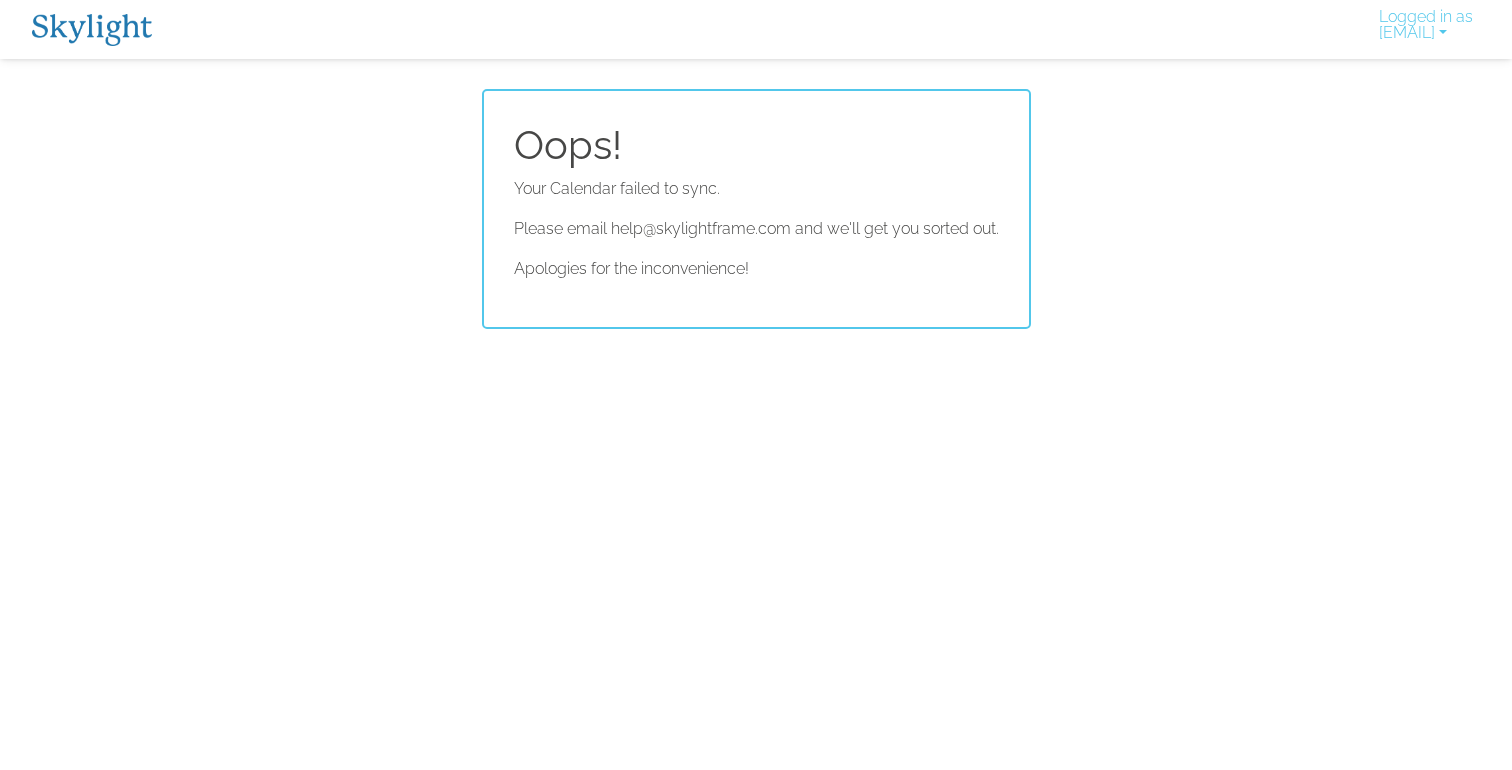 scroll, scrollTop: 0, scrollLeft: 0, axis: both 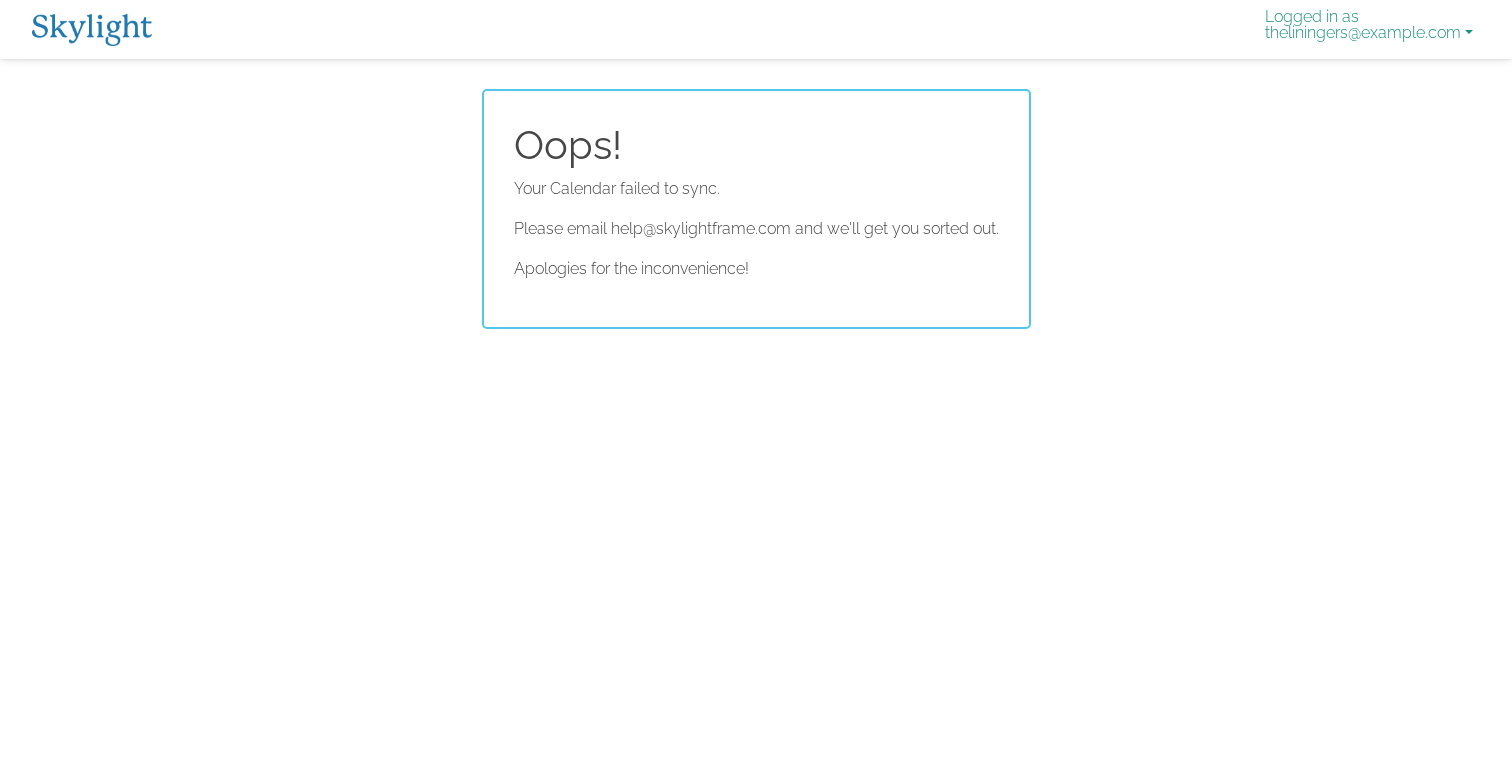 click on "Logged in as theliningers@gmail.com" at bounding box center (1369, 29) 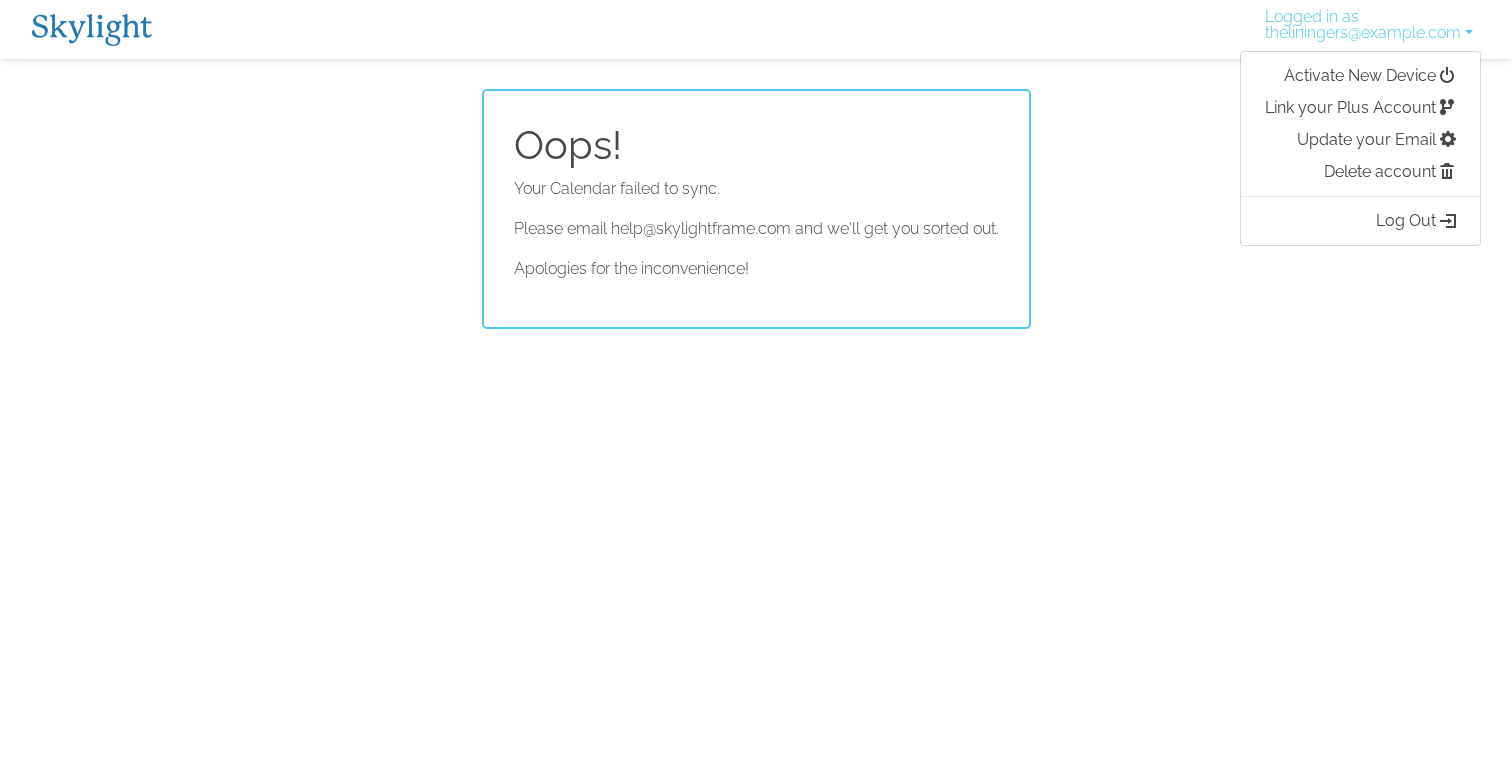 click at bounding box center (92, 30) 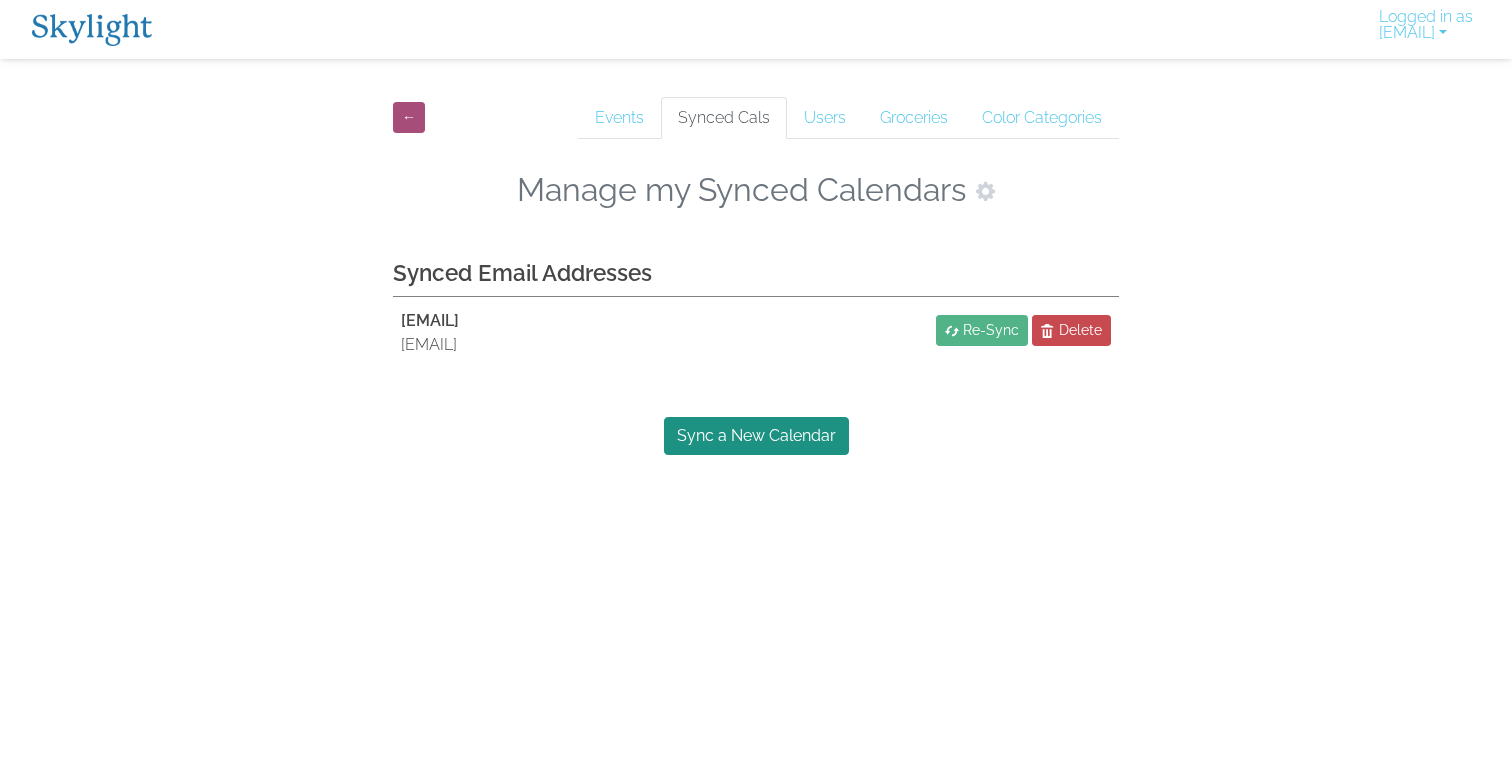 scroll, scrollTop: 0, scrollLeft: 0, axis: both 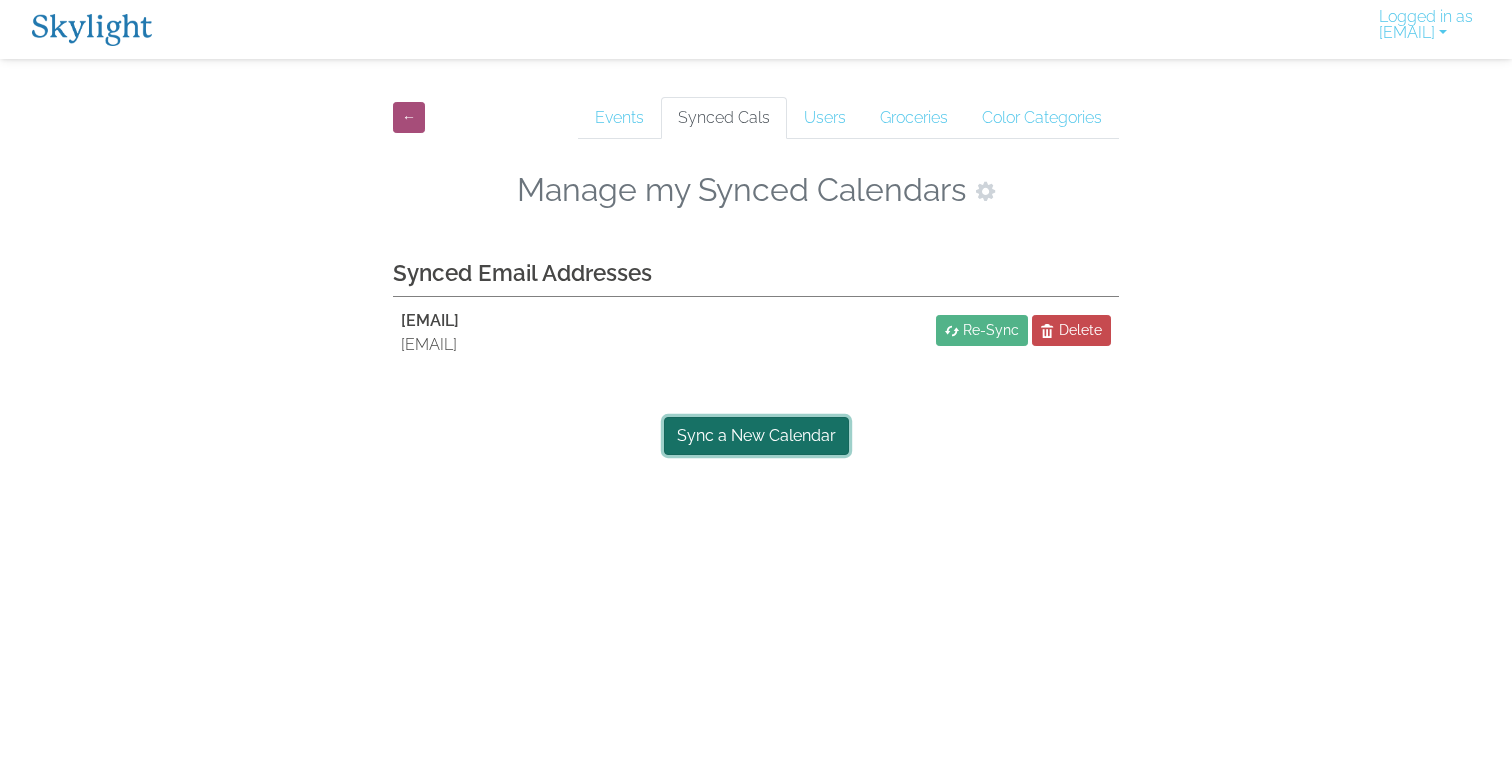 click on "Sync a New Calendar" at bounding box center [756, 436] 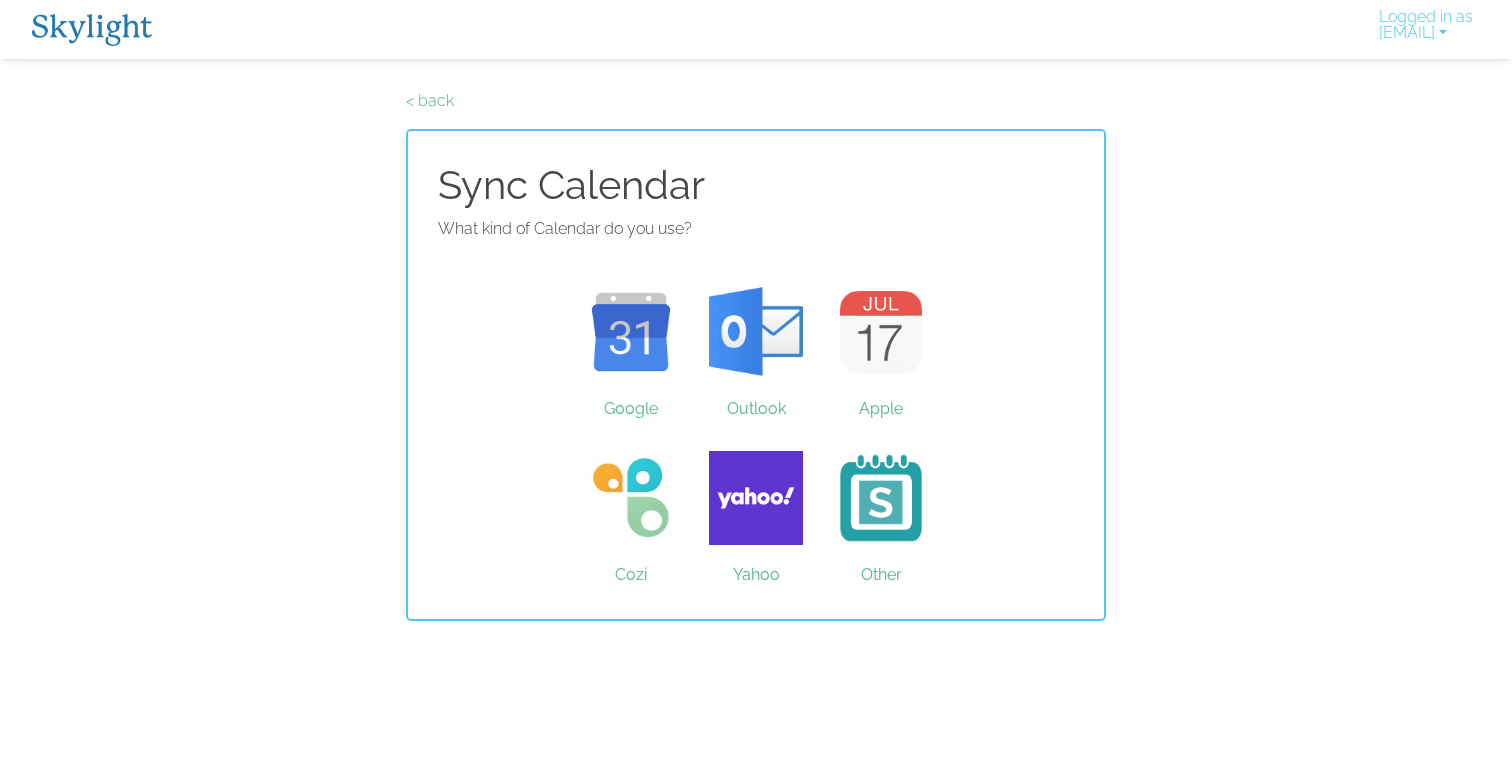 scroll, scrollTop: 0, scrollLeft: 0, axis: both 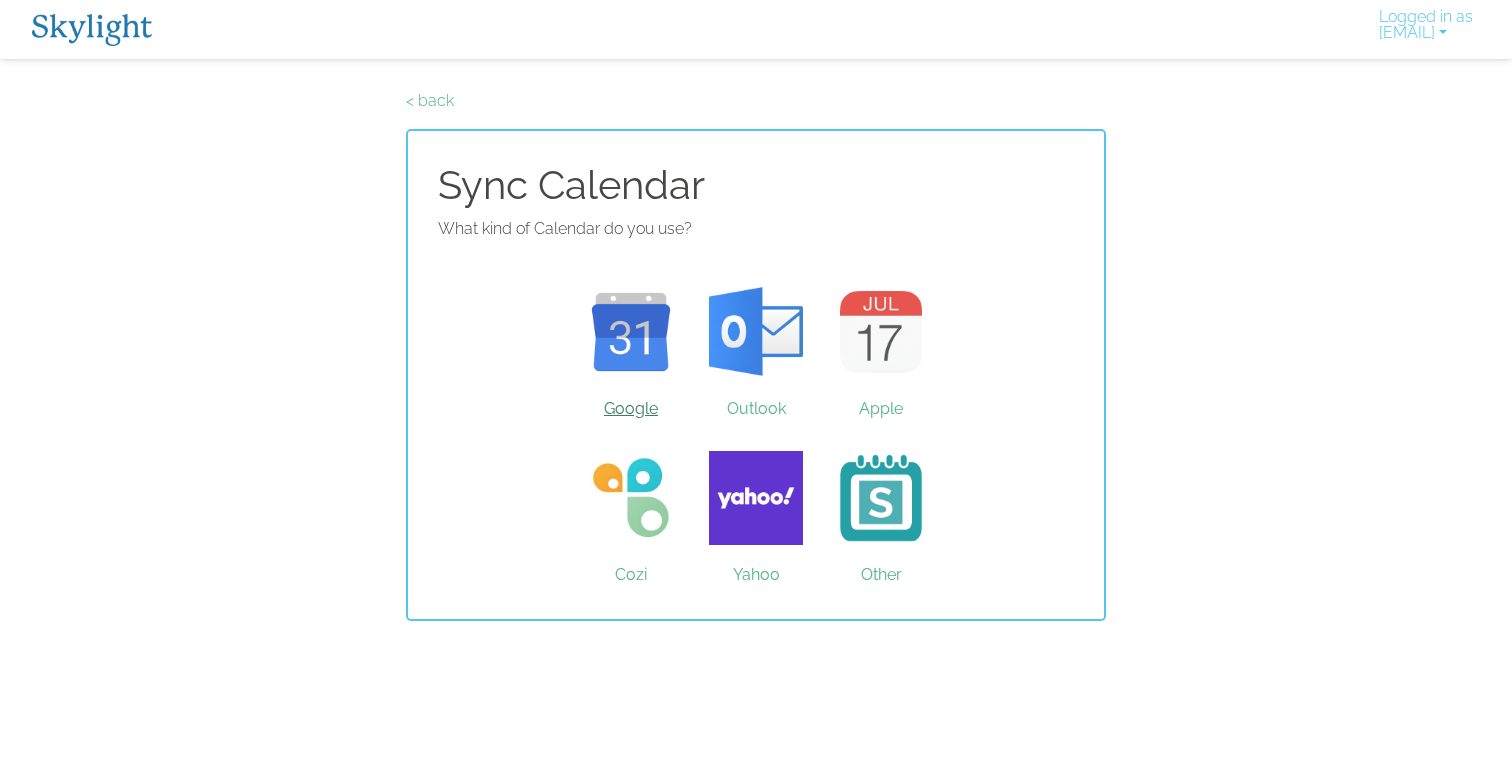 click on "Google" at bounding box center [631, 332] 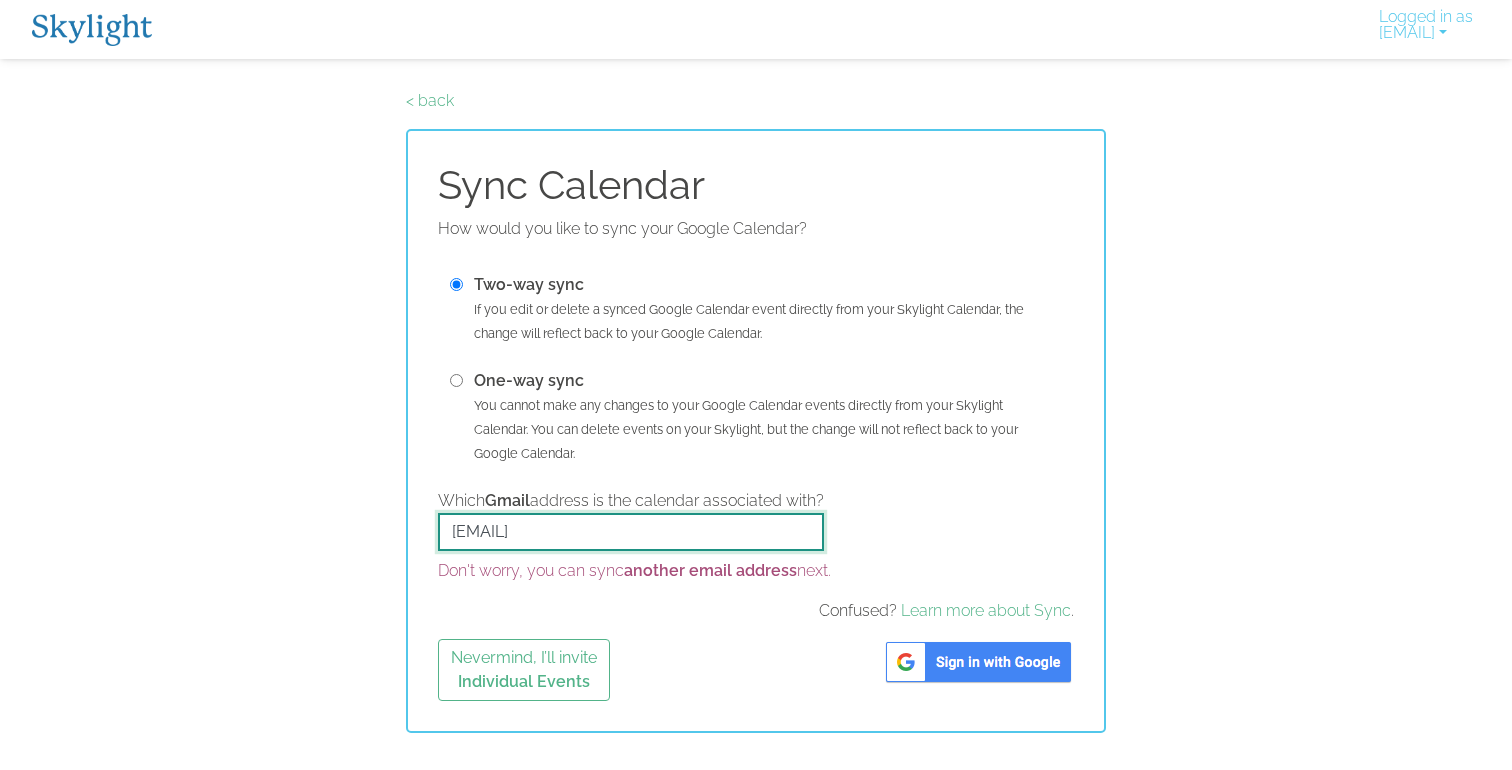 drag, startPoint x: 539, startPoint y: 535, endPoint x: 238, endPoint y: 548, distance: 301.2806 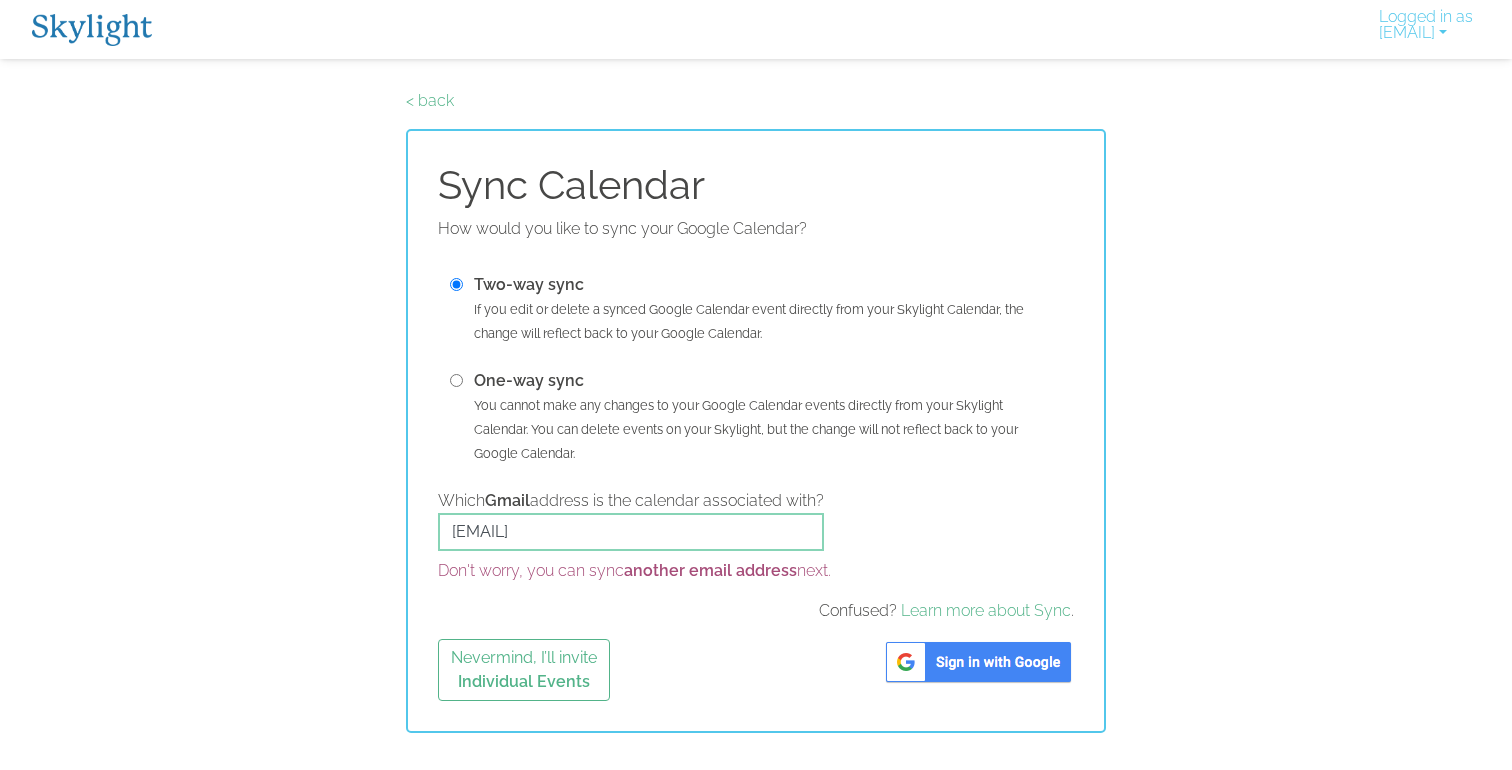 click at bounding box center [978, 662] 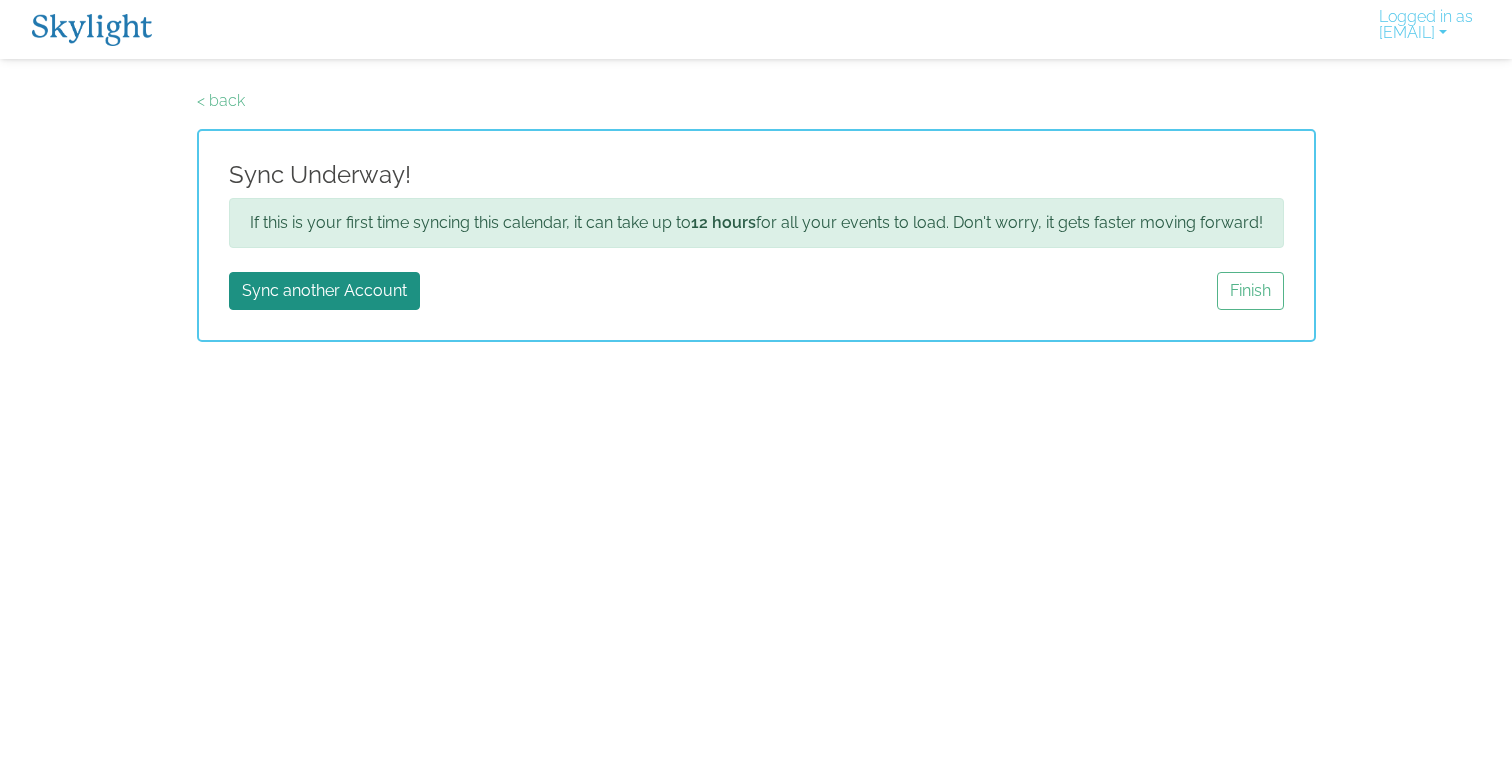 scroll, scrollTop: 0, scrollLeft: 0, axis: both 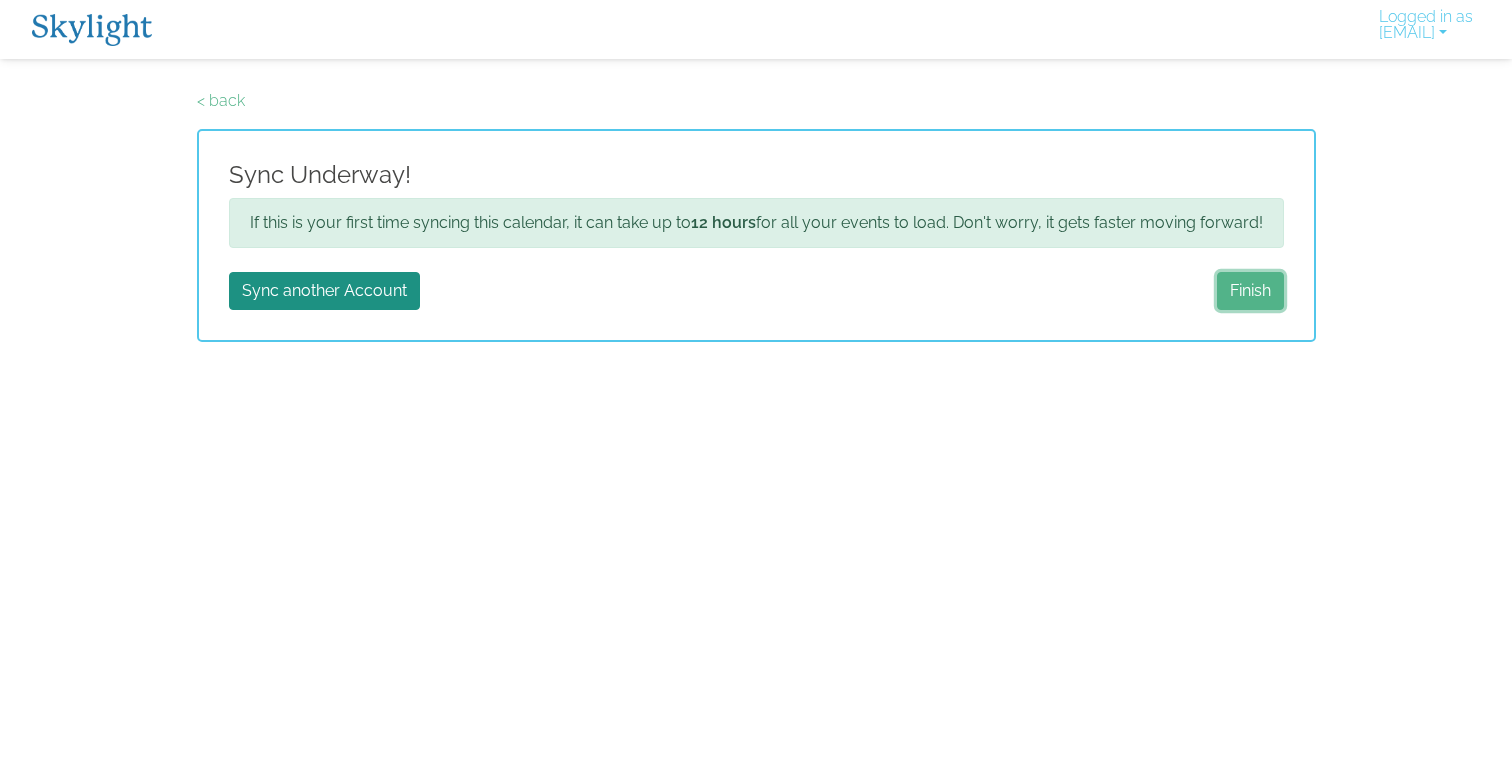 click on "Finish" at bounding box center (1250, 291) 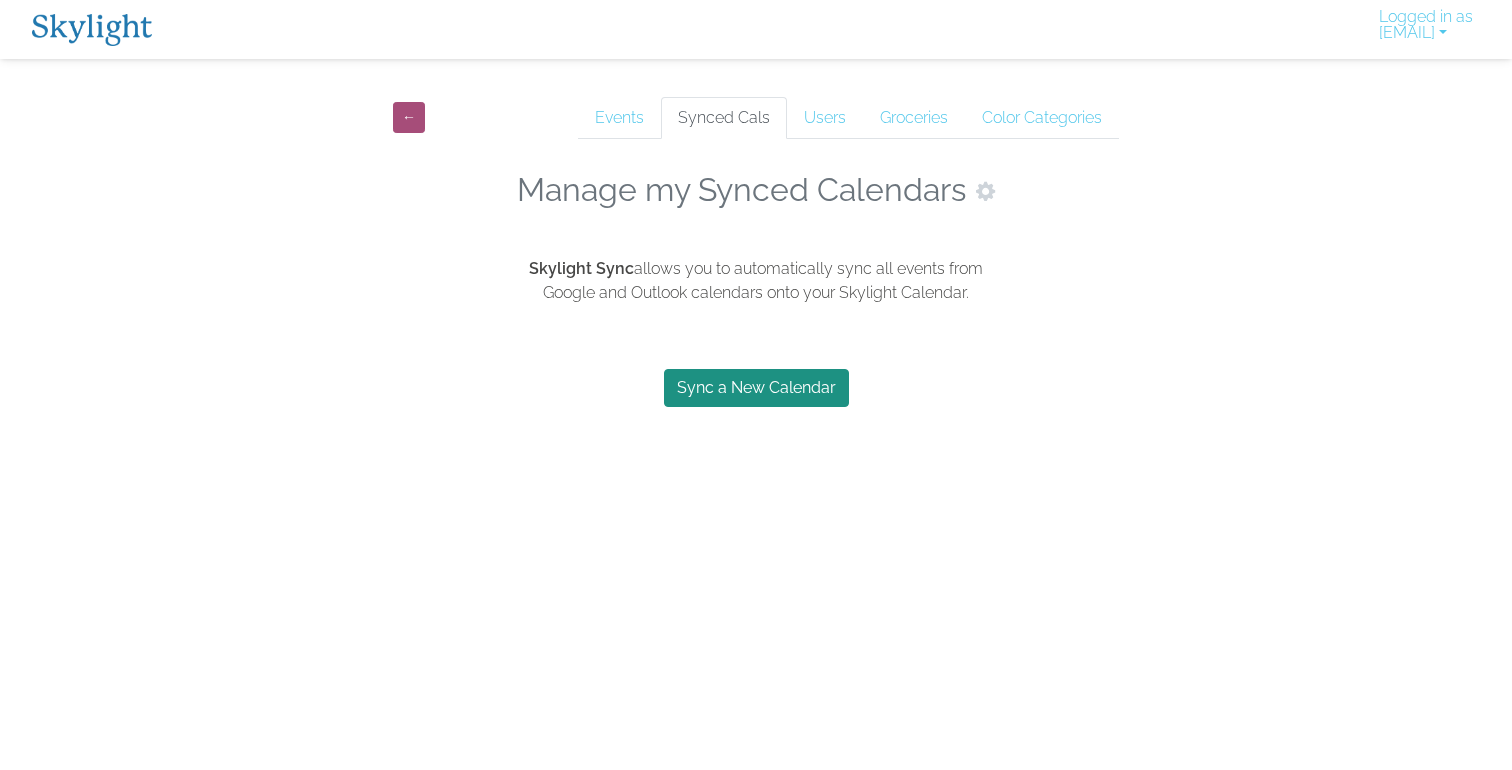 scroll, scrollTop: 0, scrollLeft: 0, axis: both 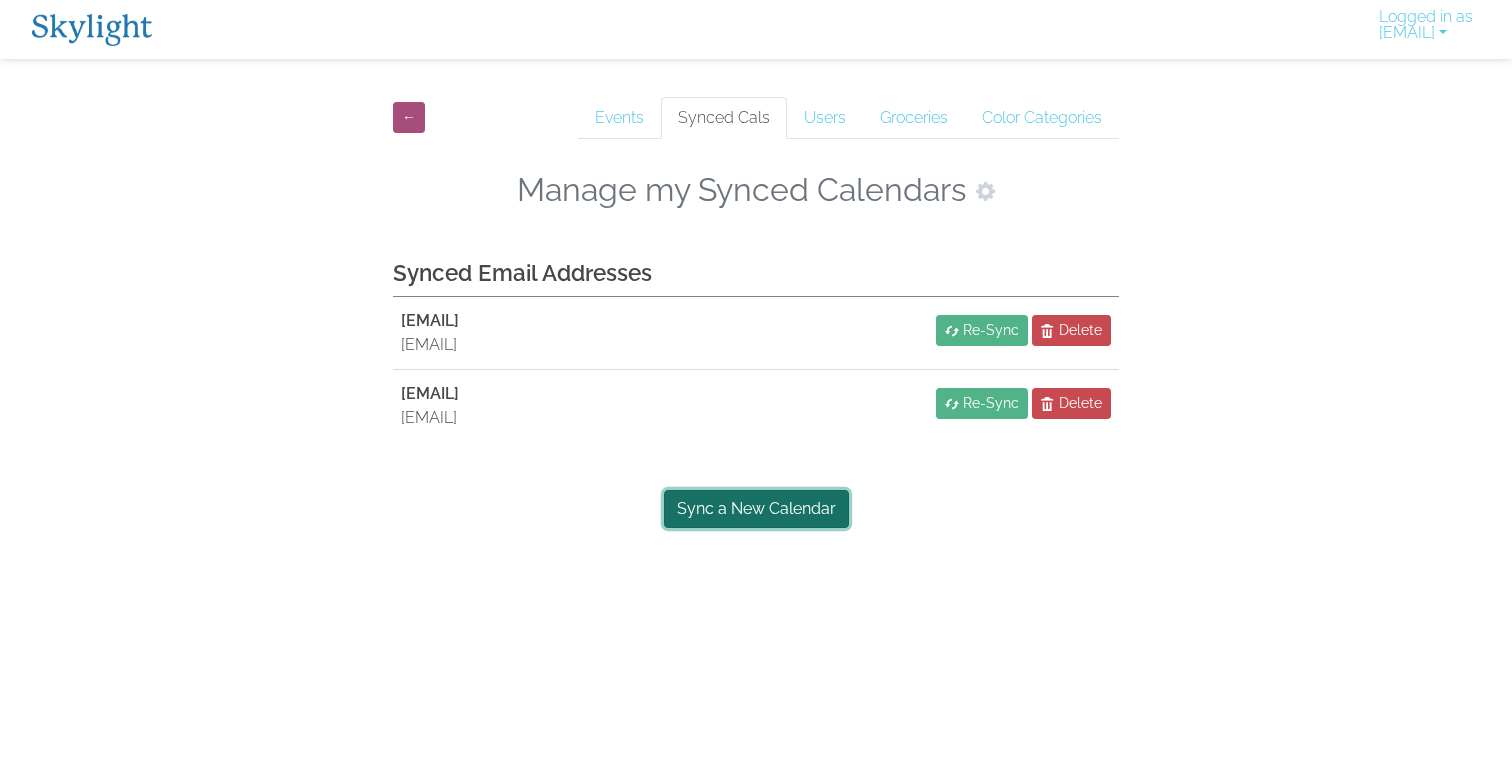 click on "Sync a New Calendar" at bounding box center [756, 509] 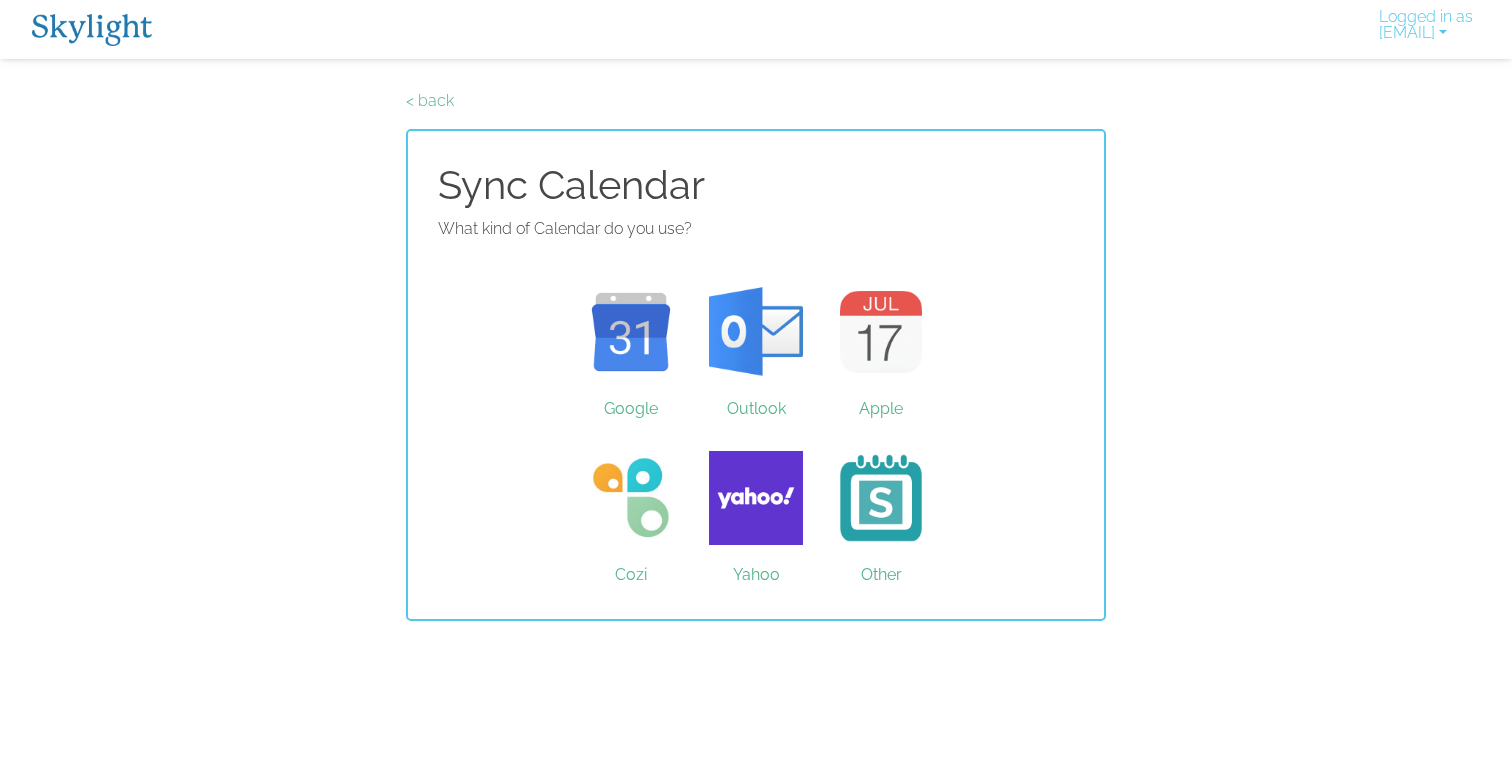 scroll, scrollTop: 0, scrollLeft: 0, axis: both 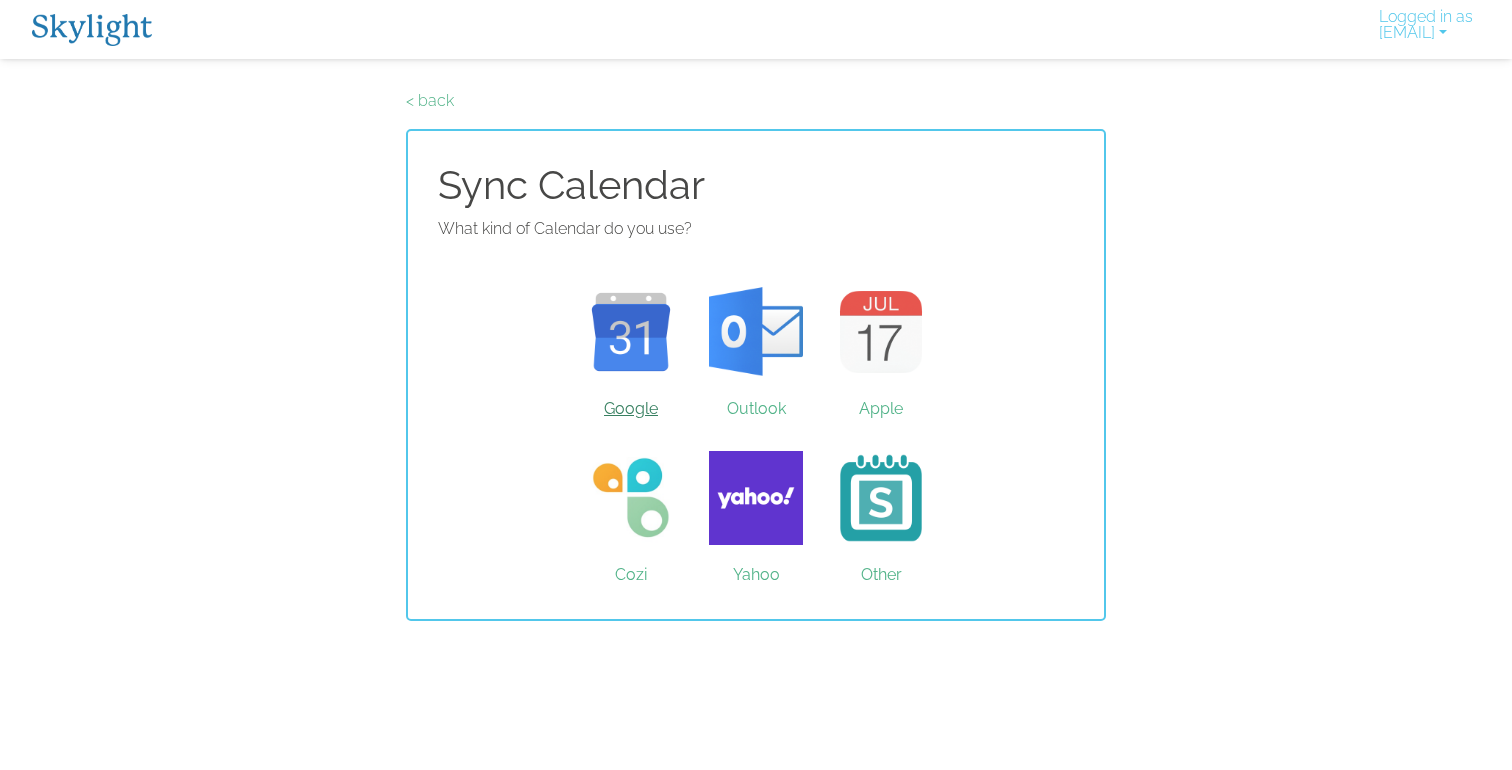 click on "Google" at bounding box center [631, 332] 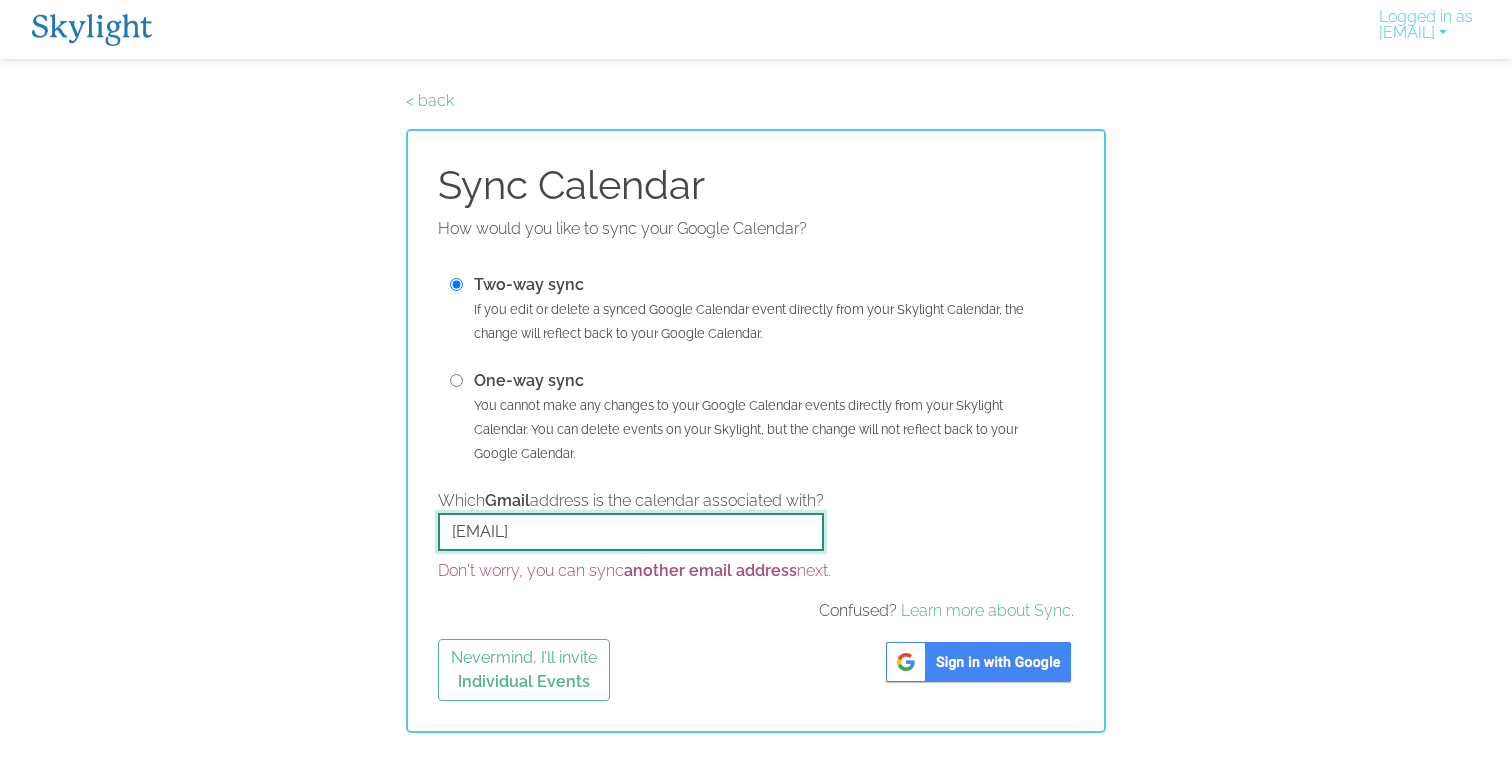 drag, startPoint x: 542, startPoint y: 537, endPoint x: 337, endPoint y: 526, distance: 205.2949 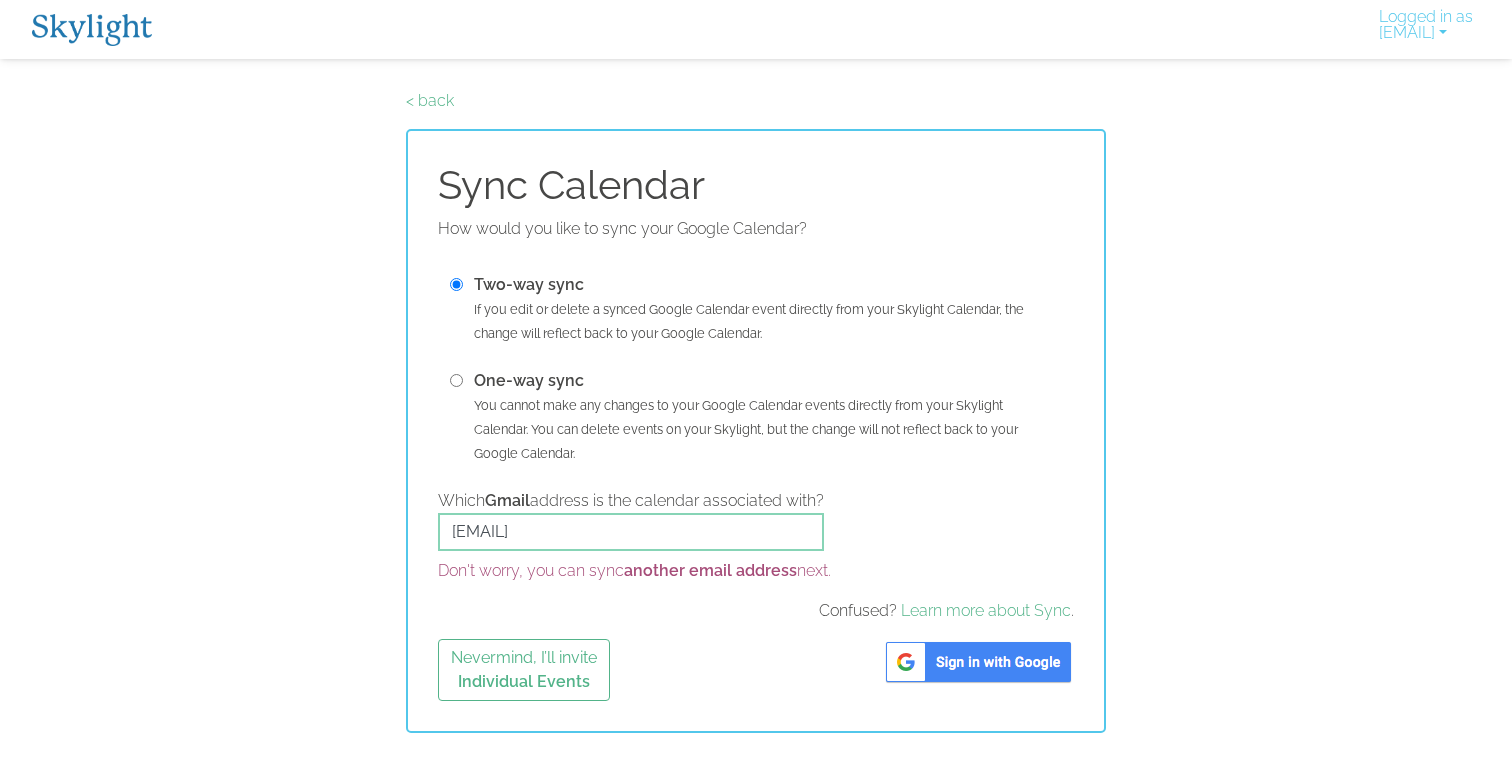 click at bounding box center (978, 662) 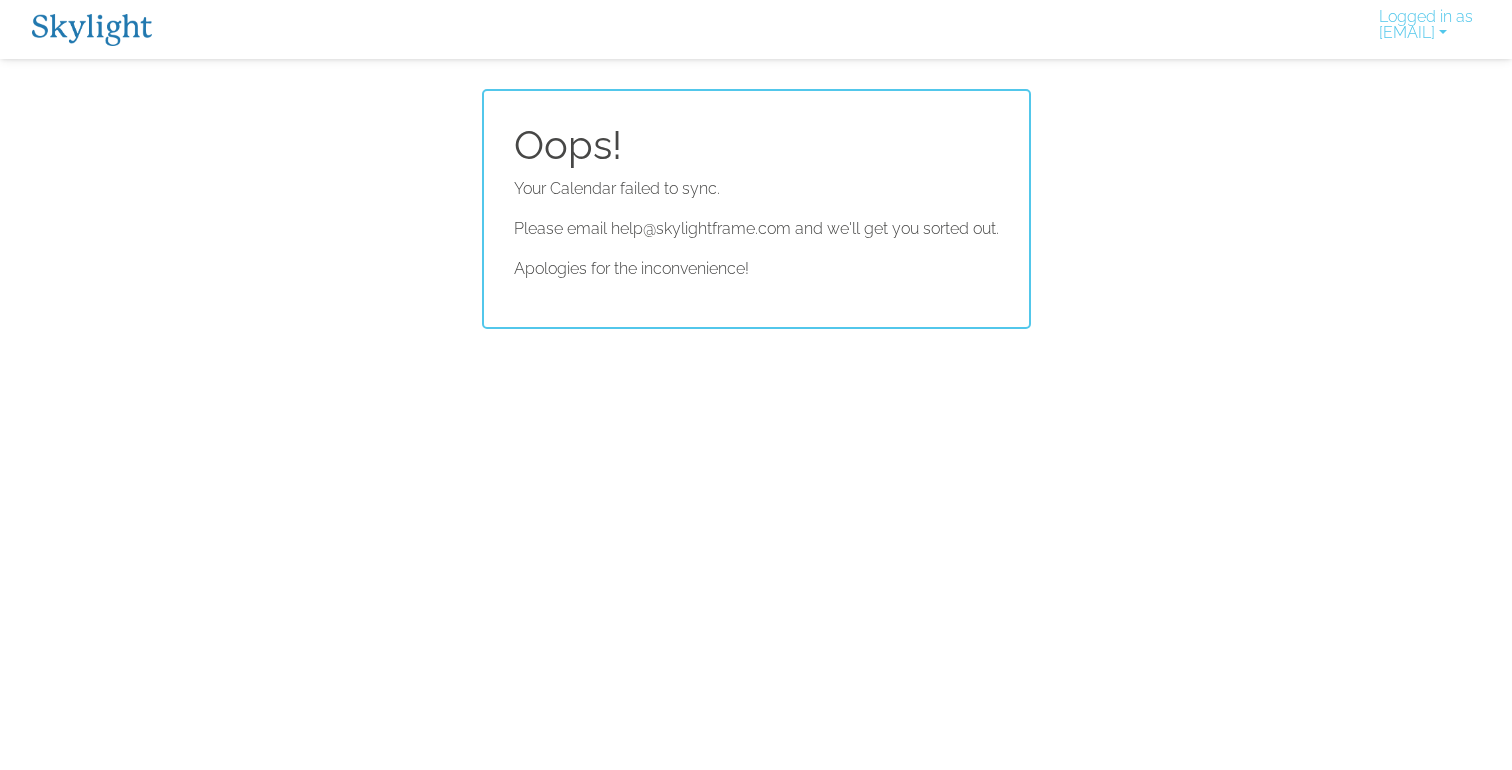 scroll, scrollTop: 0, scrollLeft: 0, axis: both 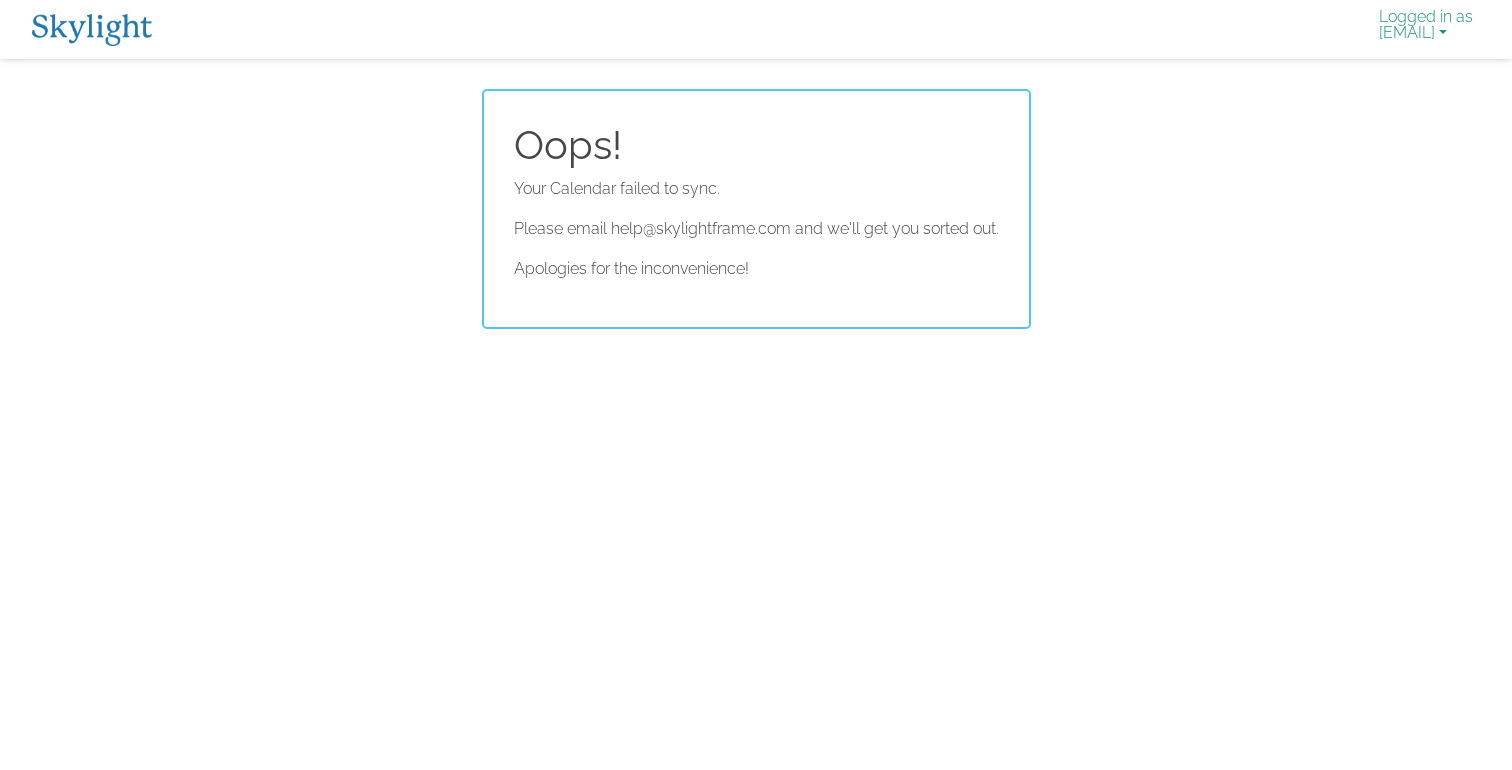 click on "Logged in as [EMAIL]" at bounding box center (1426, 29) 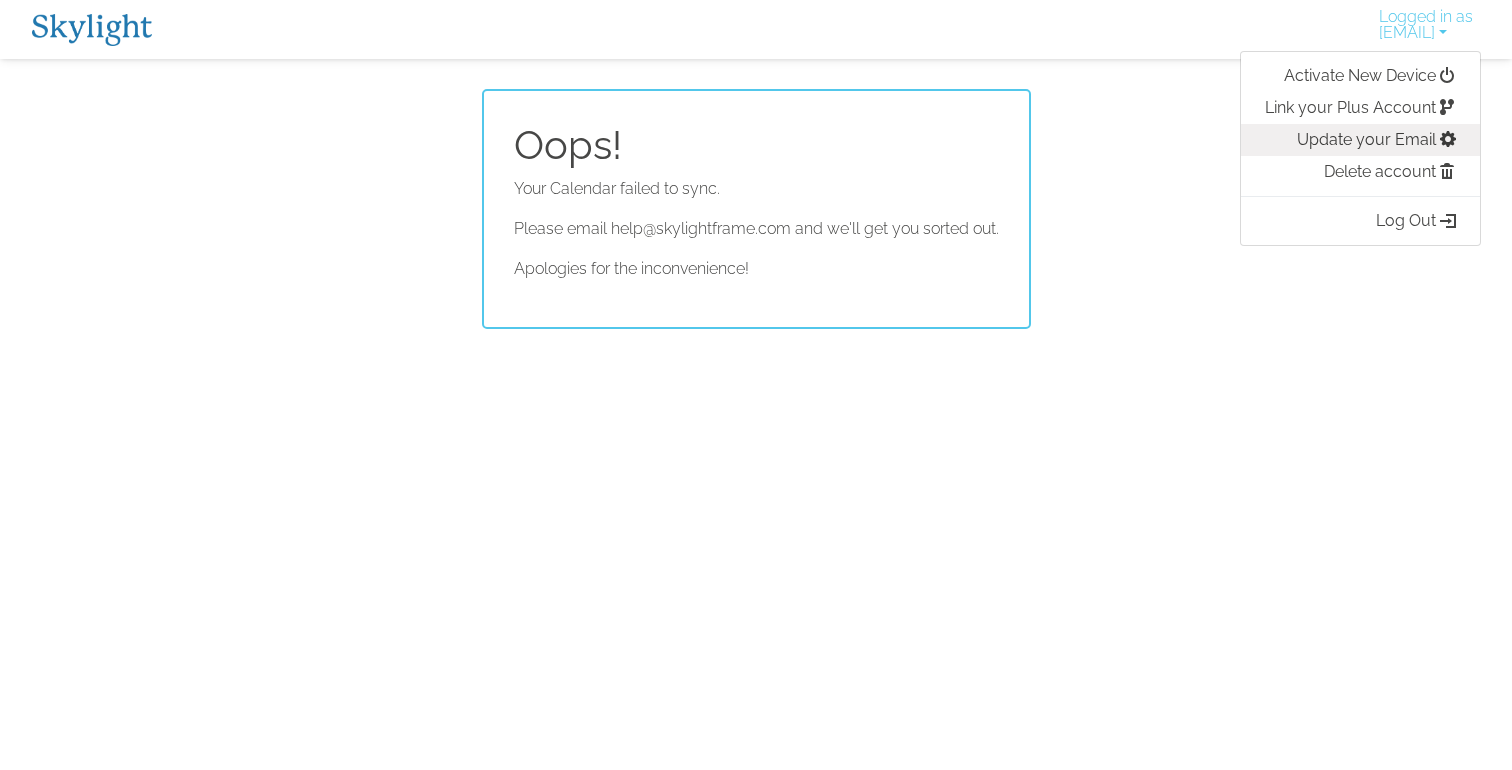 click on "Update your Email" at bounding box center (1360, 140) 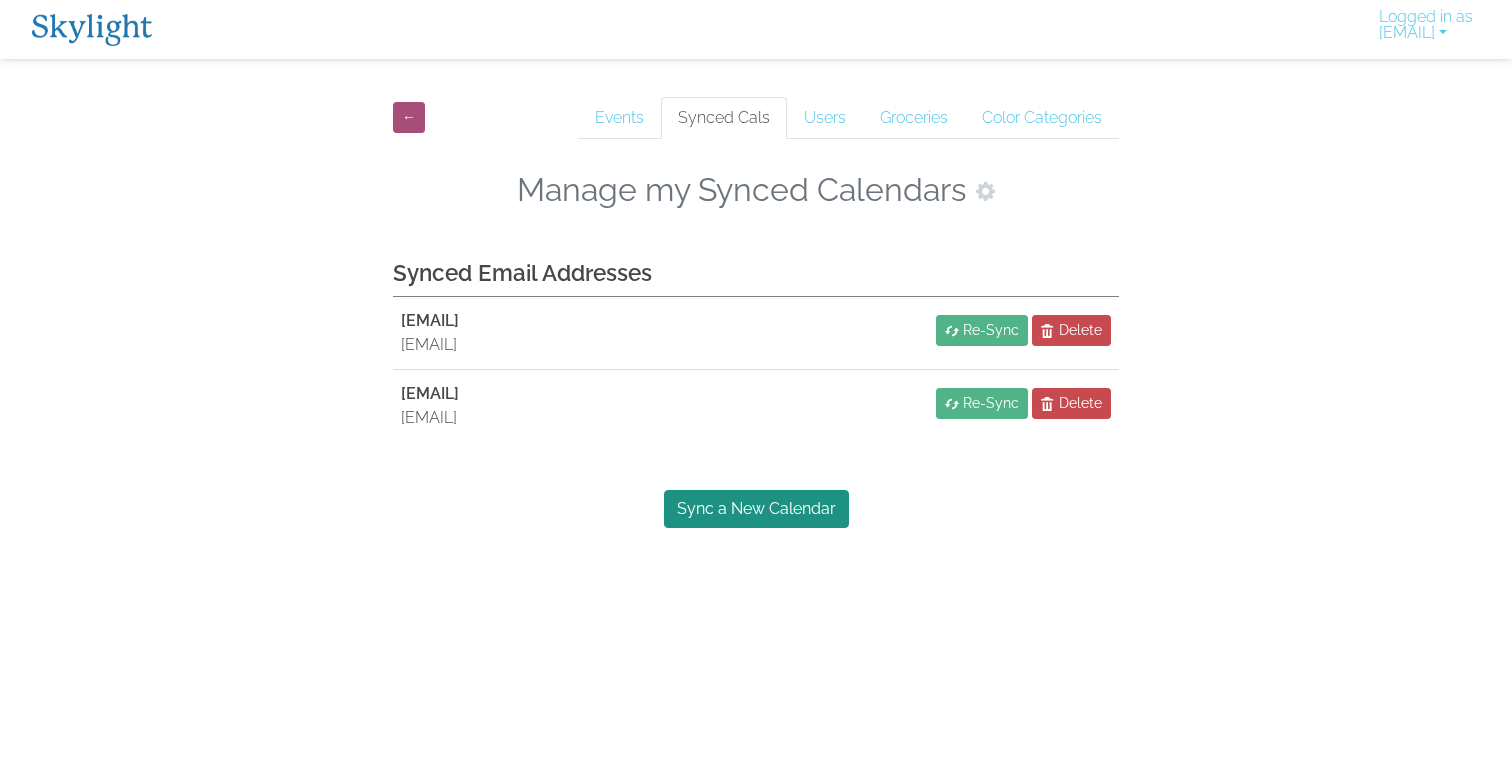 scroll, scrollTop: 0, scrollLeft: 0, axis: both 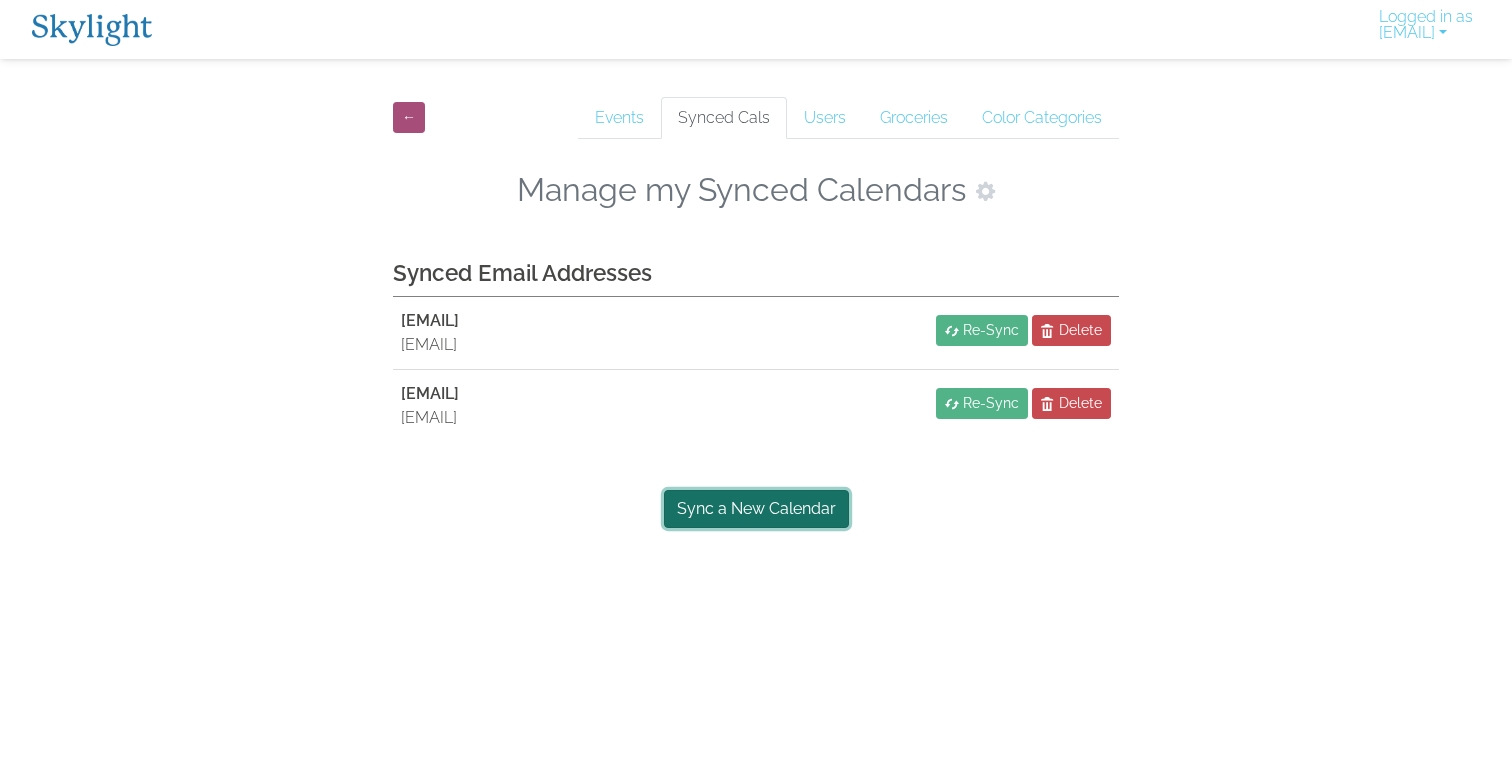 click on "Sync a New Calendar" at bounding box center (756, 509) 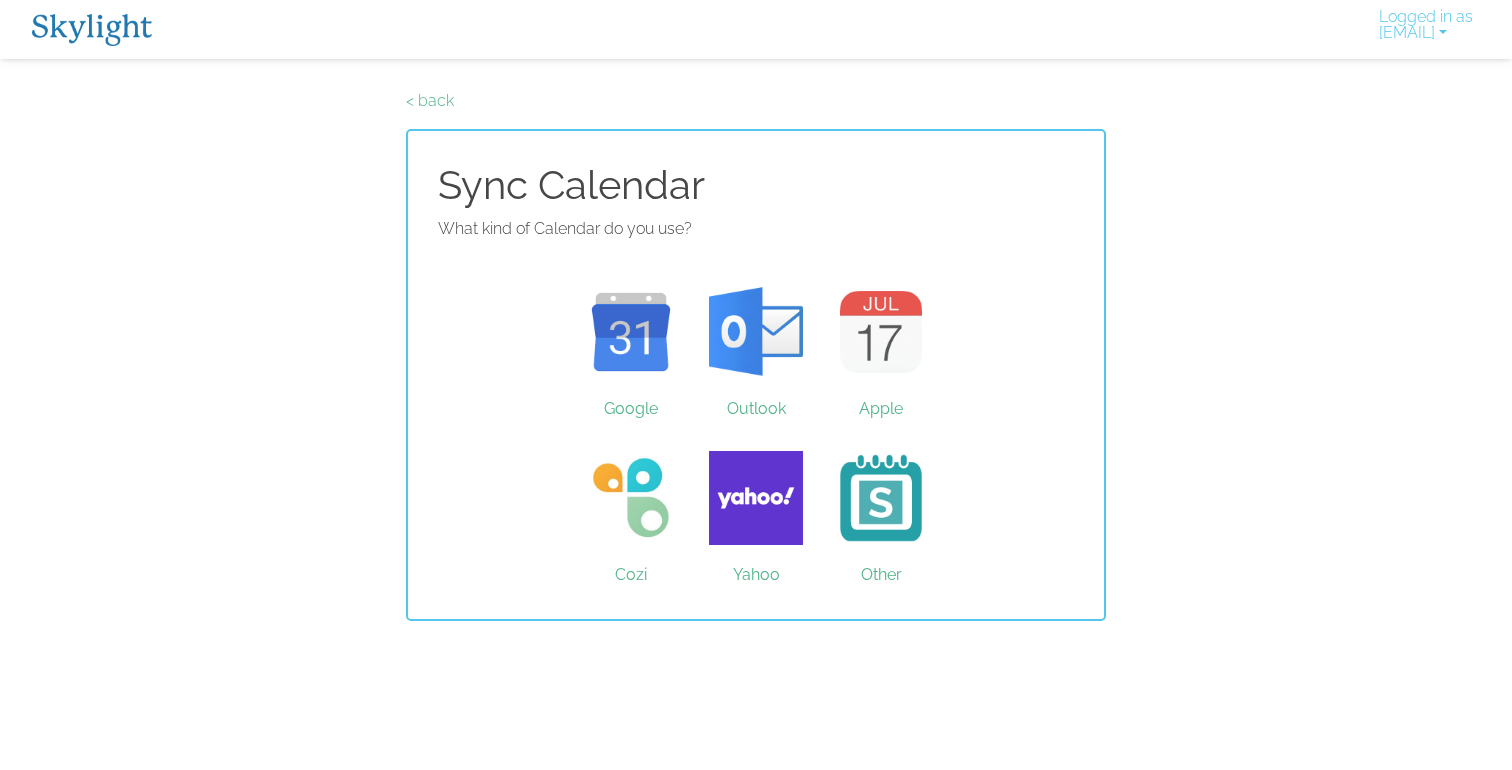 scroll, scrollTop: 0, scrollLeft: 0, axis: both 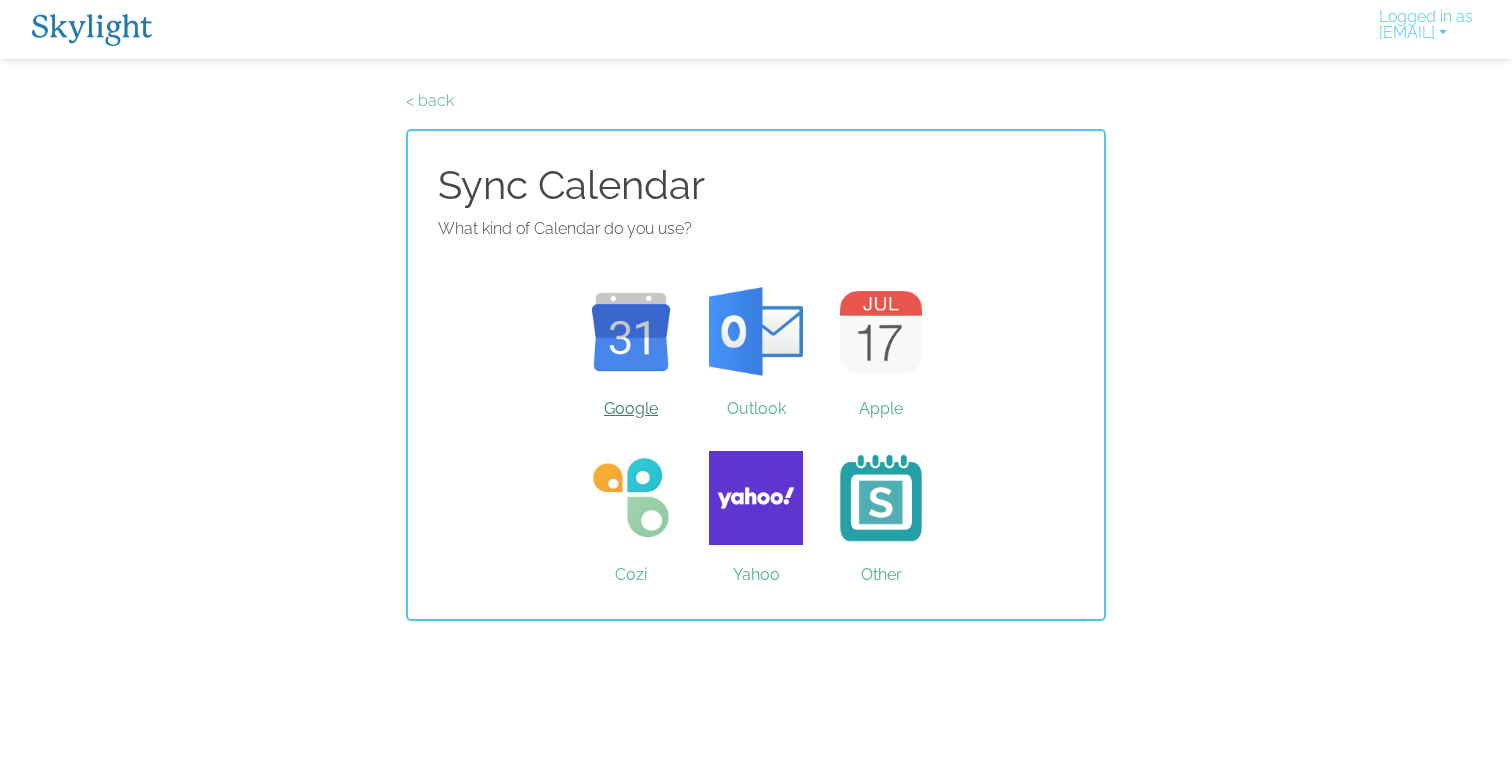 click on "Google" at bounding box center (631, 332) 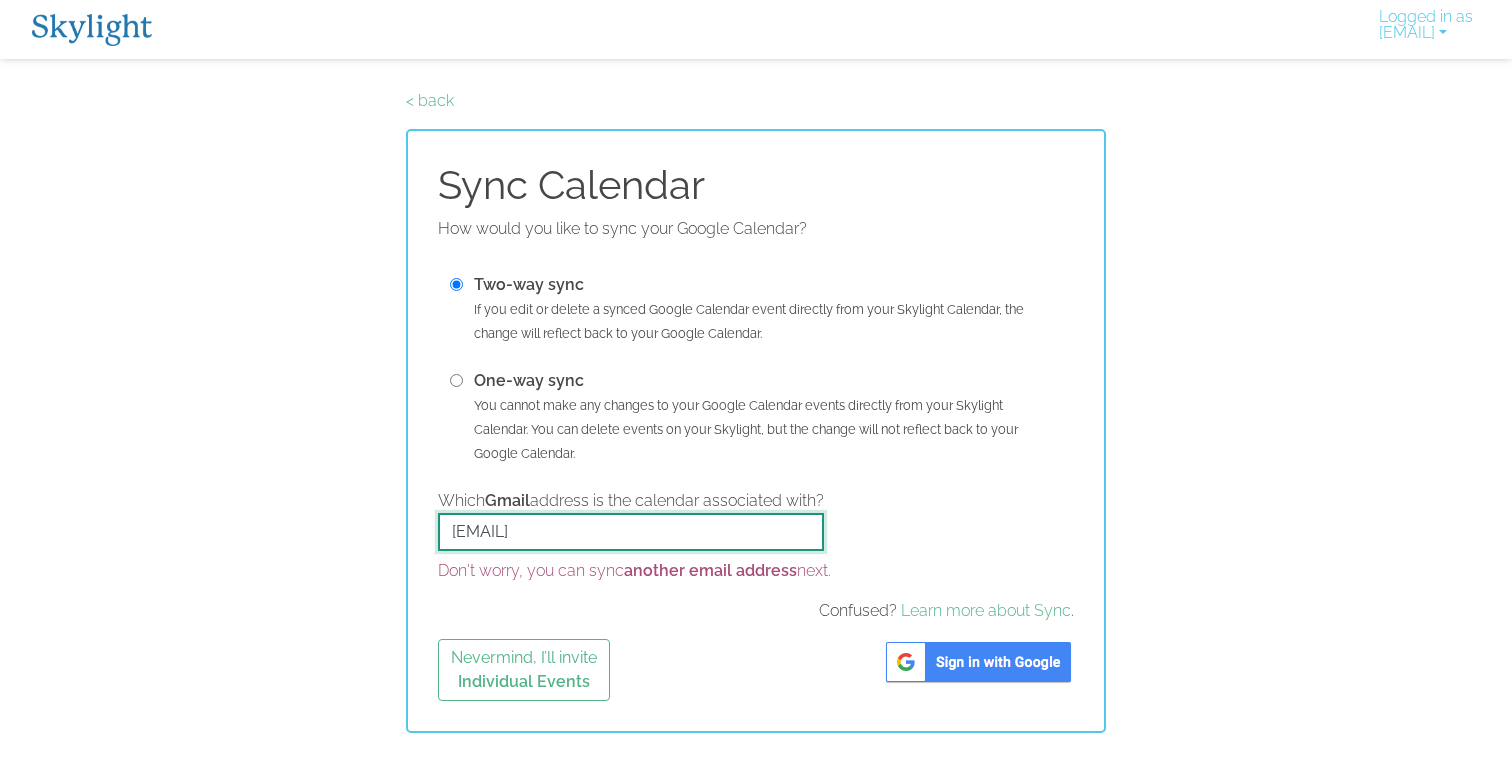 drag, startPoint x: 541, startPoint y: 541, endPoint x: 346, endPoint y: 541, distance: 195 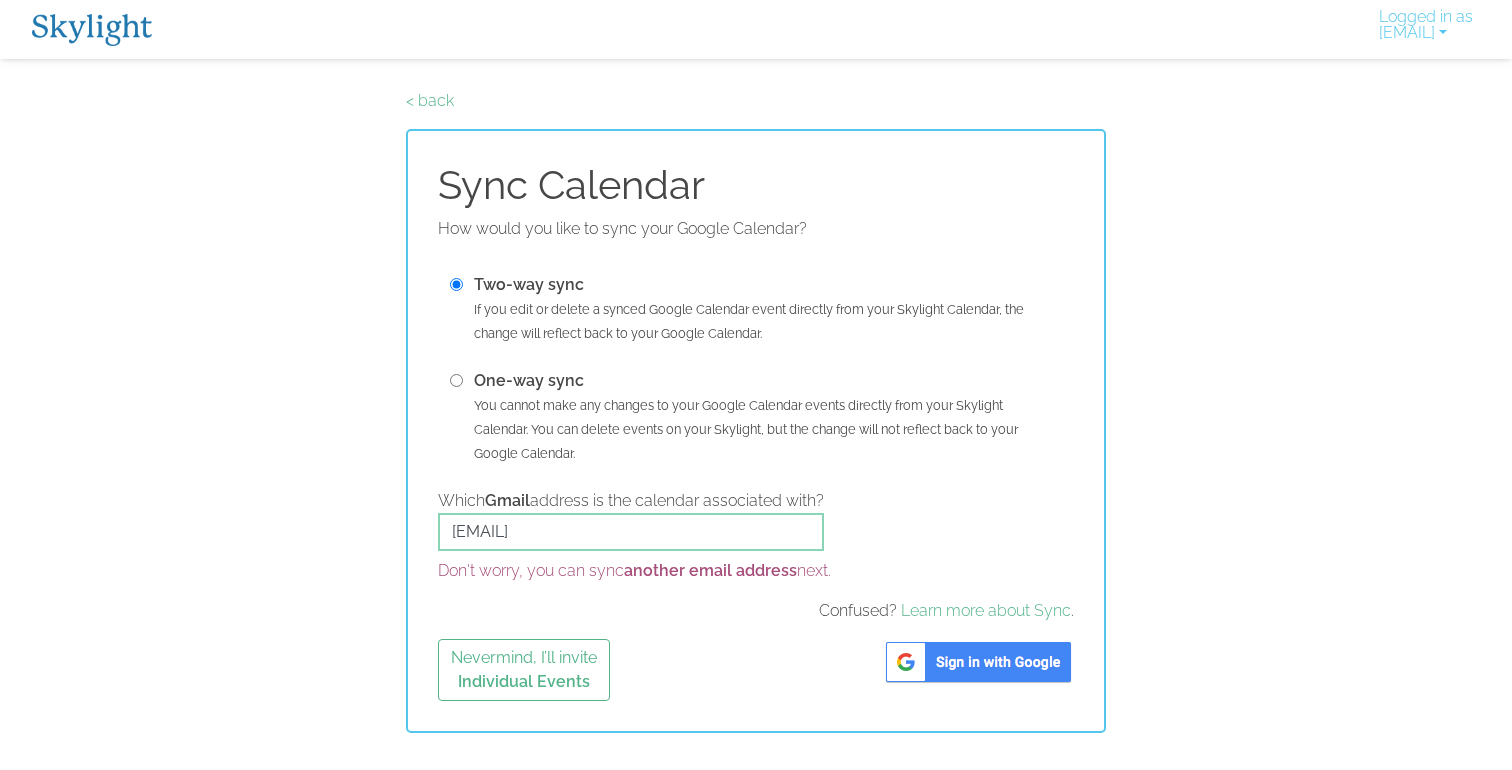 click at bounding box center (978, 662) 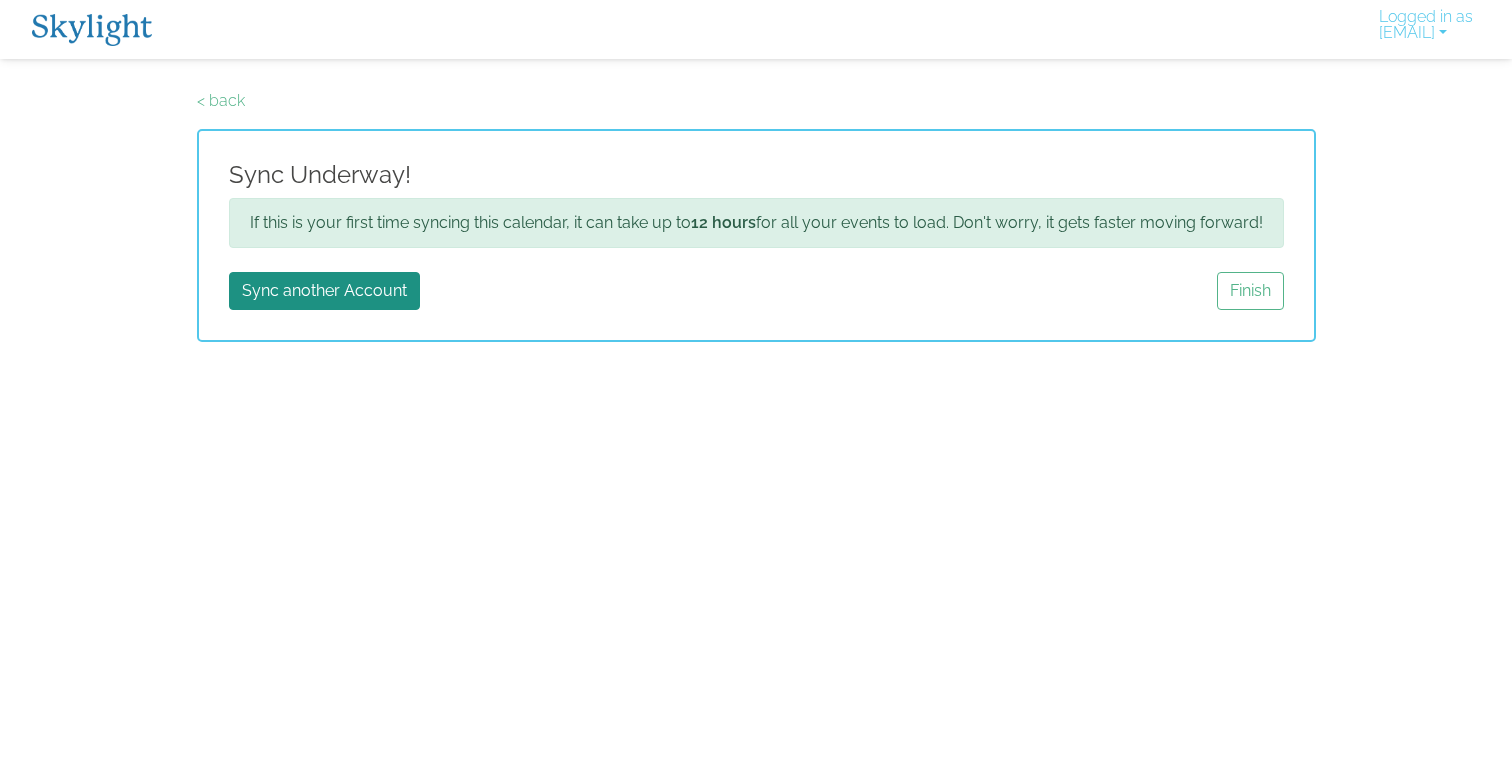 scroll, scrollTop: 0, scrollLeft: 0, axis: both 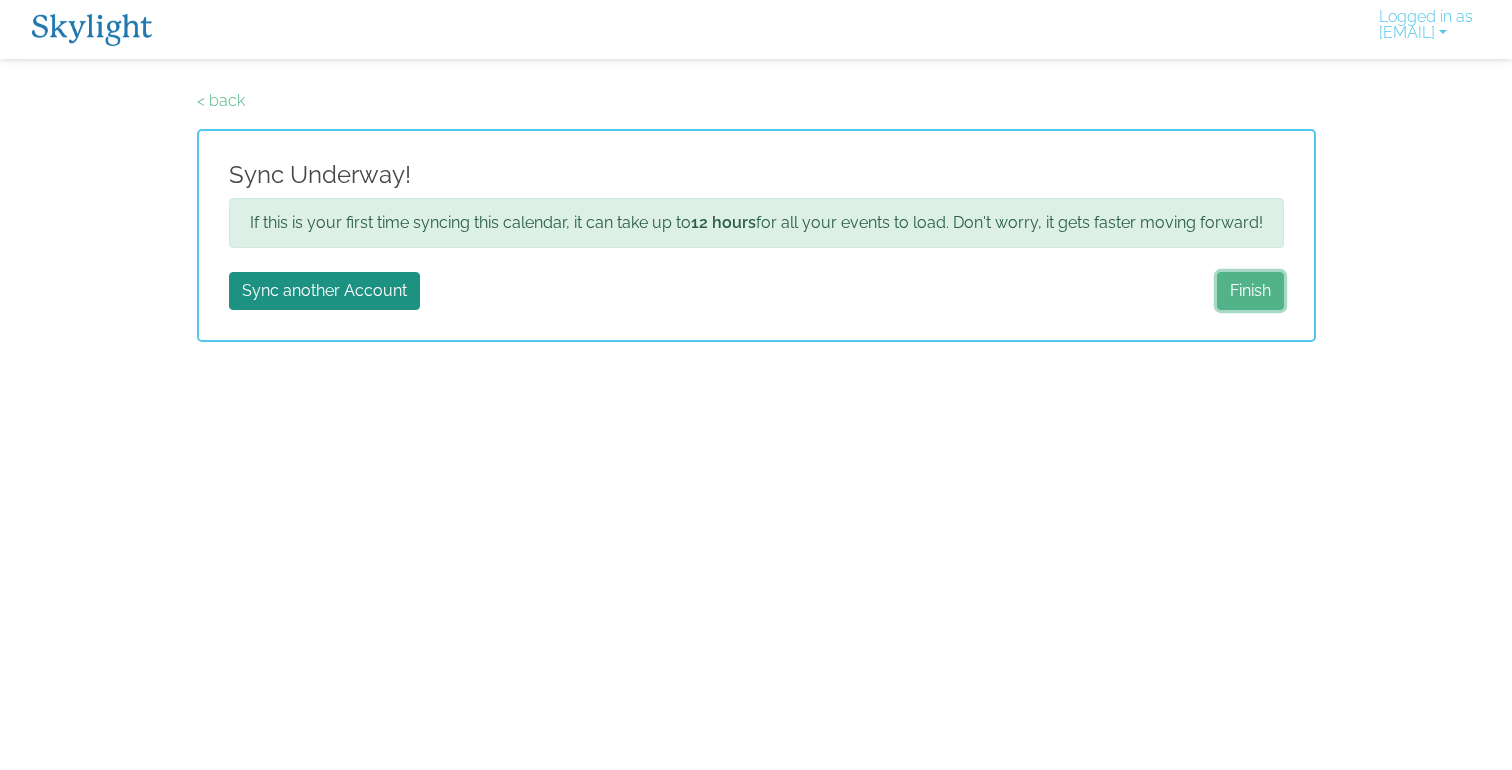 click on "Finish" at bounding box center (1250, 291) 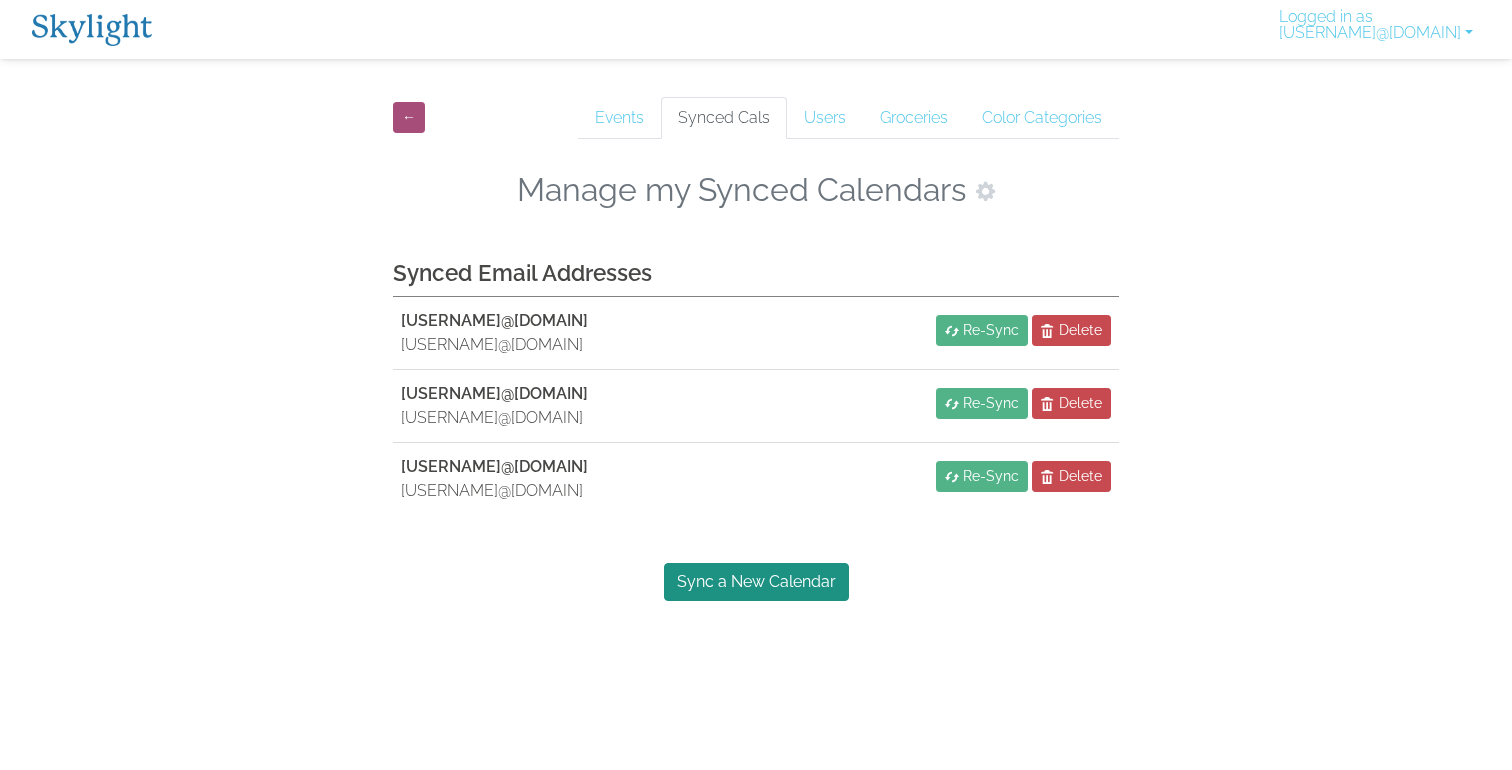 scroll, scrollTop: 0, scrollLeft: 0, axis: both 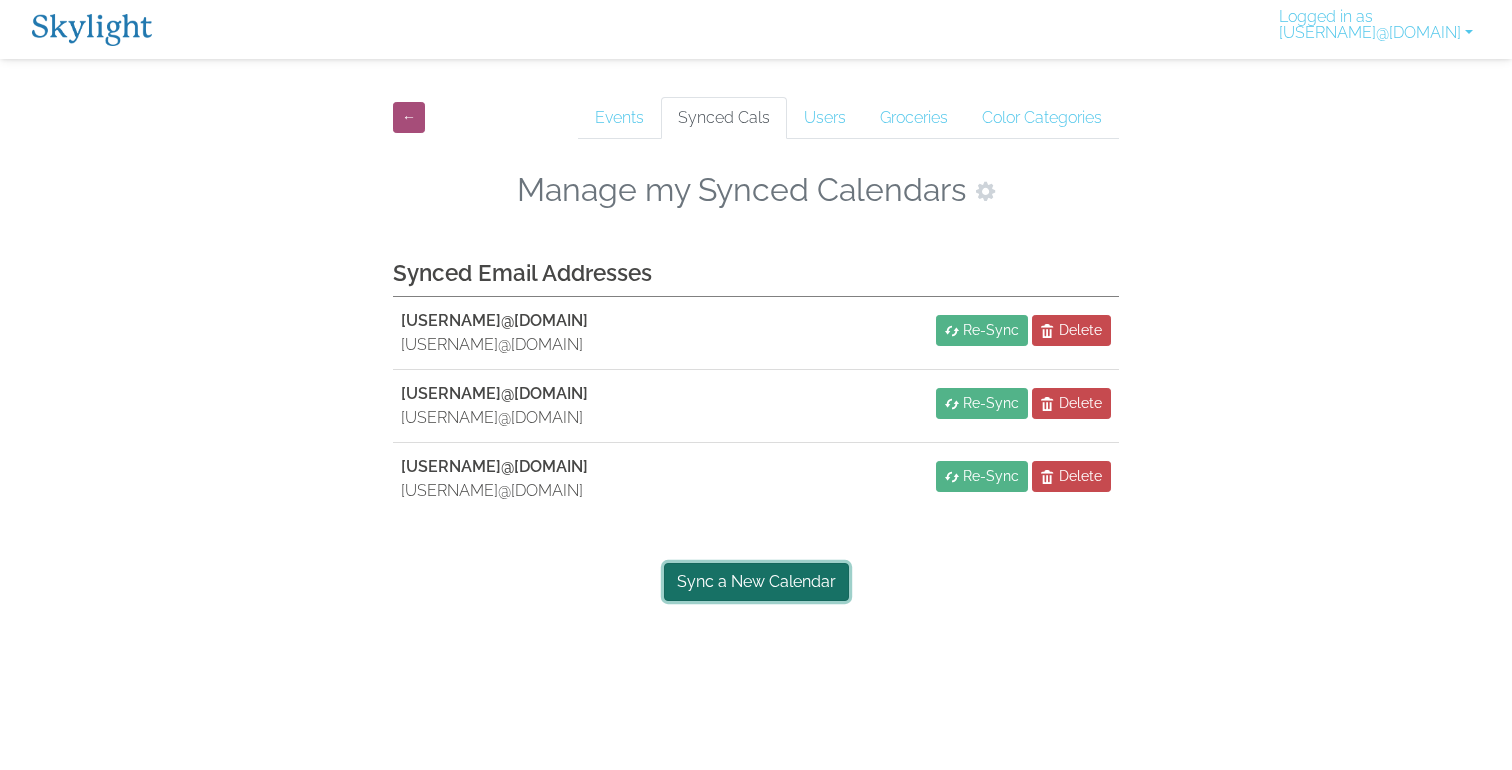 click on "Sync a New Calendar" at bounding box center [756, 582] 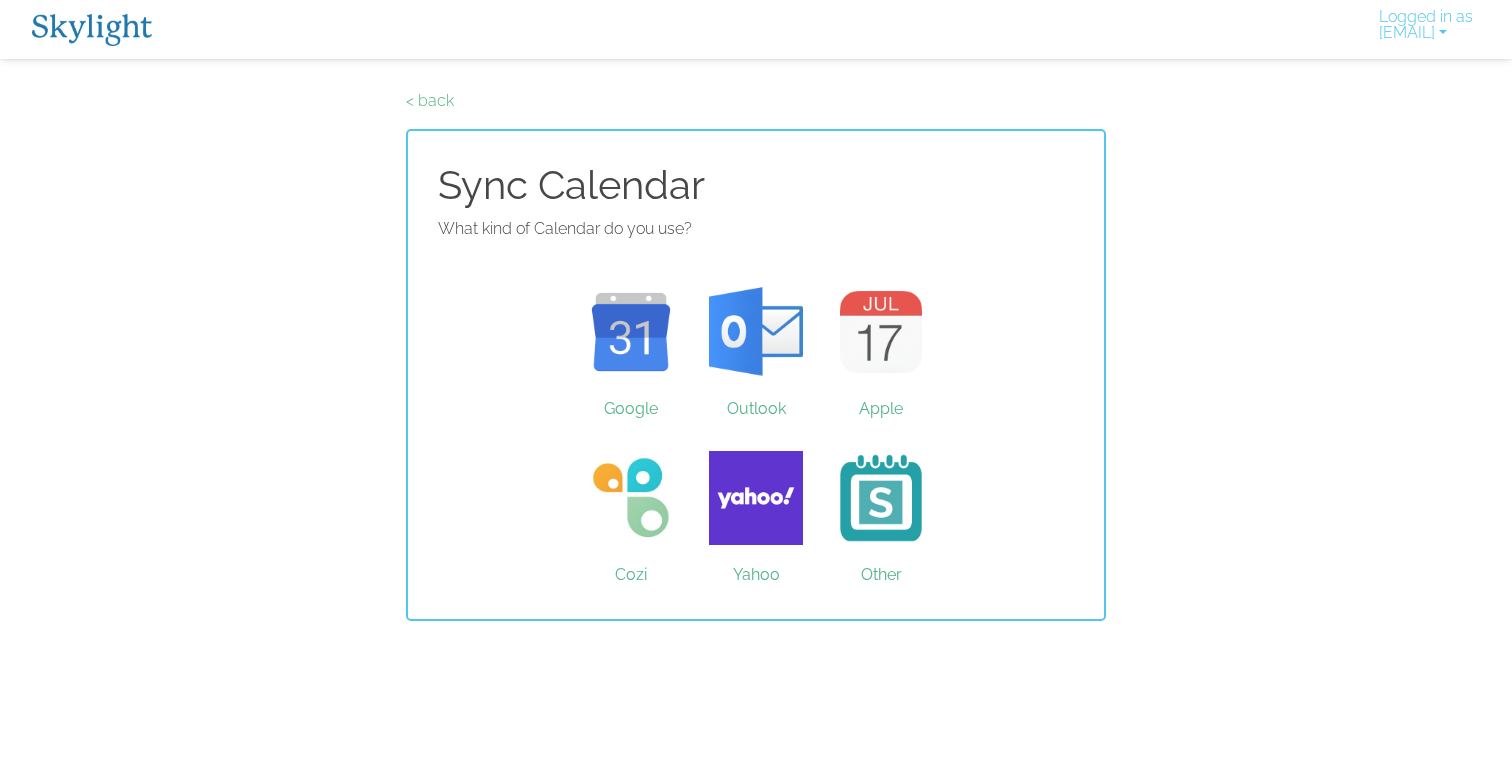 scroll, scrollTop: 0, scrollLeft: 0, axis: both 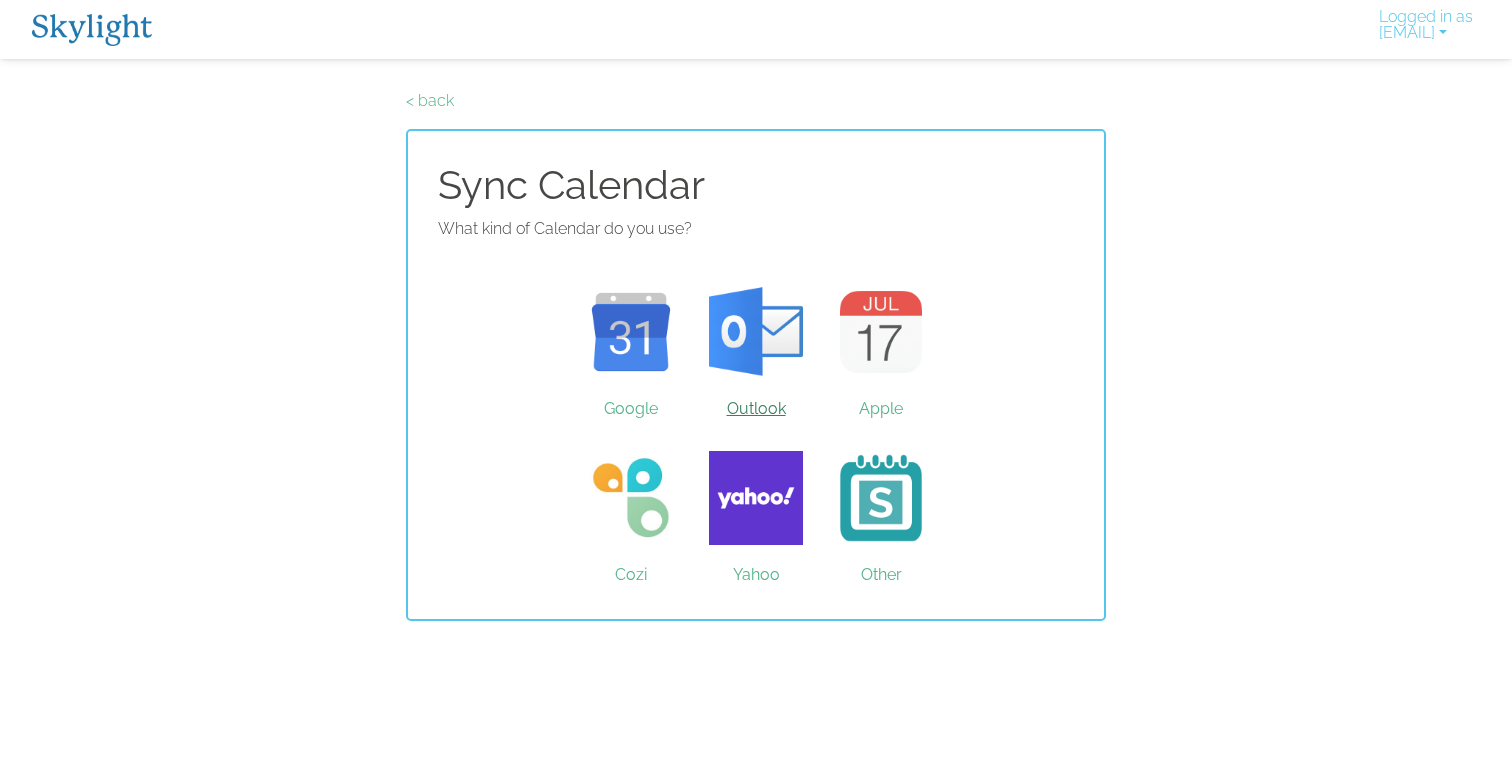 click on "Outlook" at bounding box center (756, 332) 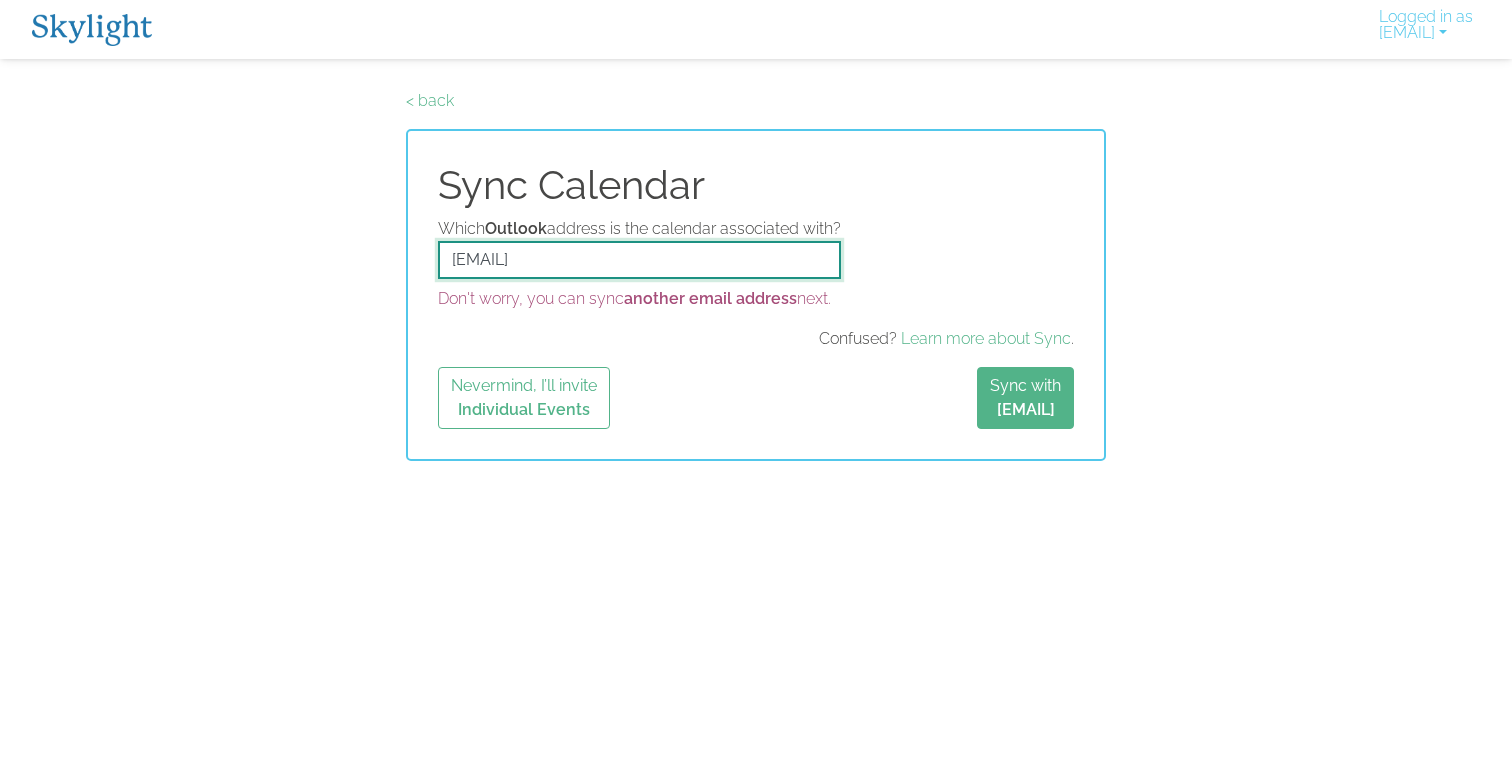 click on "[EMAIL]" at bounding box center (639, 260) 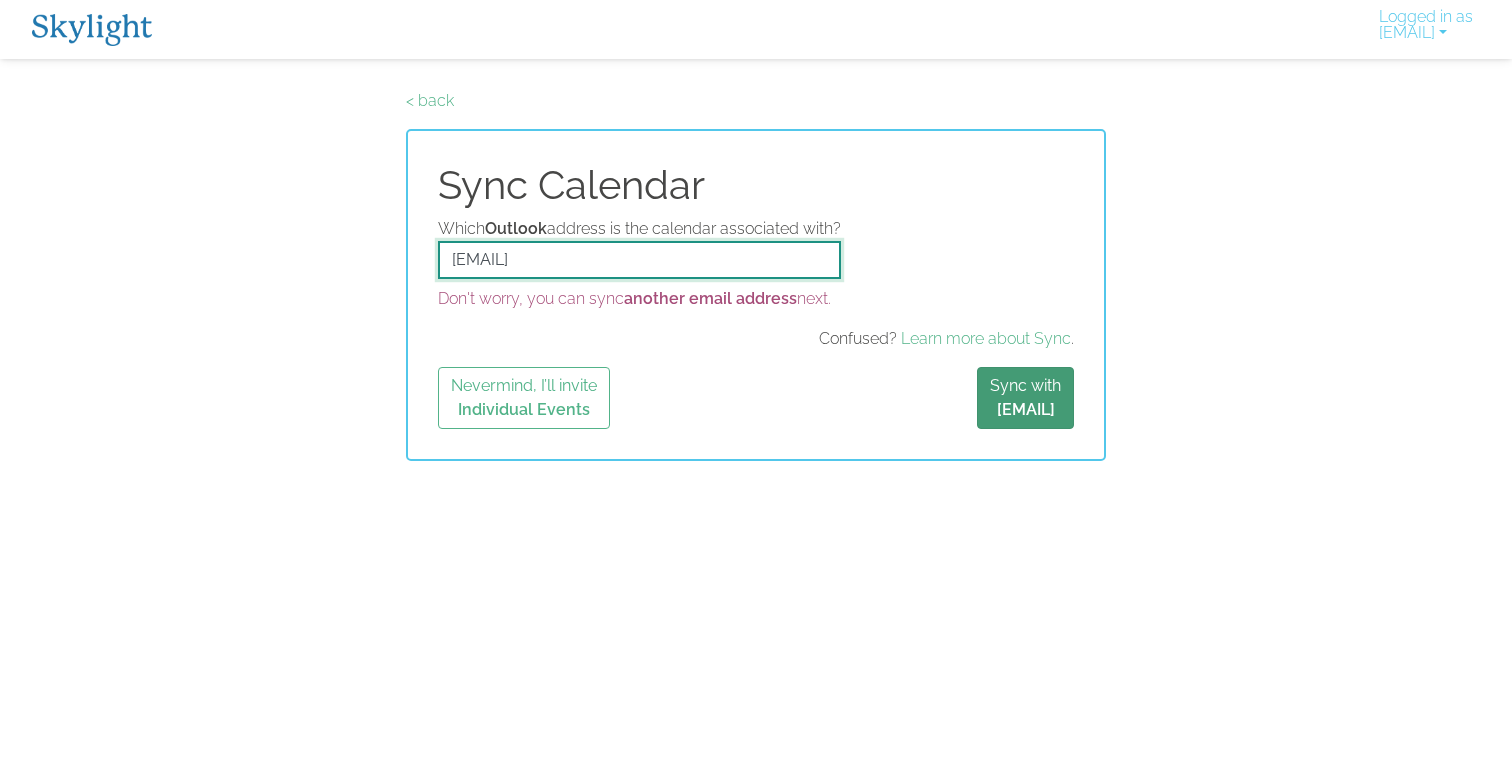 type on "[EMAIL]" 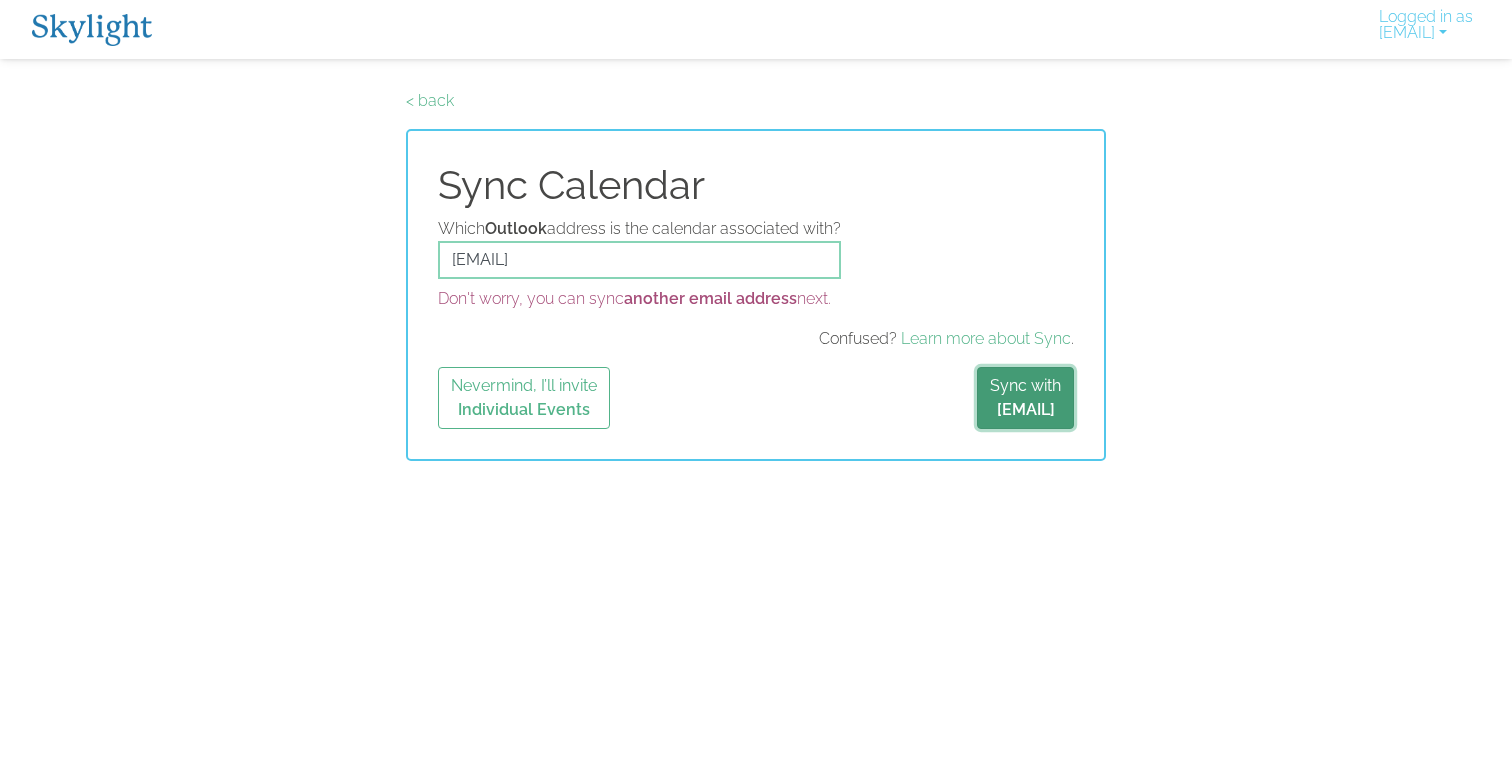 click on "[EMAIL]" at bounding box center (1026, 409) 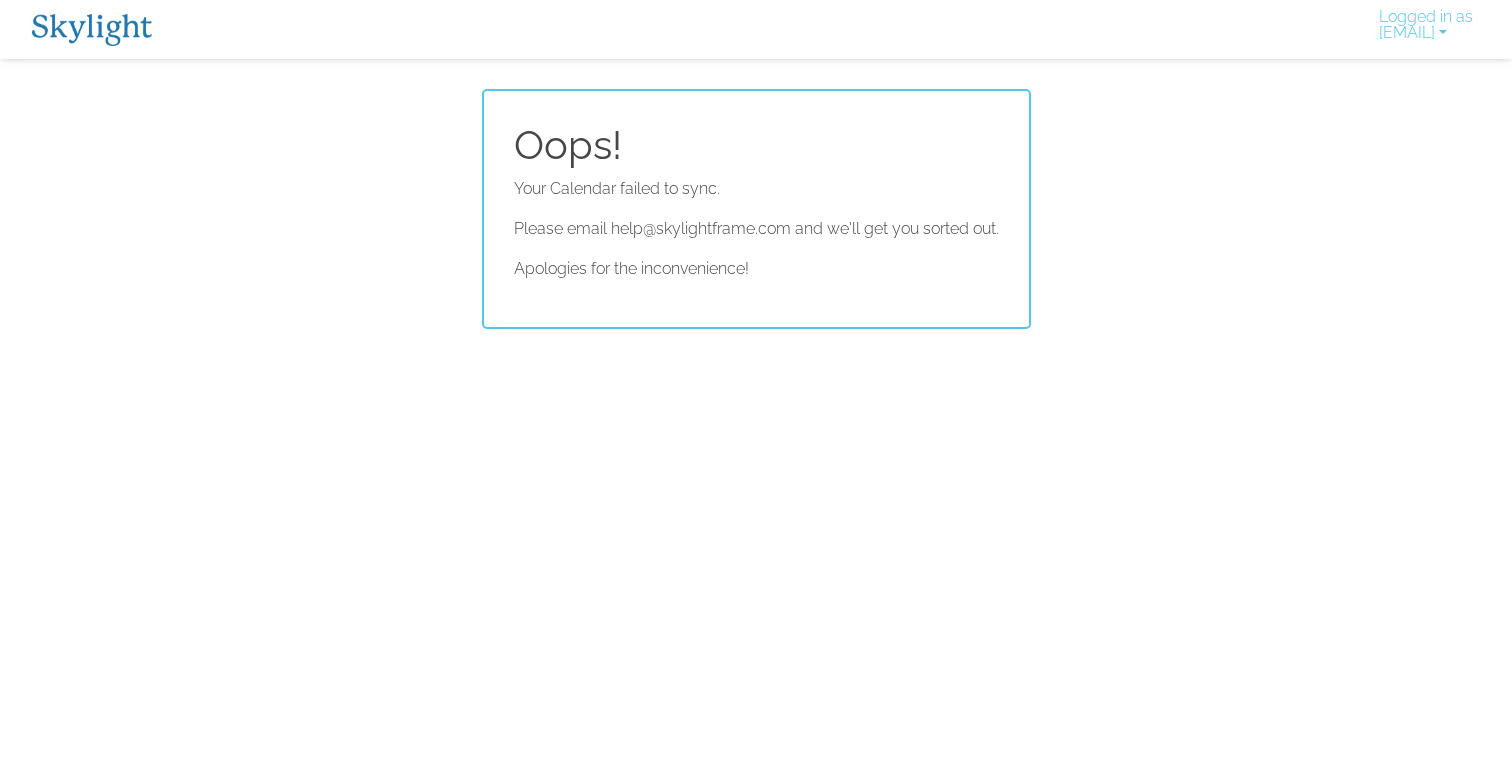 scroll, scrollTop: 0, scrollLeft: 0, axis: both 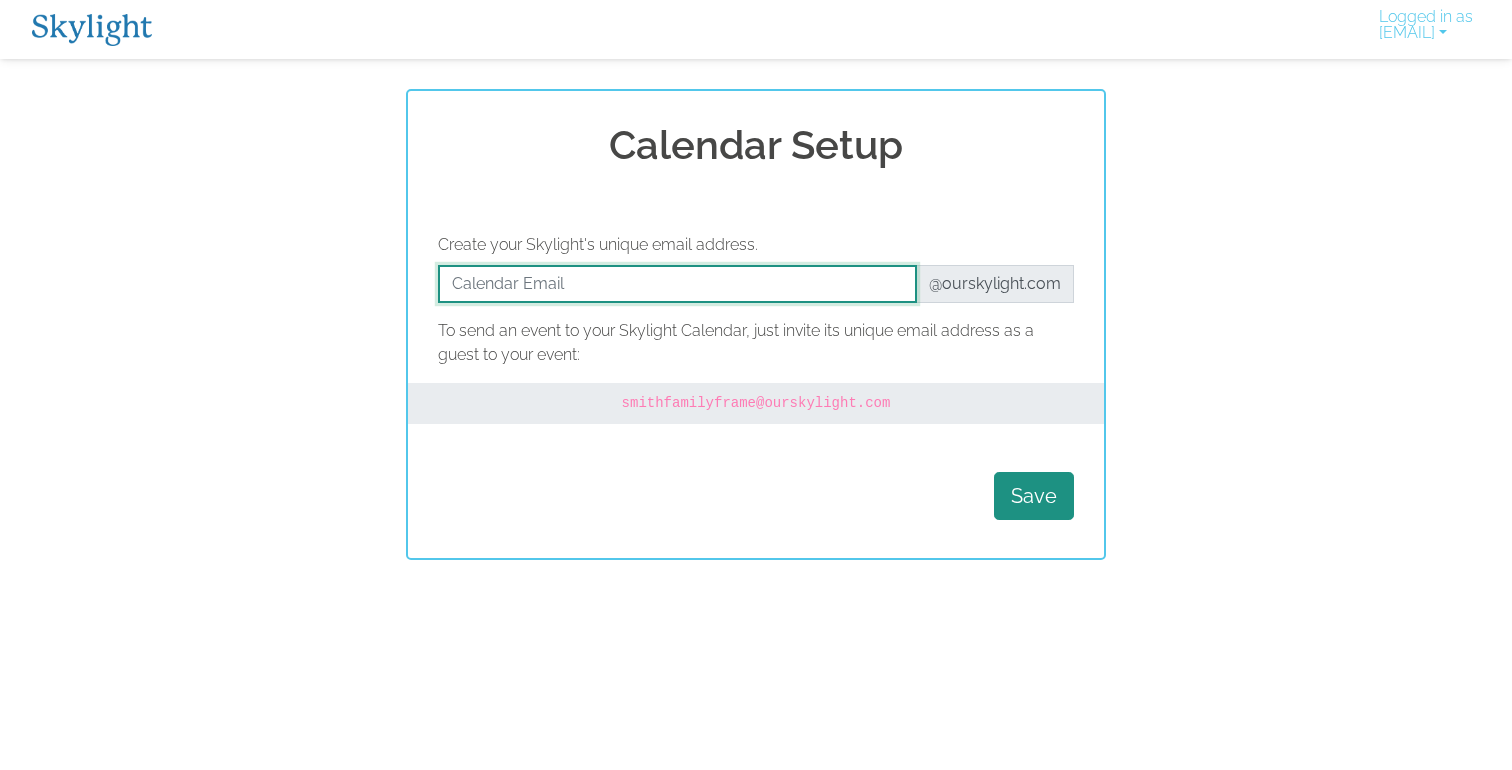 click at bounding box center [677, 284] 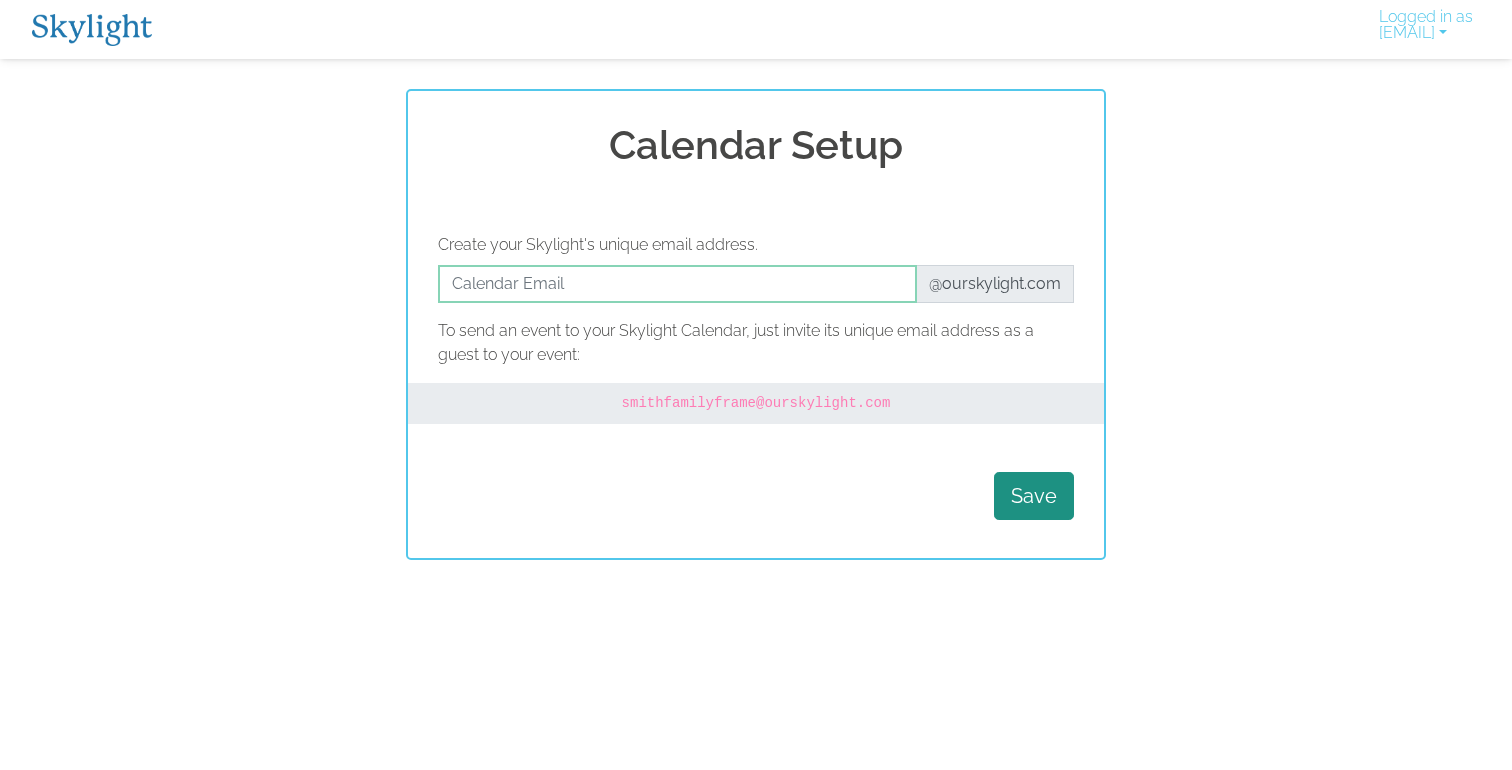 click at bounding box center (1074, 284) 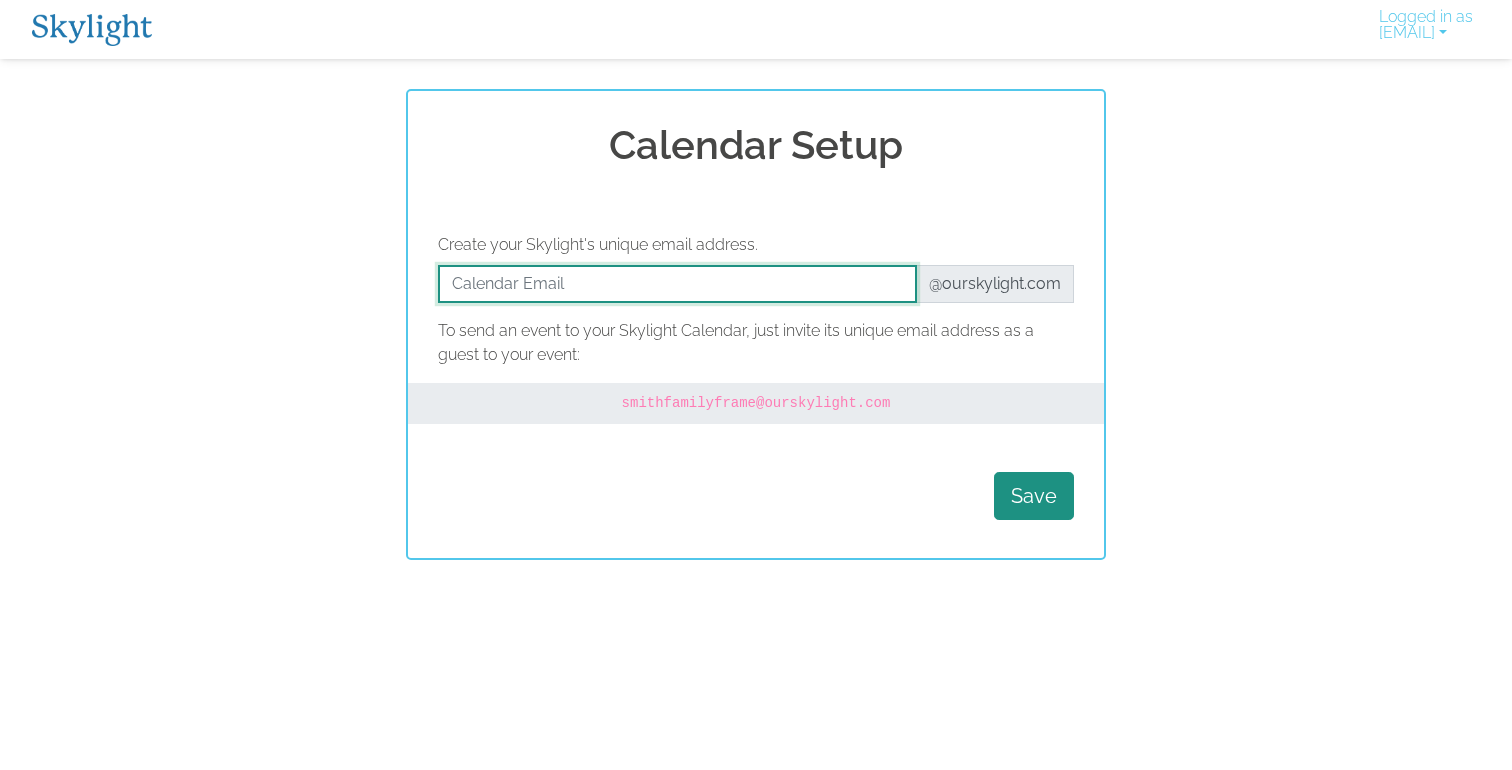 click at bounding box center (677, 284) 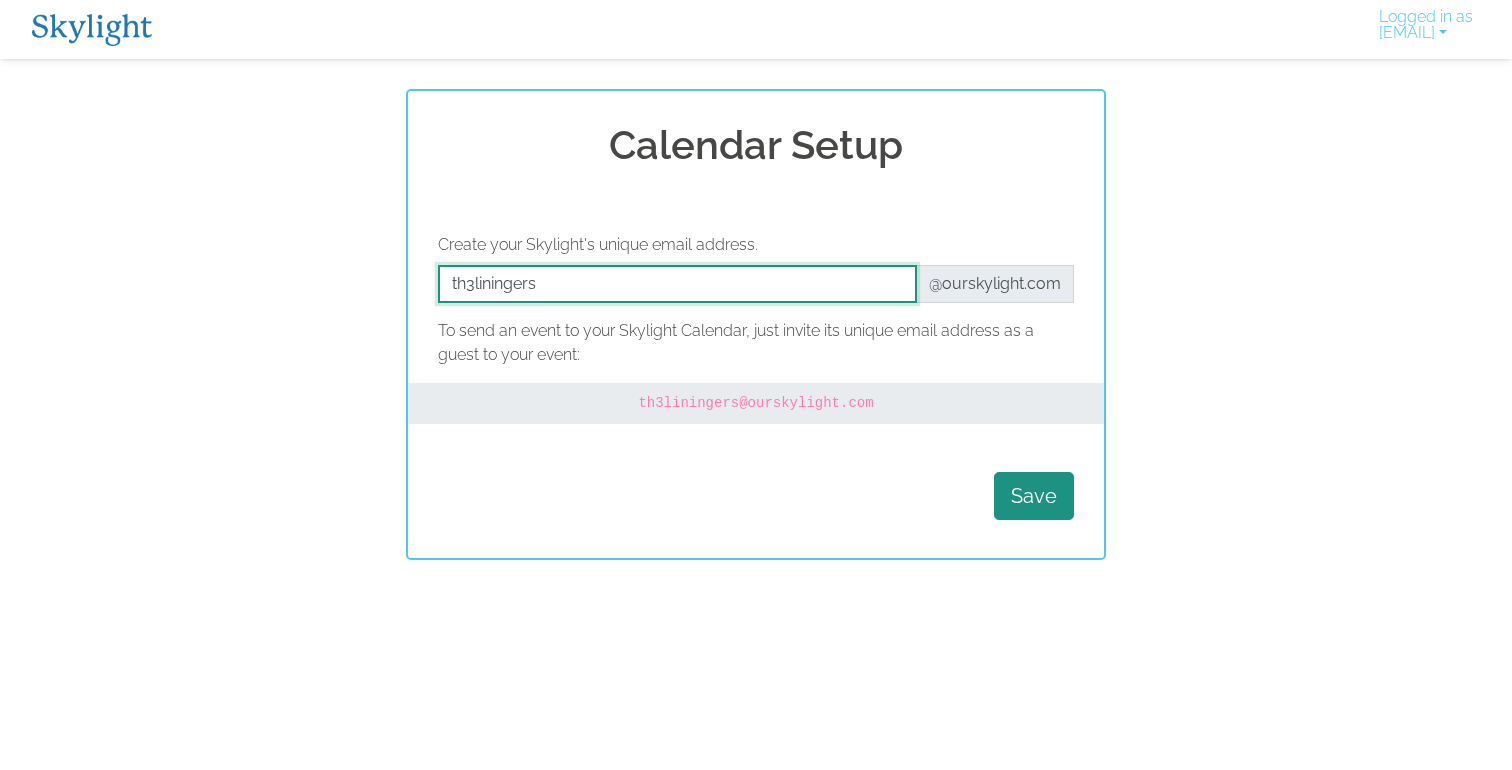 type on "th3liningers" 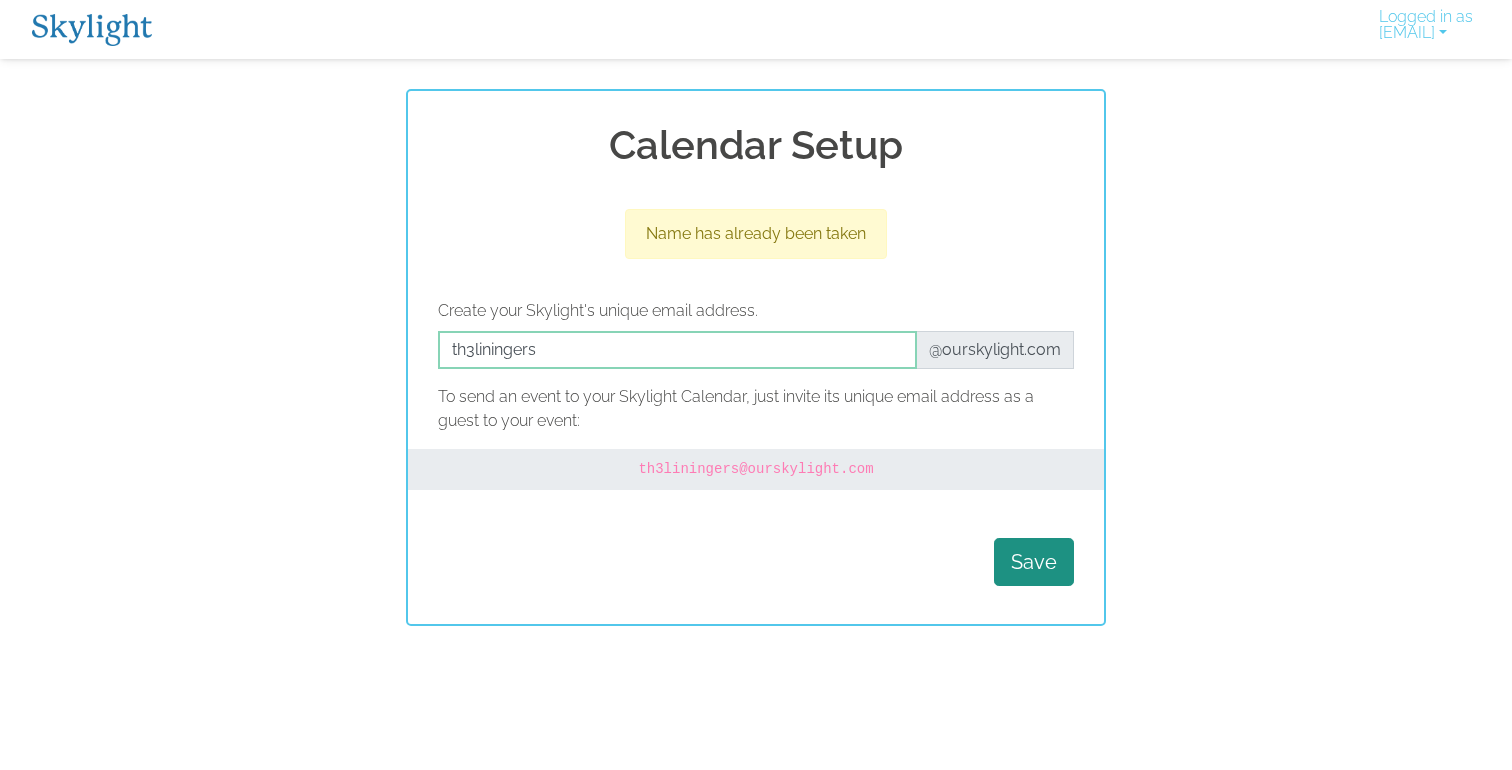 click on "Logged in as theliningers@gmail.com Activate New Device     Link your Plus Account     Update your Email     Delete account     Log Out" at bounding box center [756, 29] 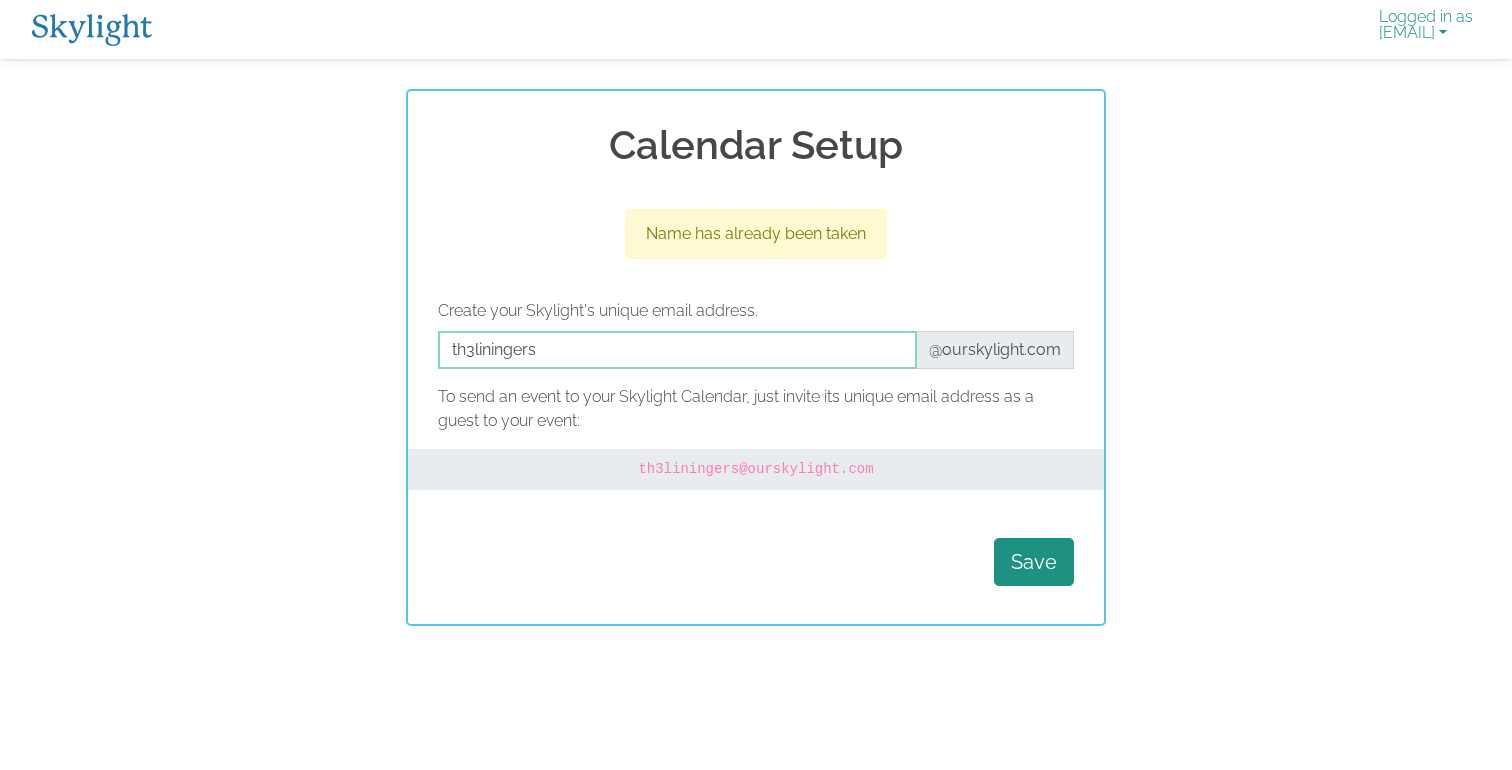 click on "Logged in as theliningers@gmail.com" at bounding box center (1426, 29) 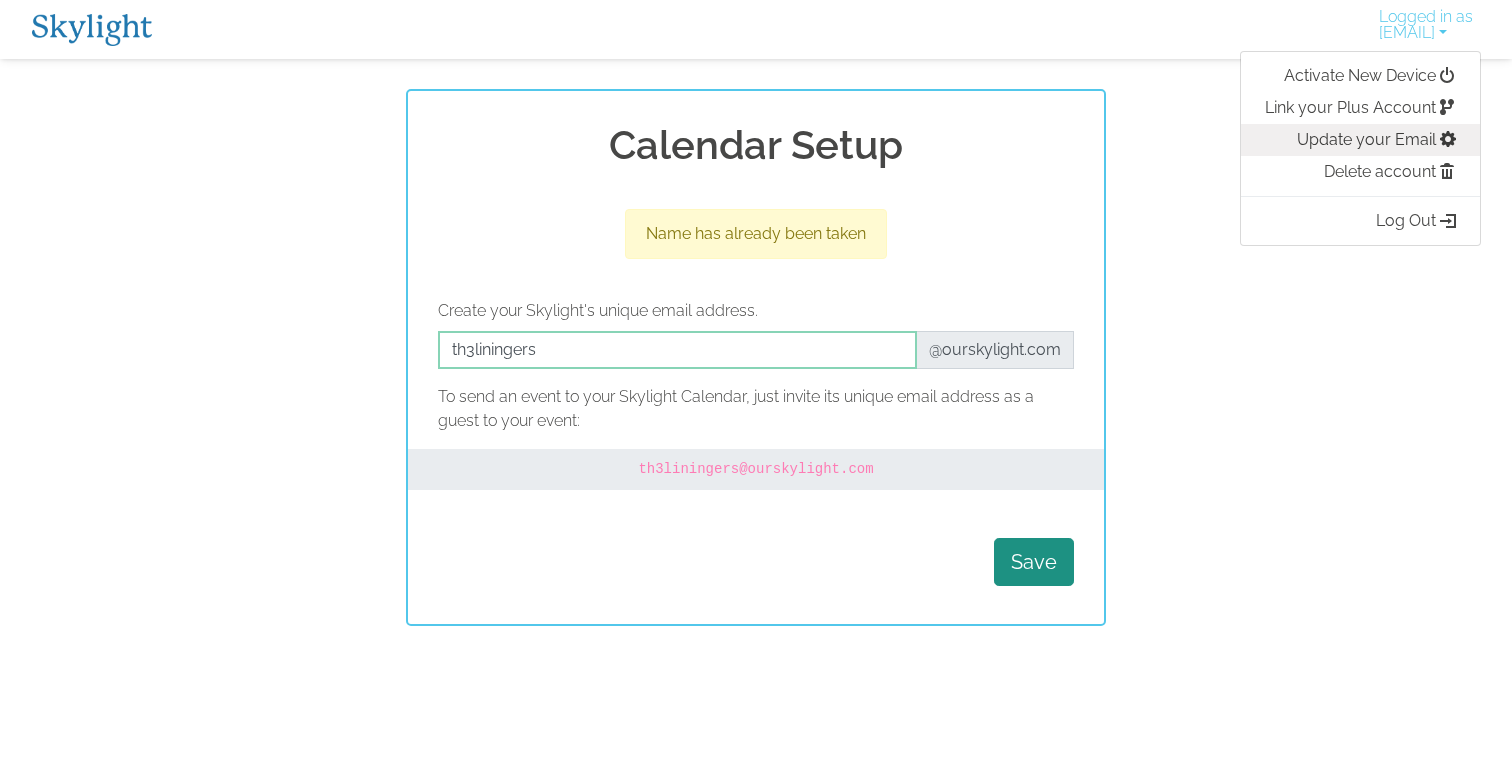 click on "Update your Email" at bounding box center (1360, 140) 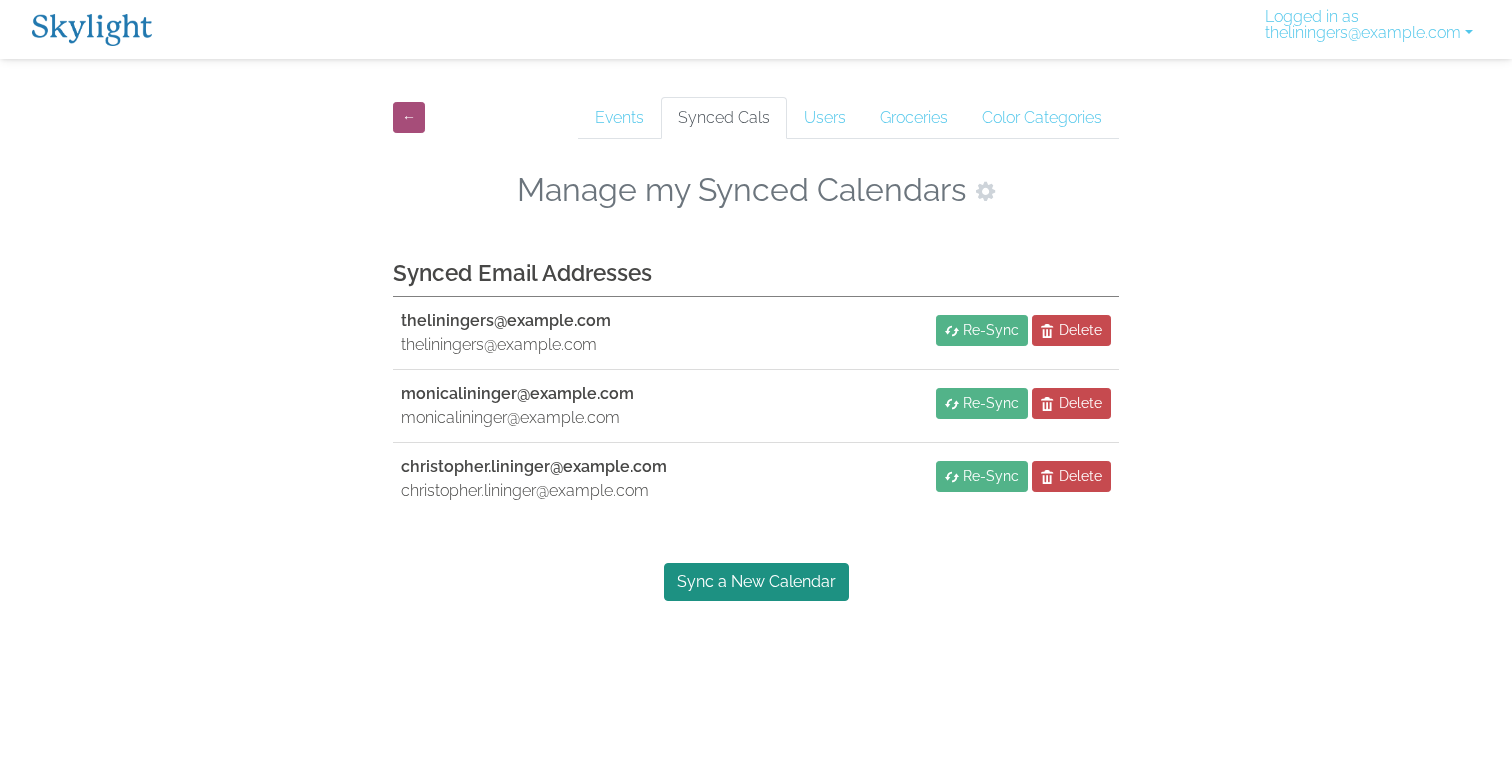 scroll, scrollTop: 0, scrollLeft: 0, axis: both 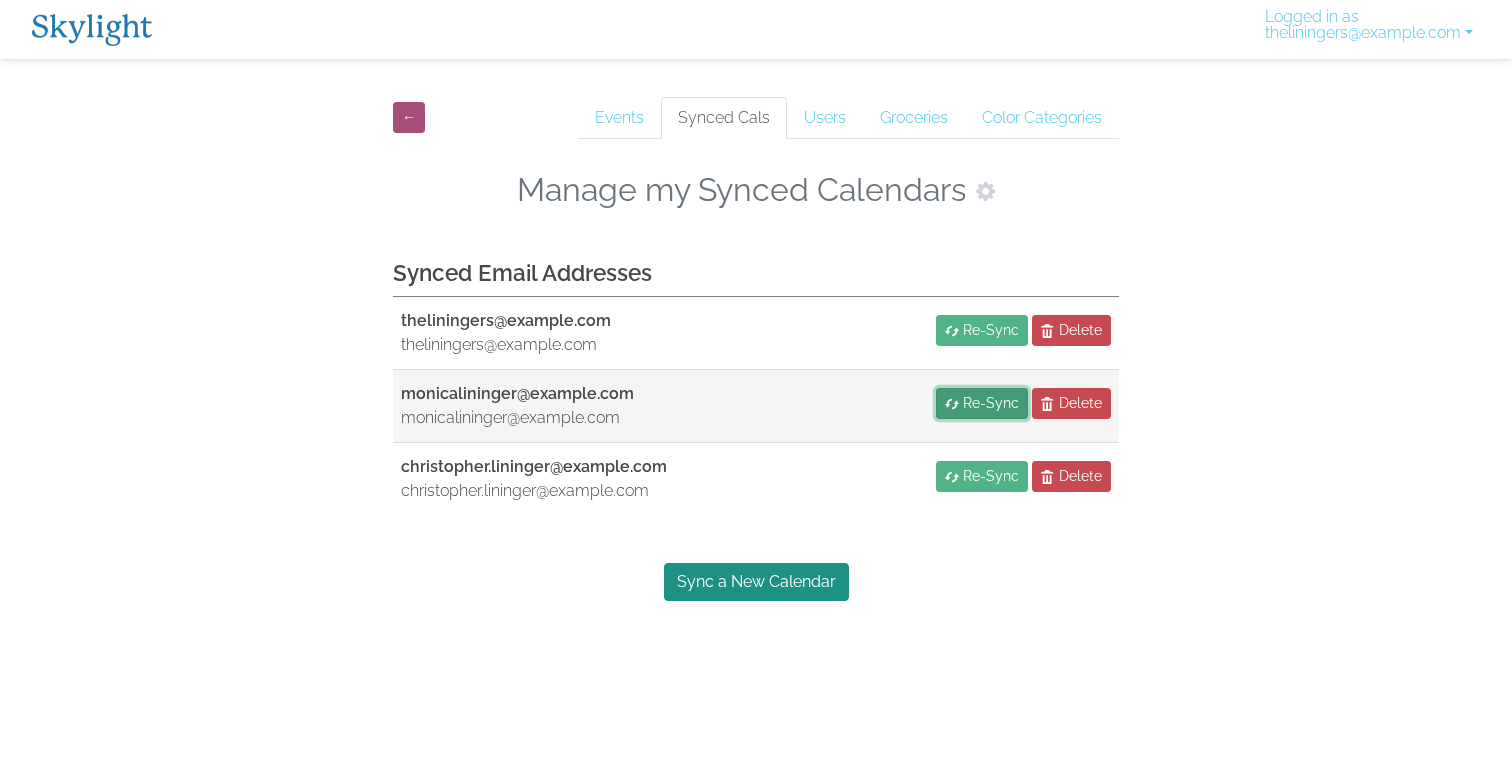 click on "Re-Sync" at bounding box center [991, 403] 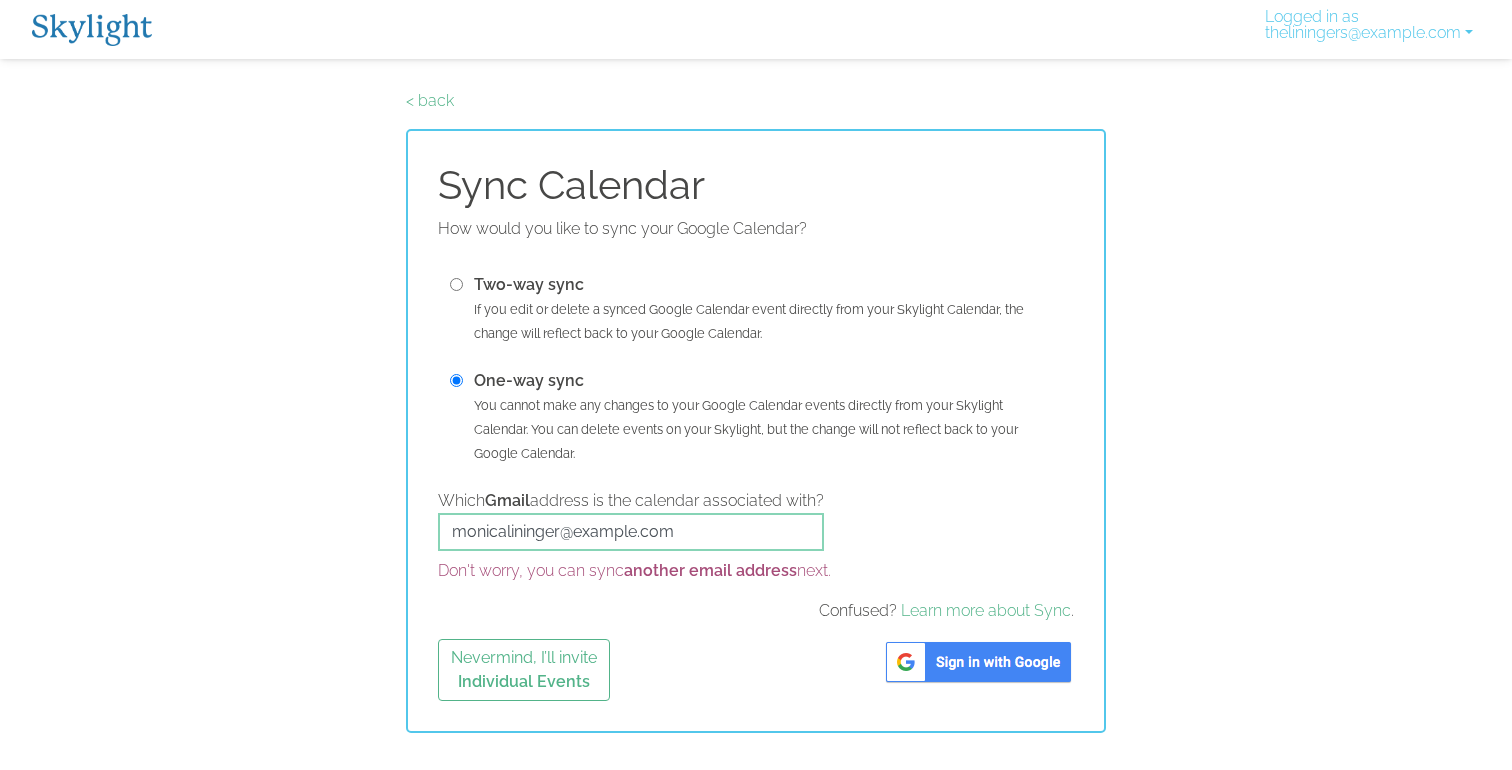 scroll, scrollTop: 0, scrollLeft: 0, axis: both 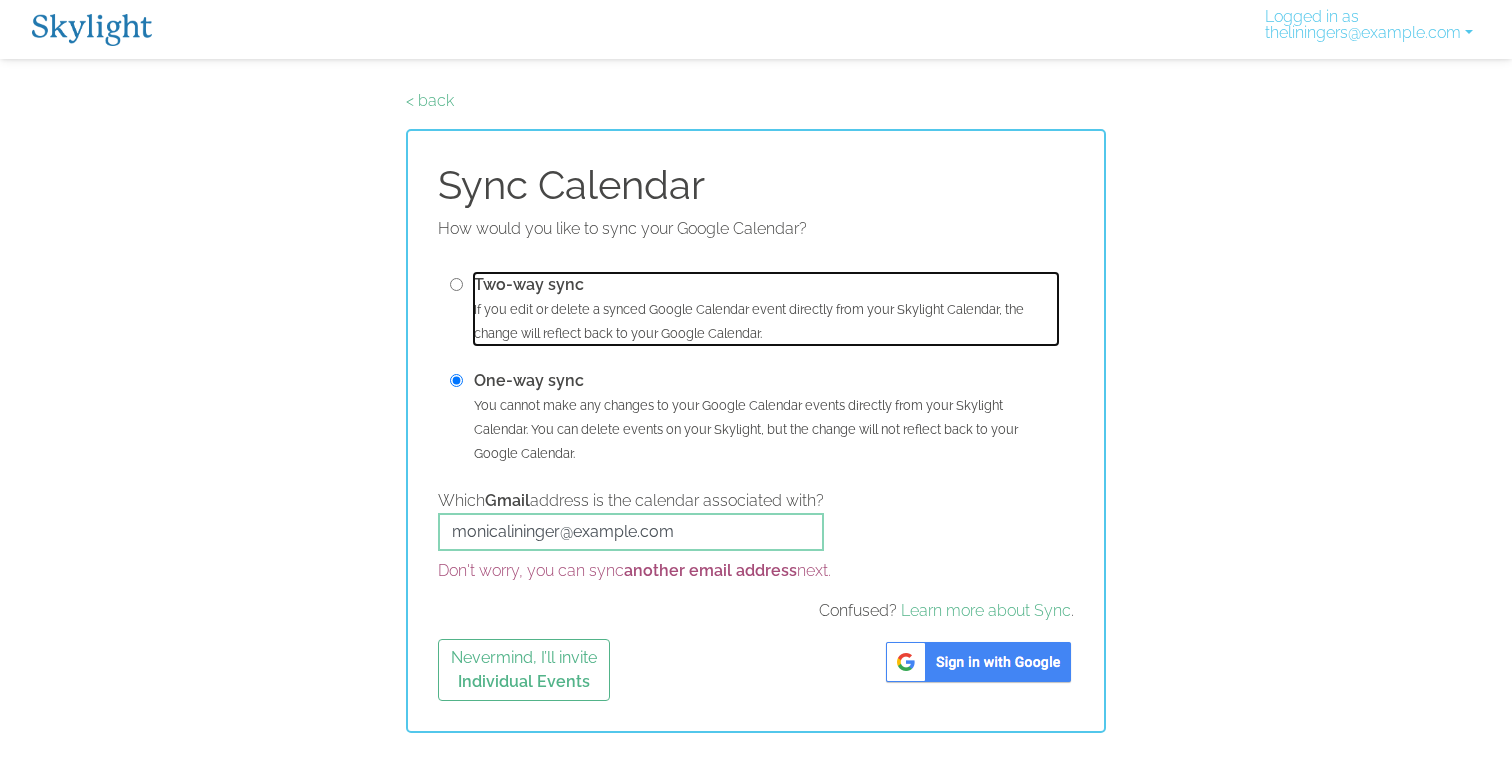 click on "If you edit or delete a synced Google Calendar event directly from your Skylight Calendar, the change will reflect back to your Google Calendar." at bounding box center [749, 321] 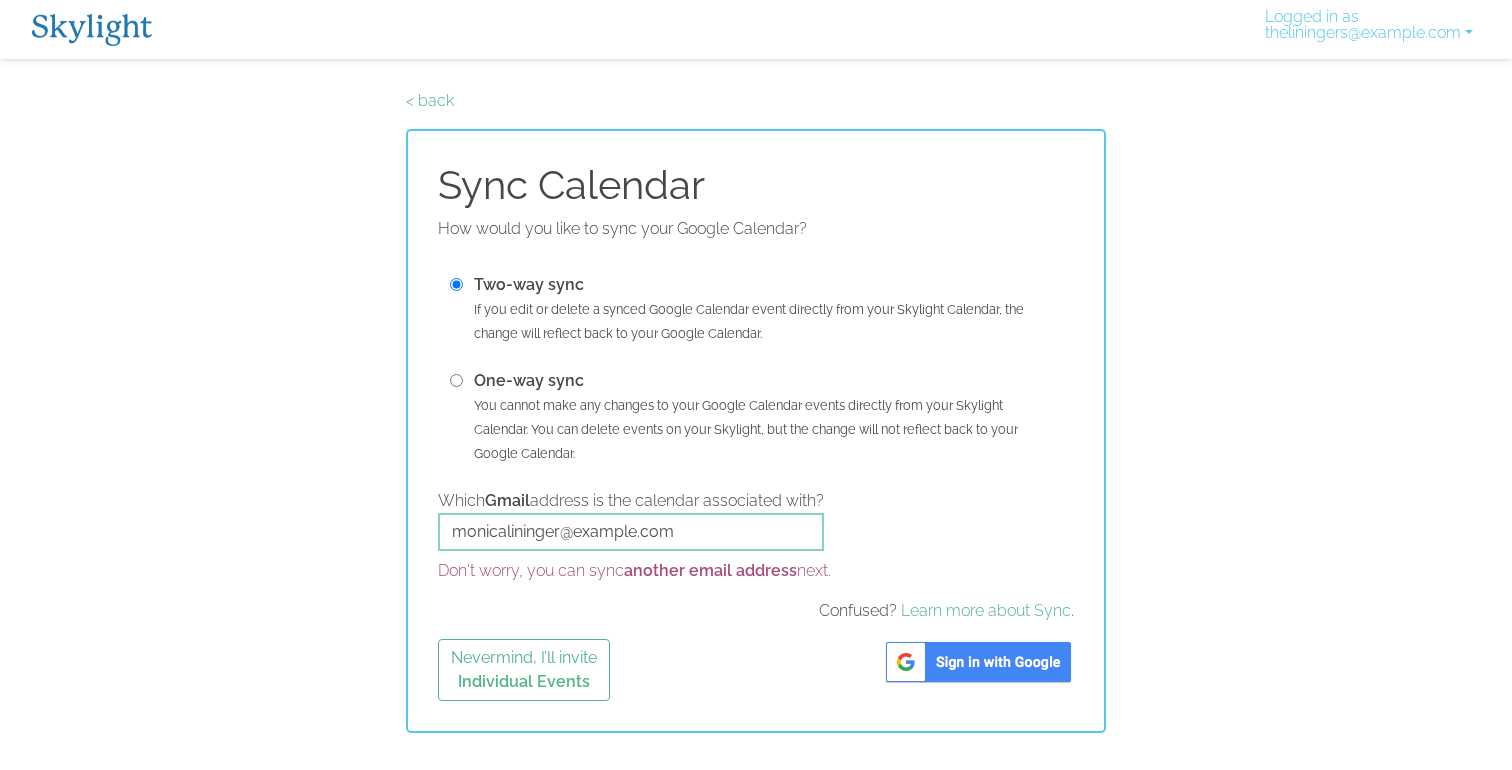 click at bounding box center [978, 662] 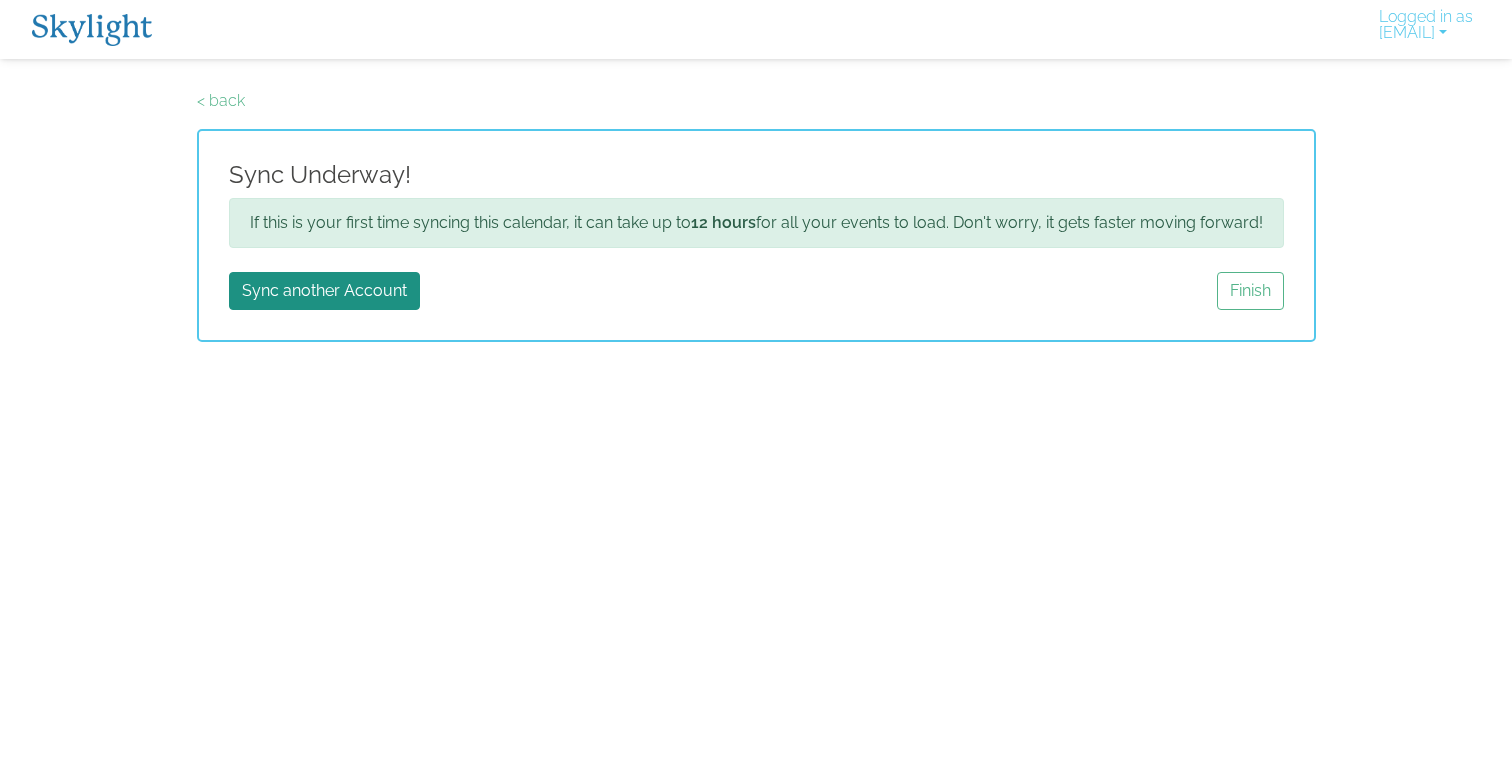 scroll, scrollTop: 0, scrollLeft: 0, axis: both 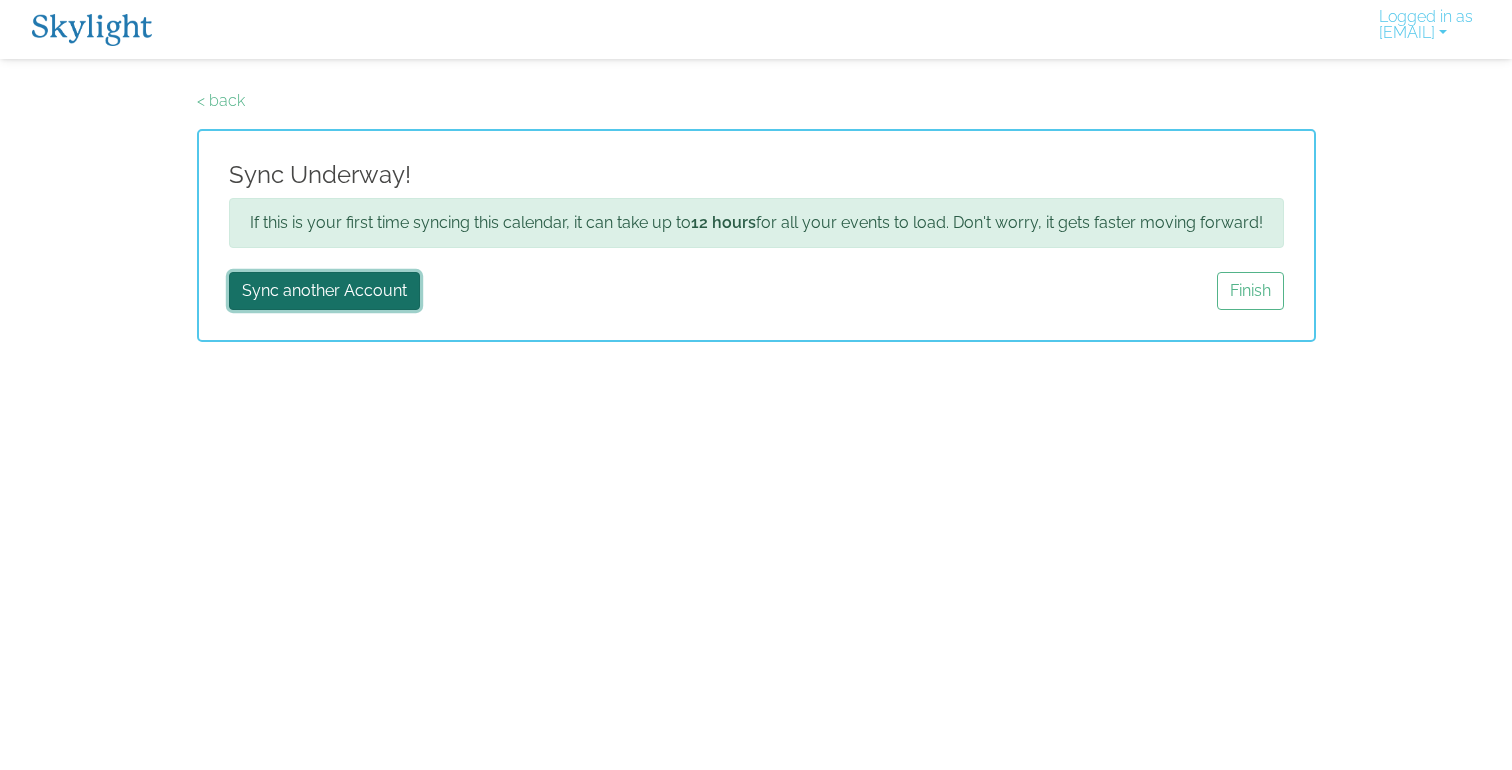 click on "Sync another Account" at bounding box center (324, 291) 